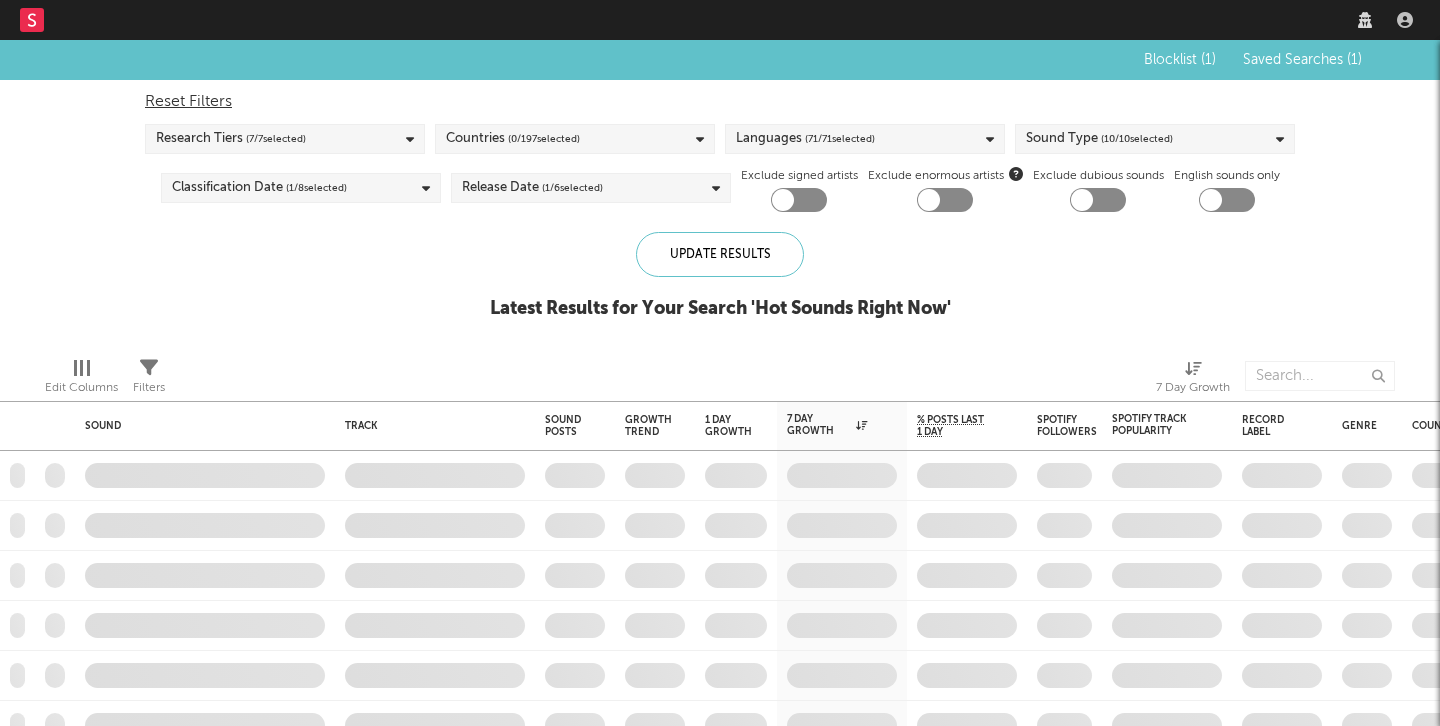 scroll, scrollTop: 0, scrollLeft: 0, axis: both 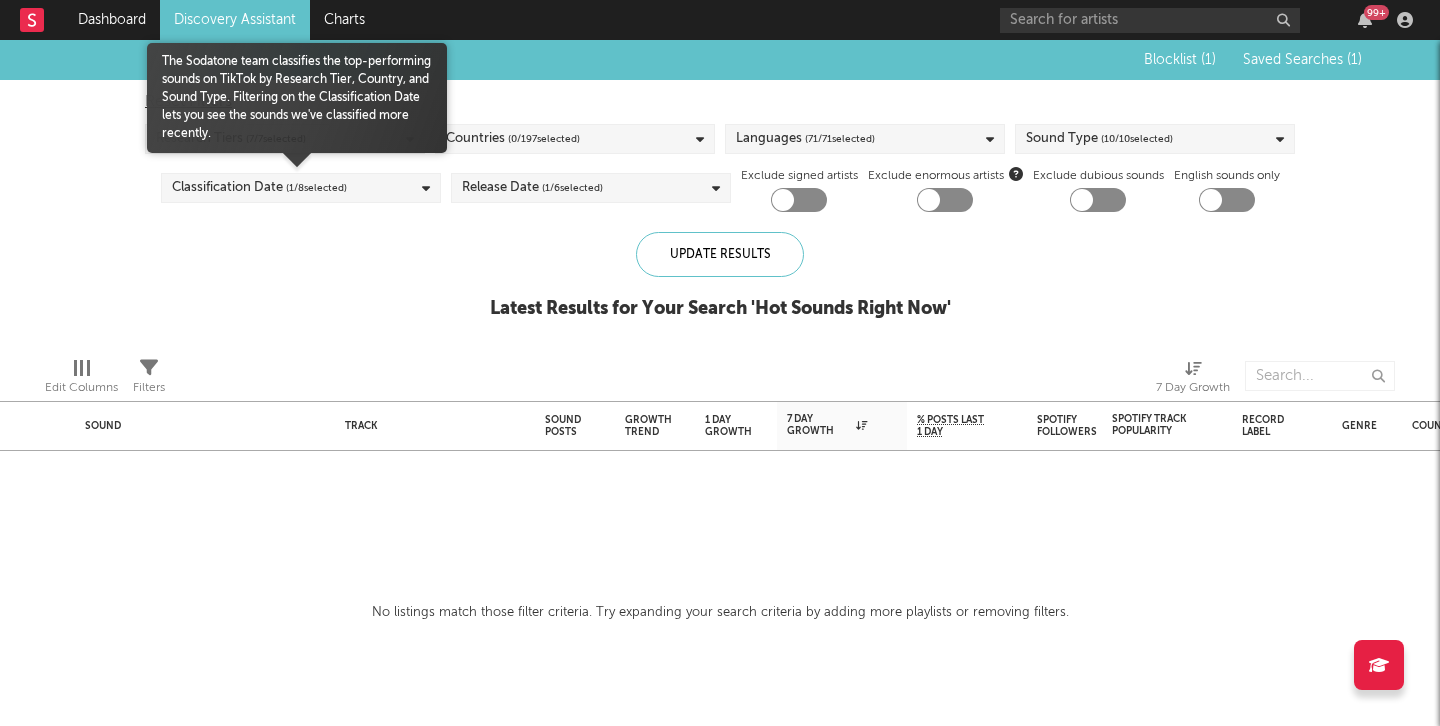 click on "Classification Date ( 1 / 8  selected)" at bounding box center [301, 188] 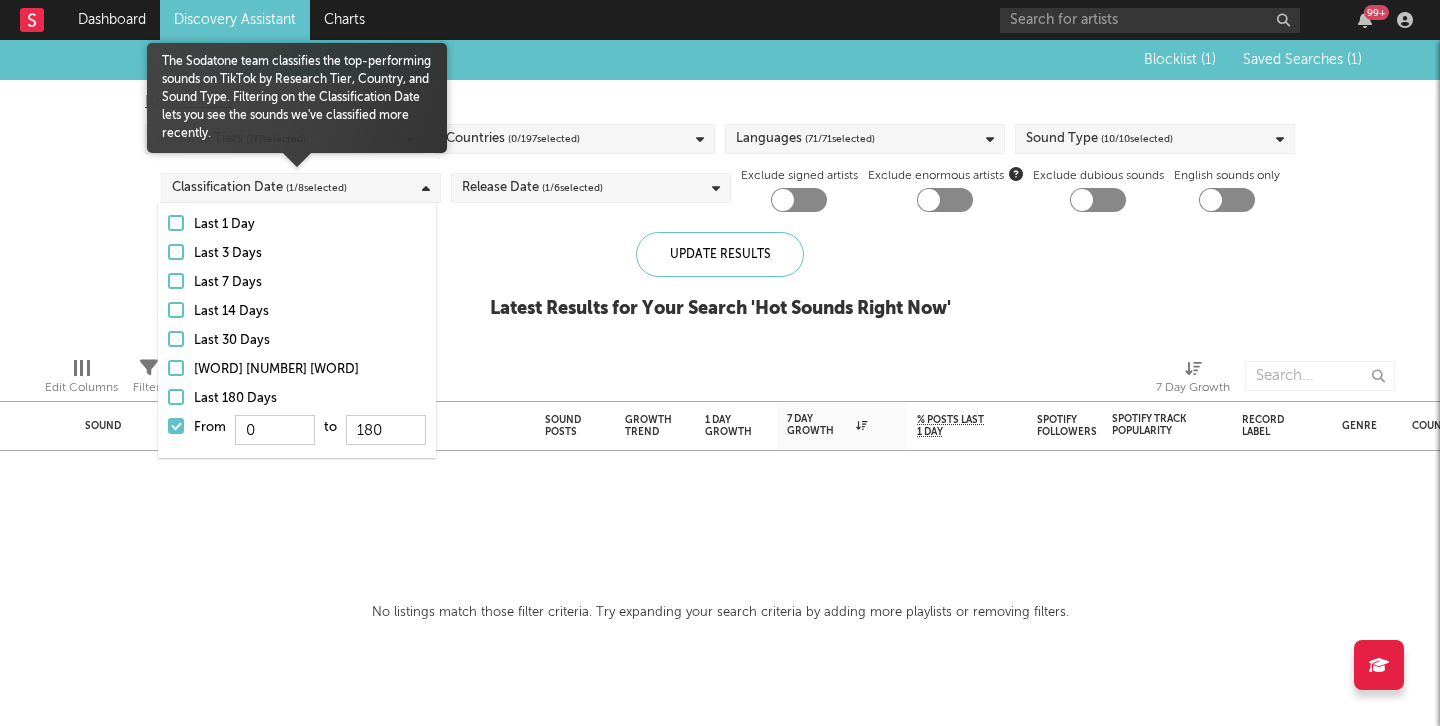 drag, startPoint x: 181, startPoint y: 426, endPoint x: 576, endPoint y: 245, distance: 434.49512 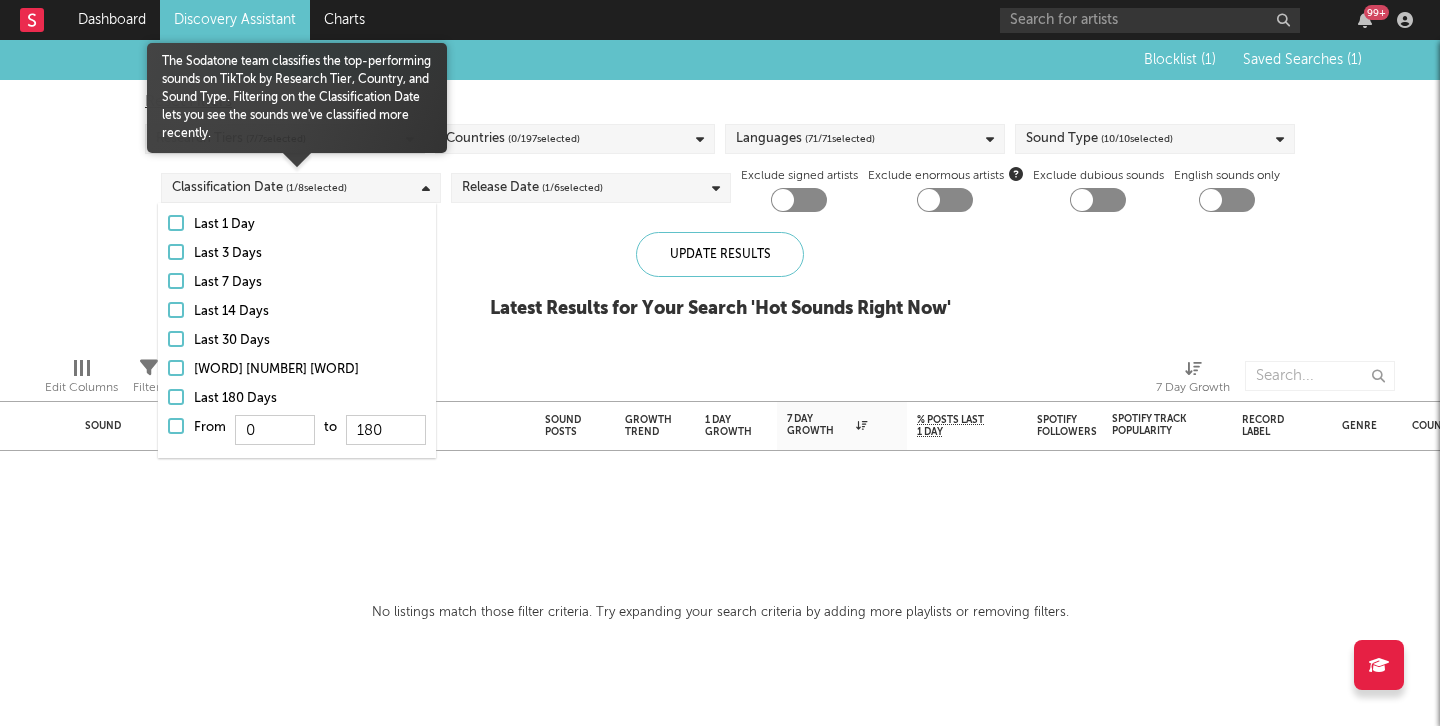 type 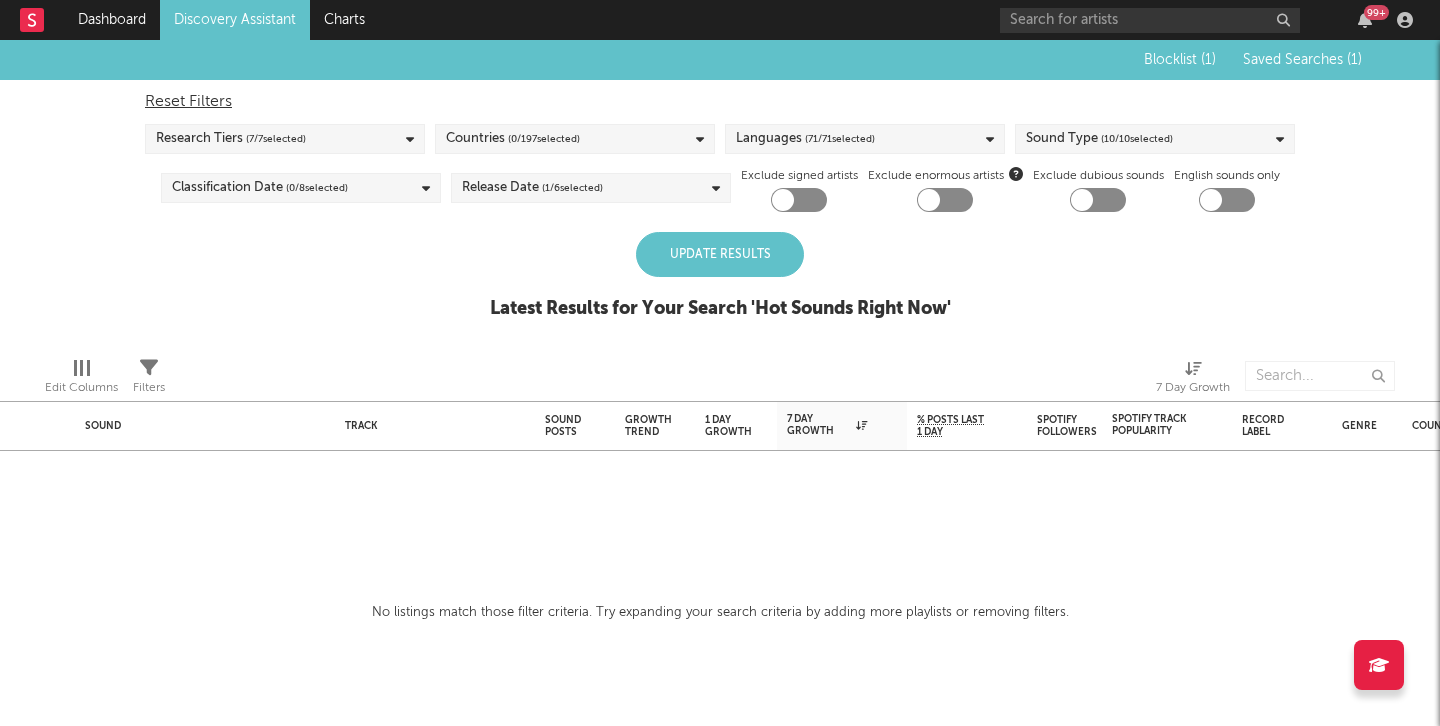 click on "Update [WORD] Latest [WORD] for Your Search ' [WORD] [WORD] Now '" at bounding box center (720, 286) 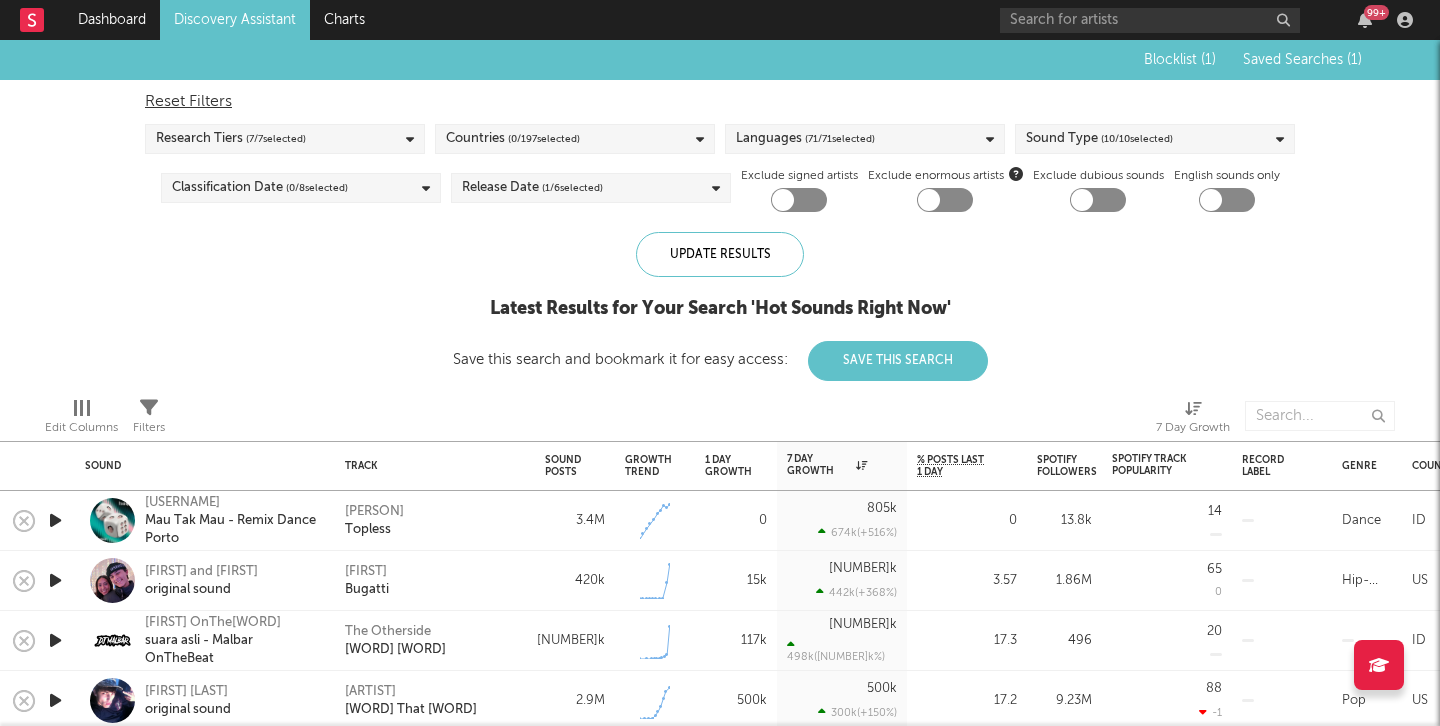 click at bounding box center (55, 520) 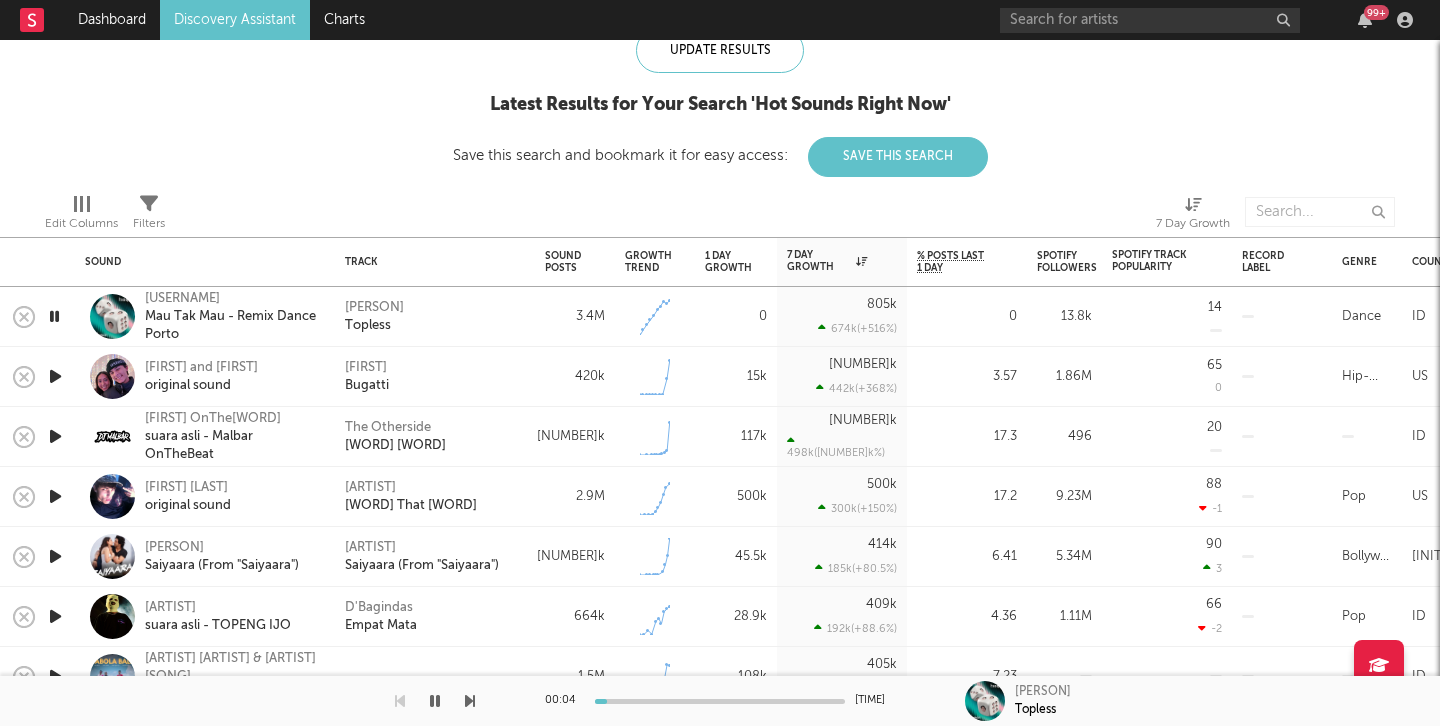 click at bounding box center [55, 376] 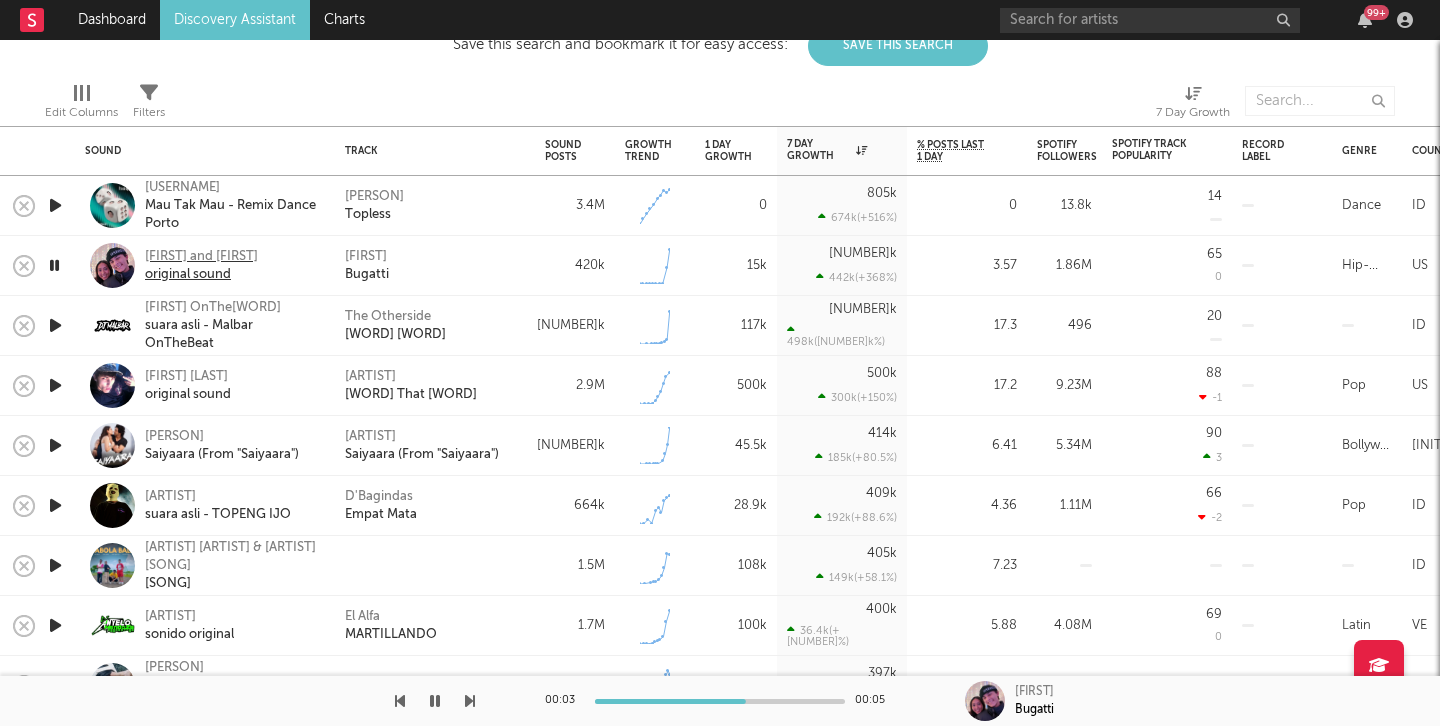 click on "original sound" at bounding box center (201, 275) 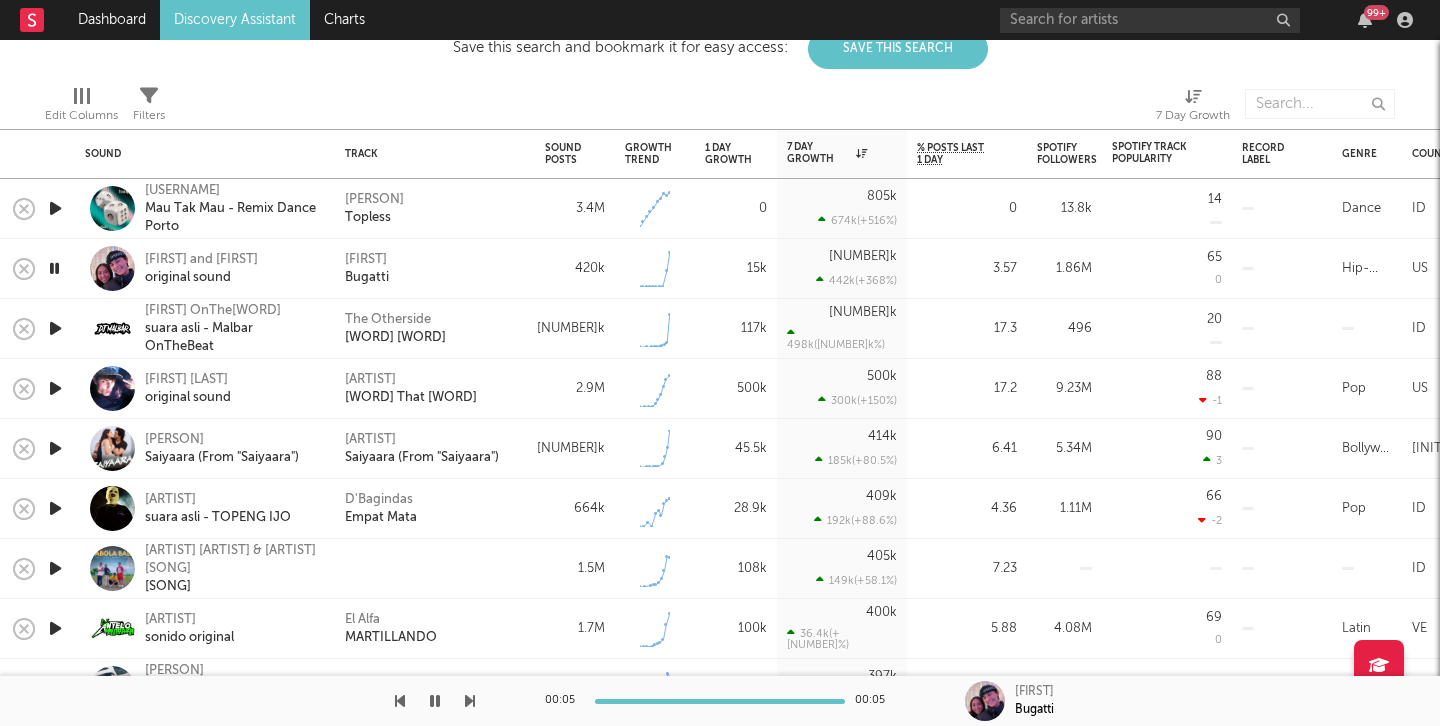 click at bounding box center [55, 328] 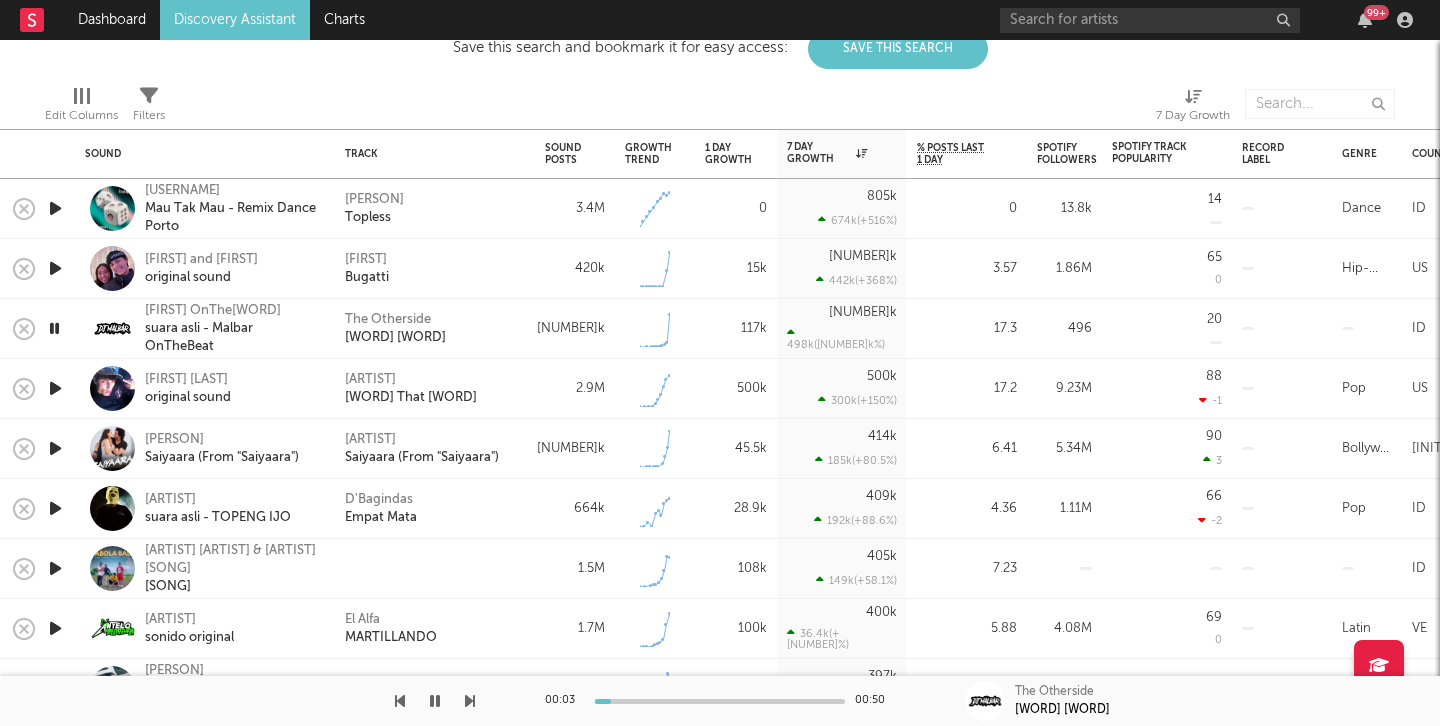 click at bounding box center (55, 388) 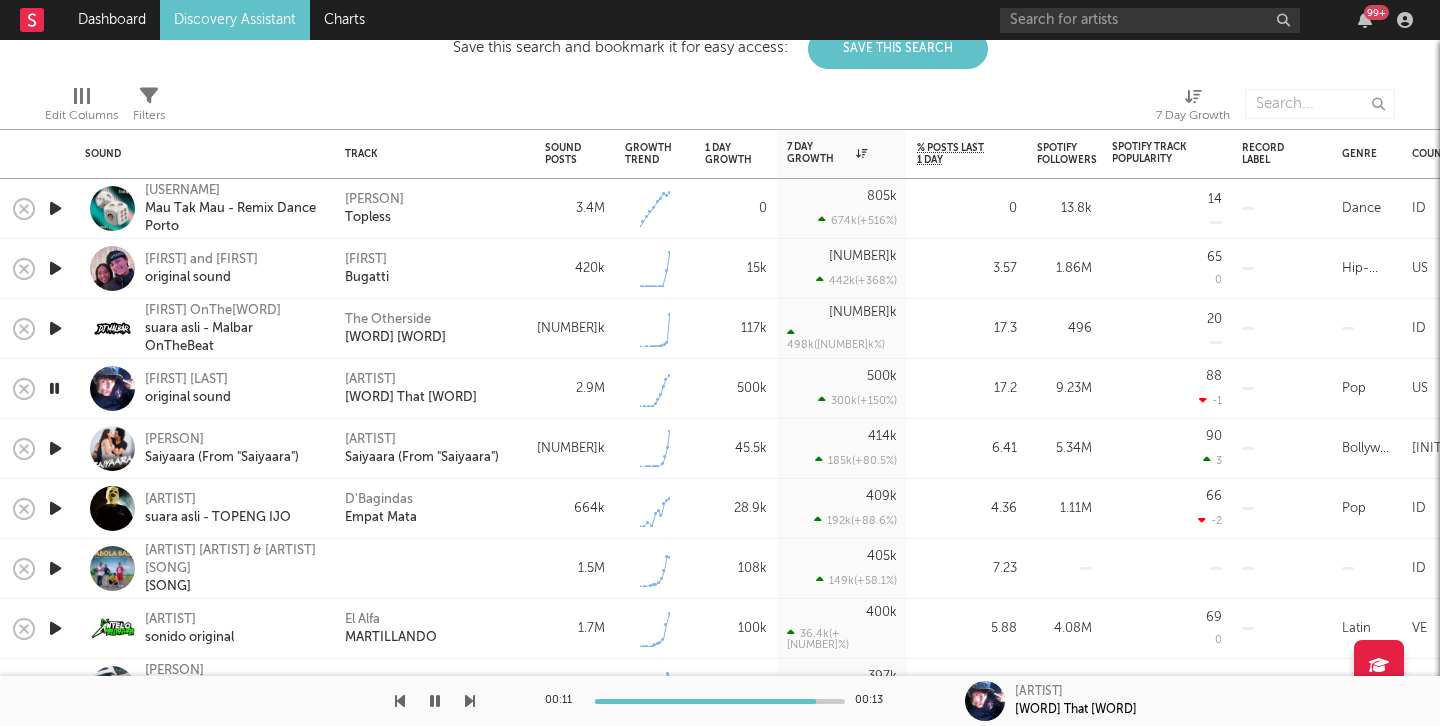 click at bounding box center (55, 448) 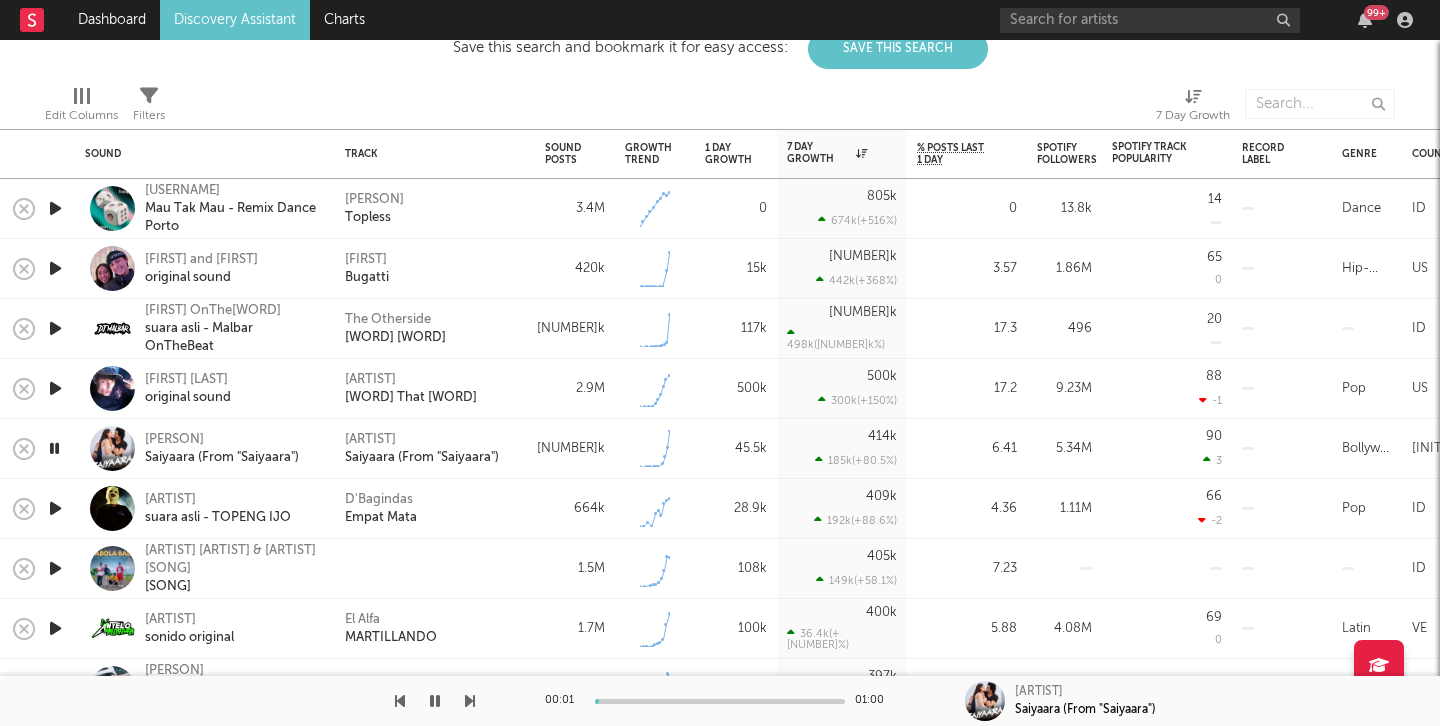 click at bounding box center (55, 508) 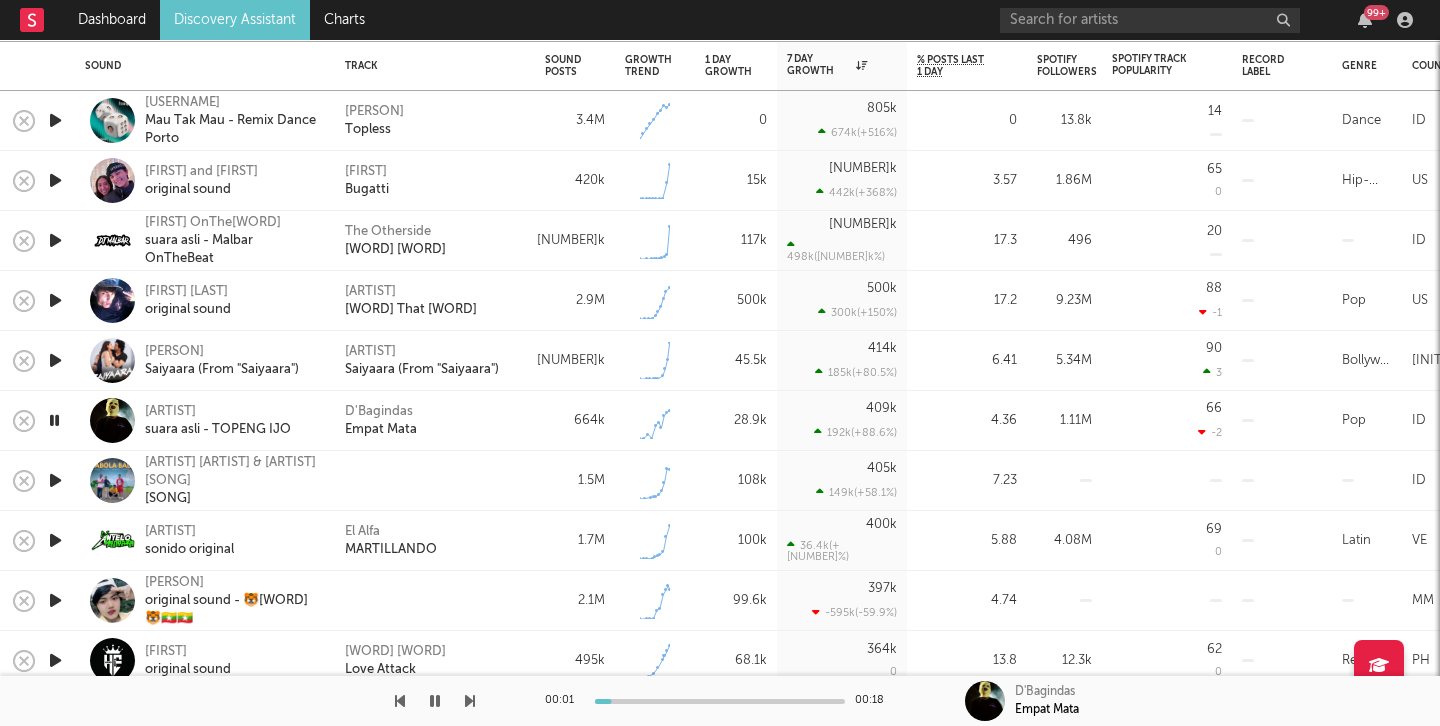 click at bounding box center [55, 480] 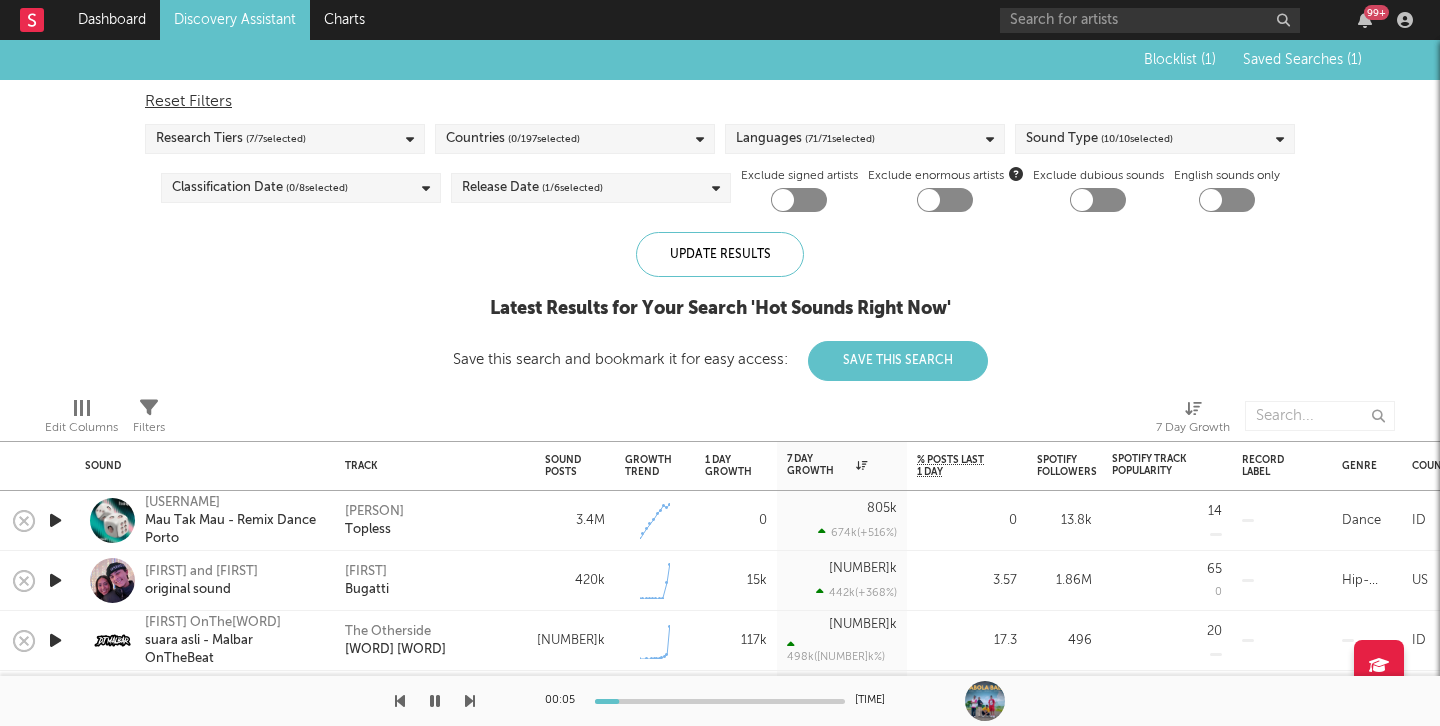 click at bounding box center (55, 520) 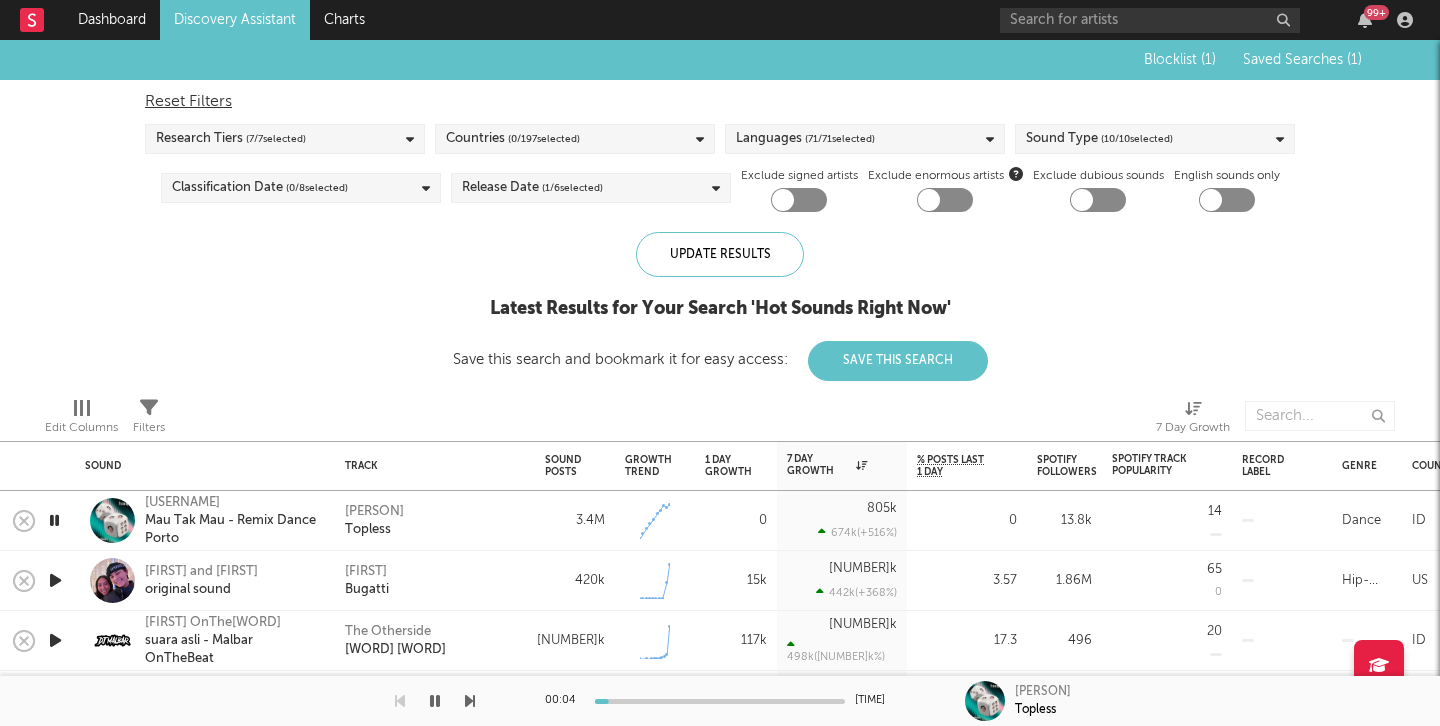 click at bounding box center (54, 520) 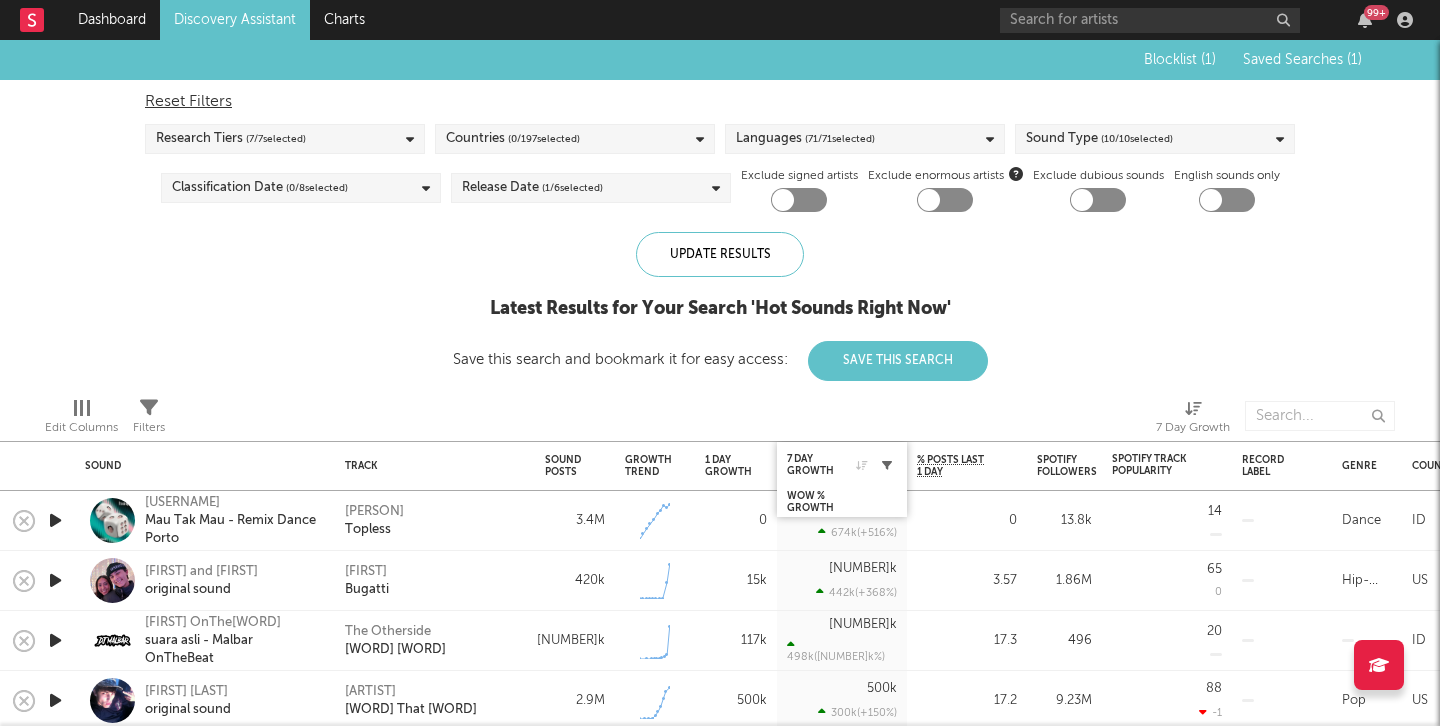 click at bounding box center (887, 465) 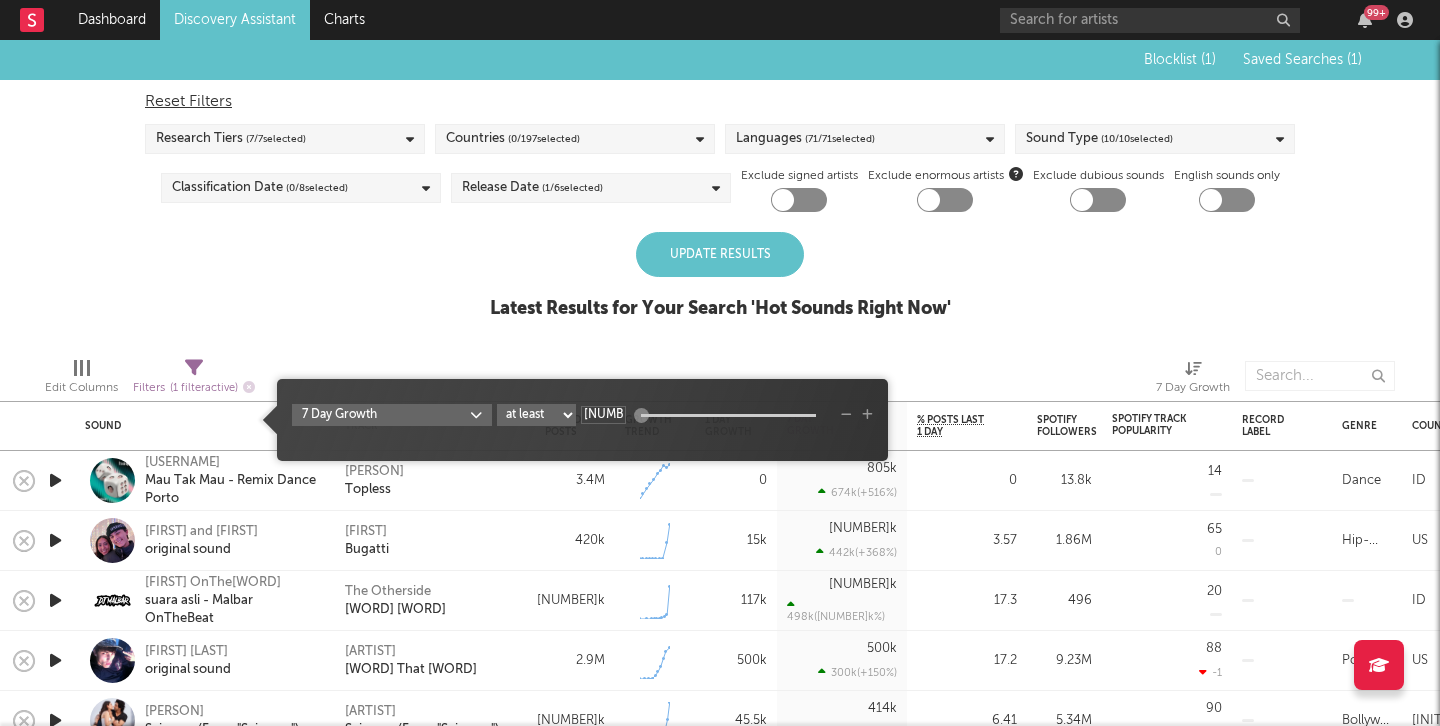 click on "at least at most between" at bounding box center (536, 415) 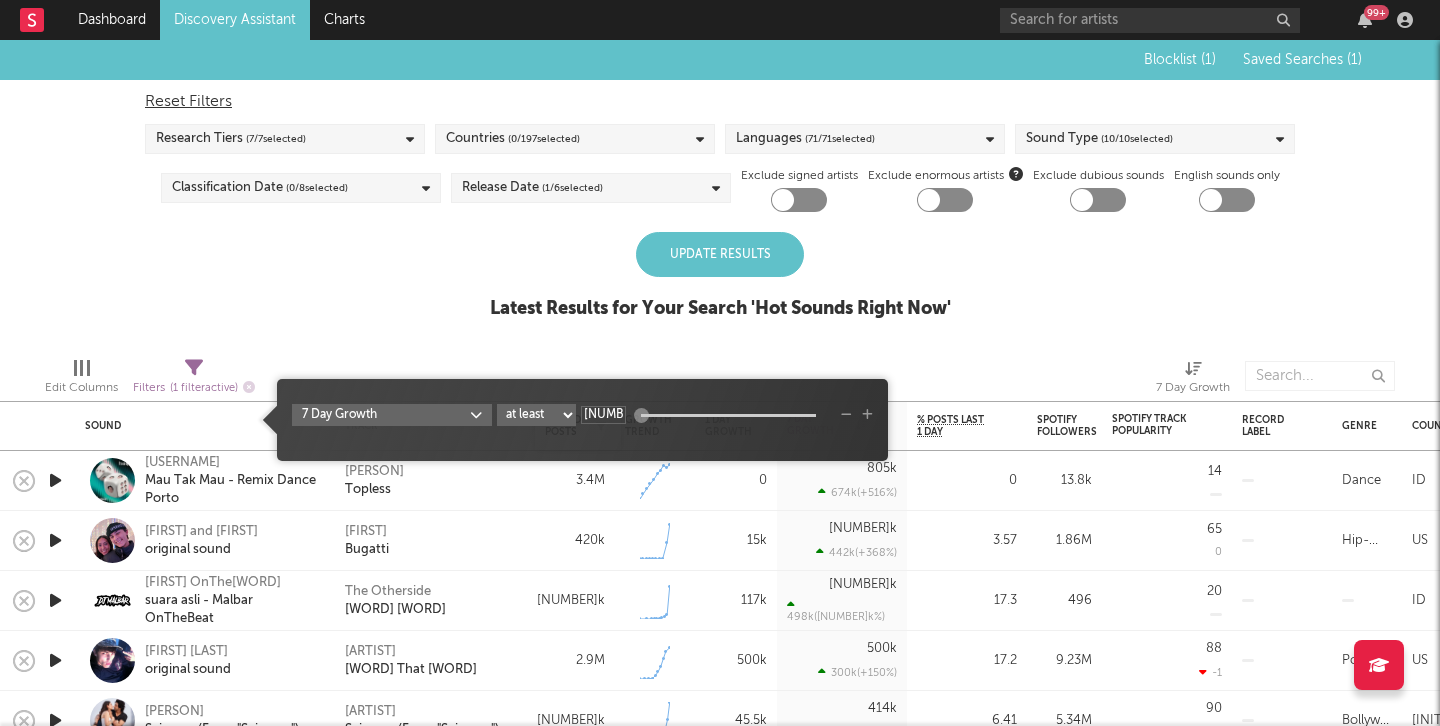 select on "between" 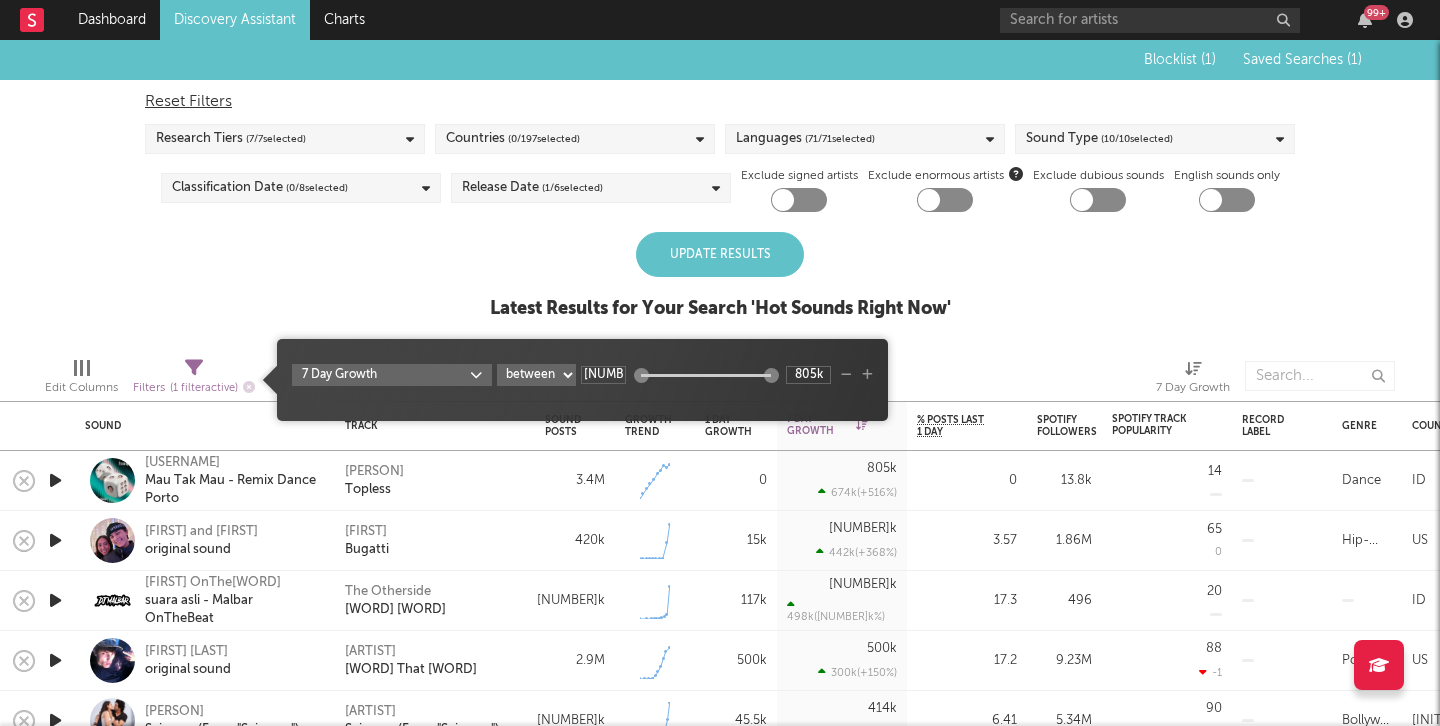 drag, startPoint x: 642, startPoint y: 376, endPoint x: 573, endPoint y: 383, distance: 69.354164 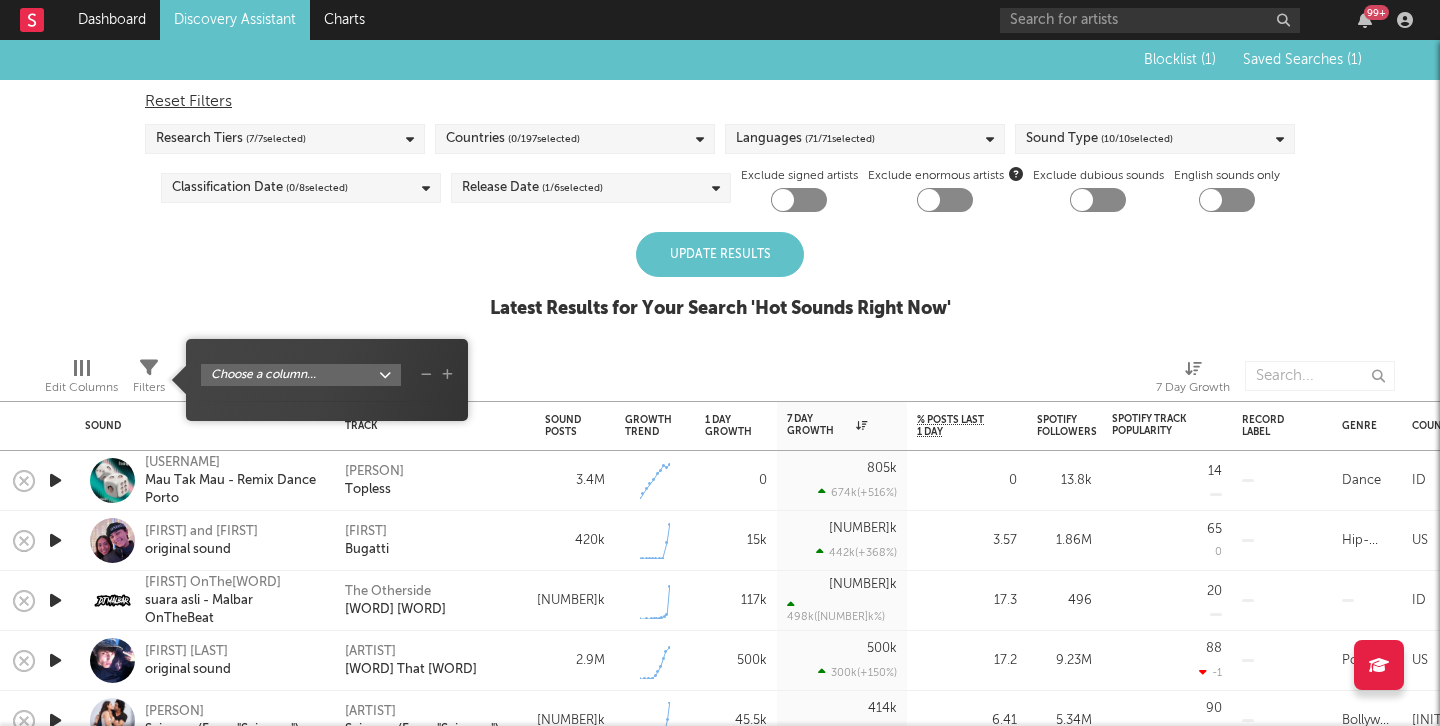 click at bounding box center [909, 376] 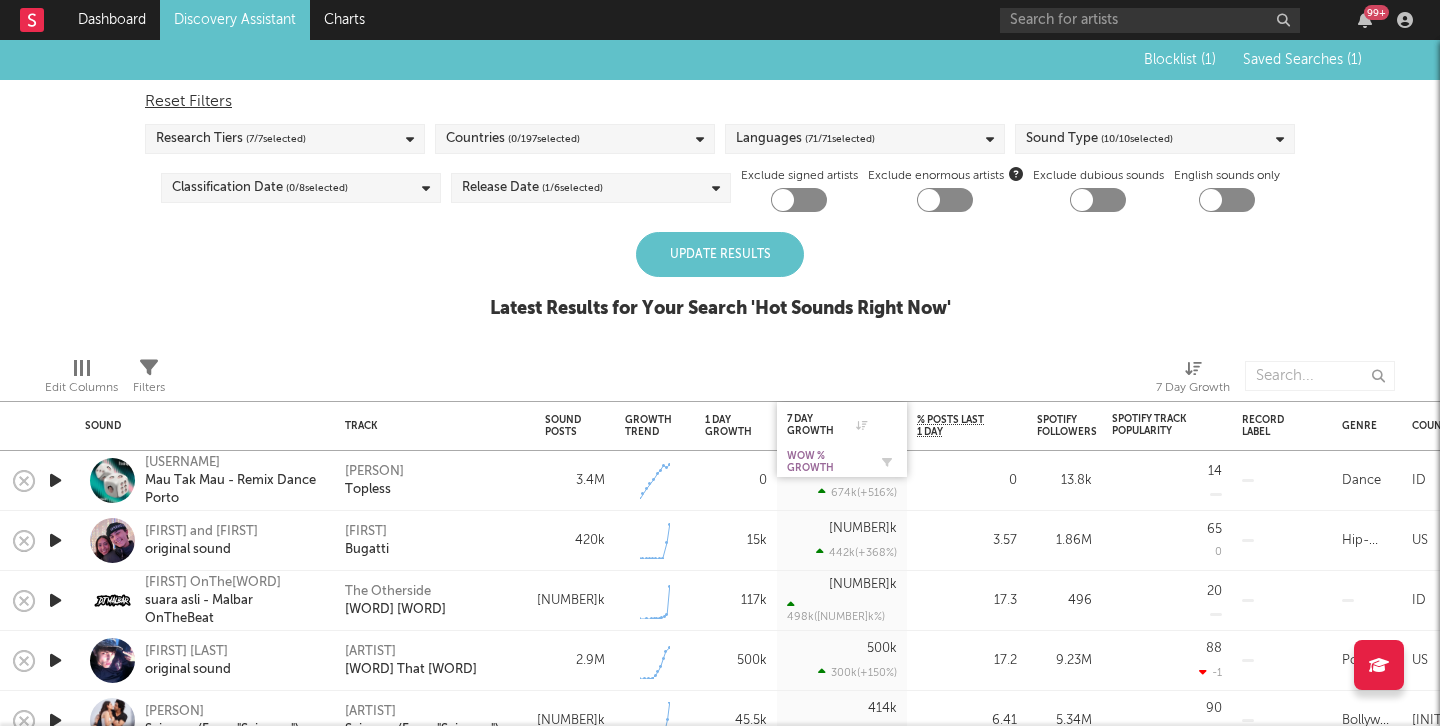 click on "WoW % Growth" at bounding box center (827, 462) 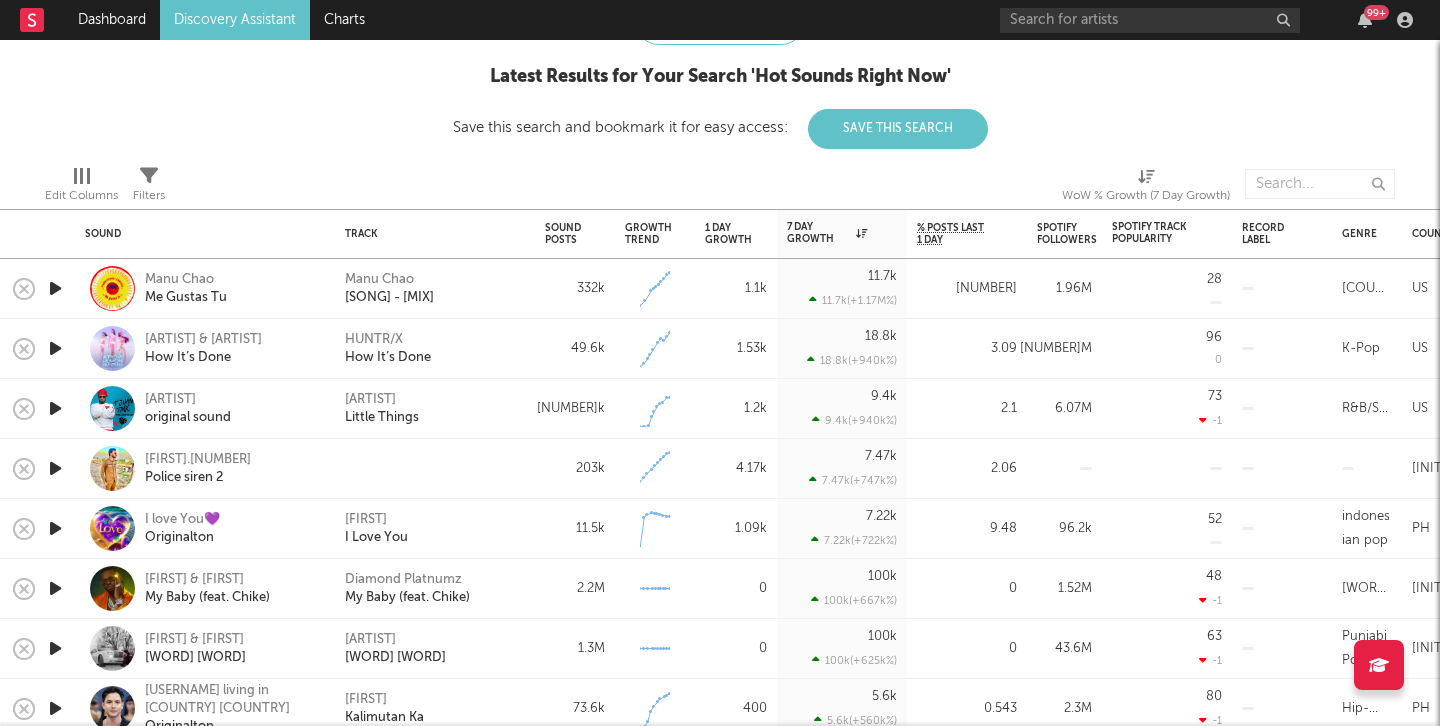 click at bounding box center (55, 288) 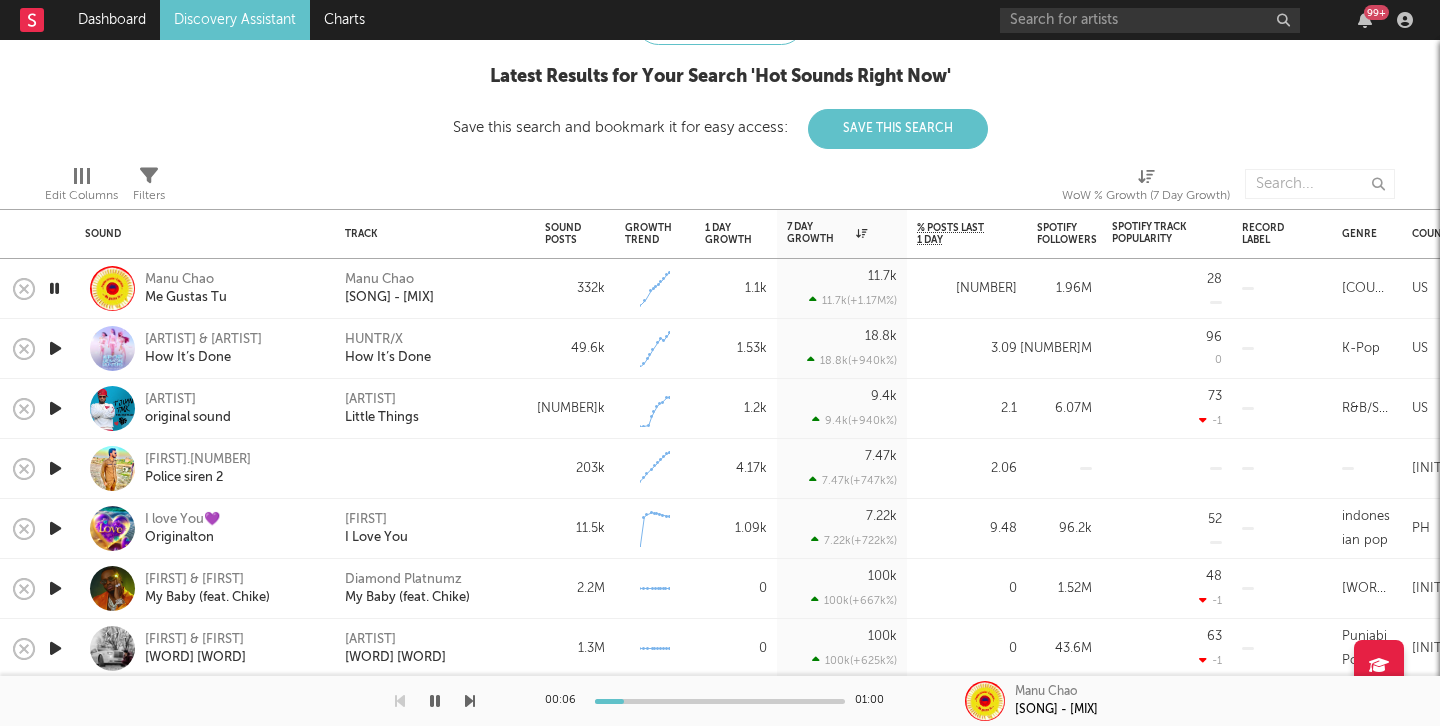 click at bounding box center [55, 348] 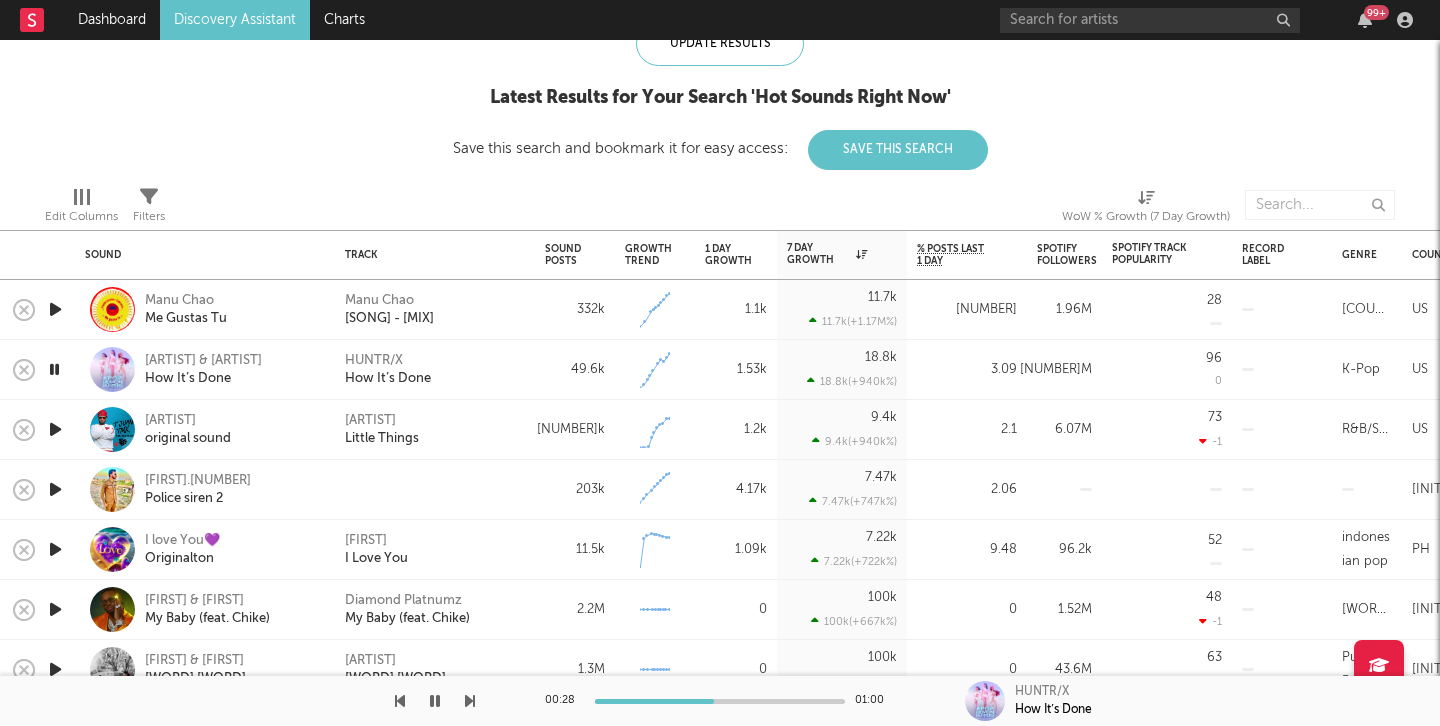 click at bounding box center (55, 309) 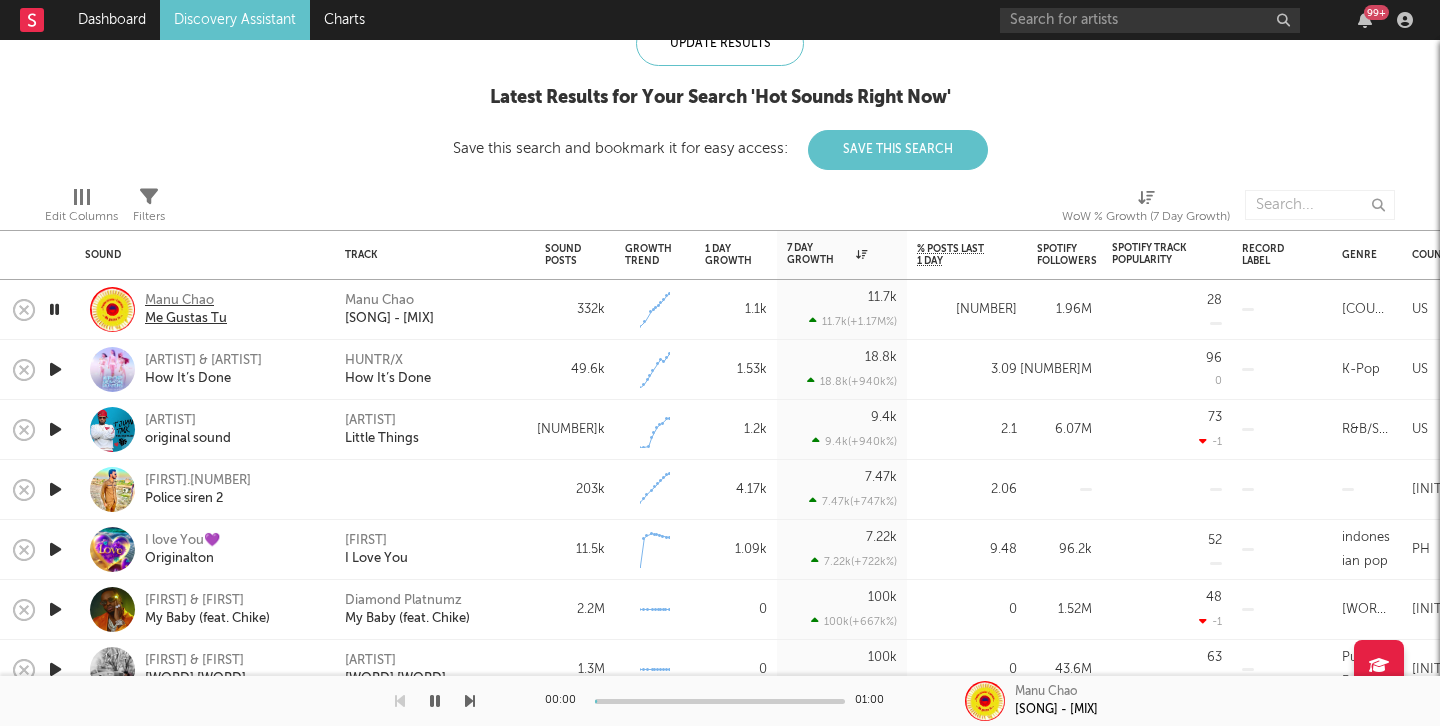 click on "Me Gustas Tu" at bounding box center [186, 319] 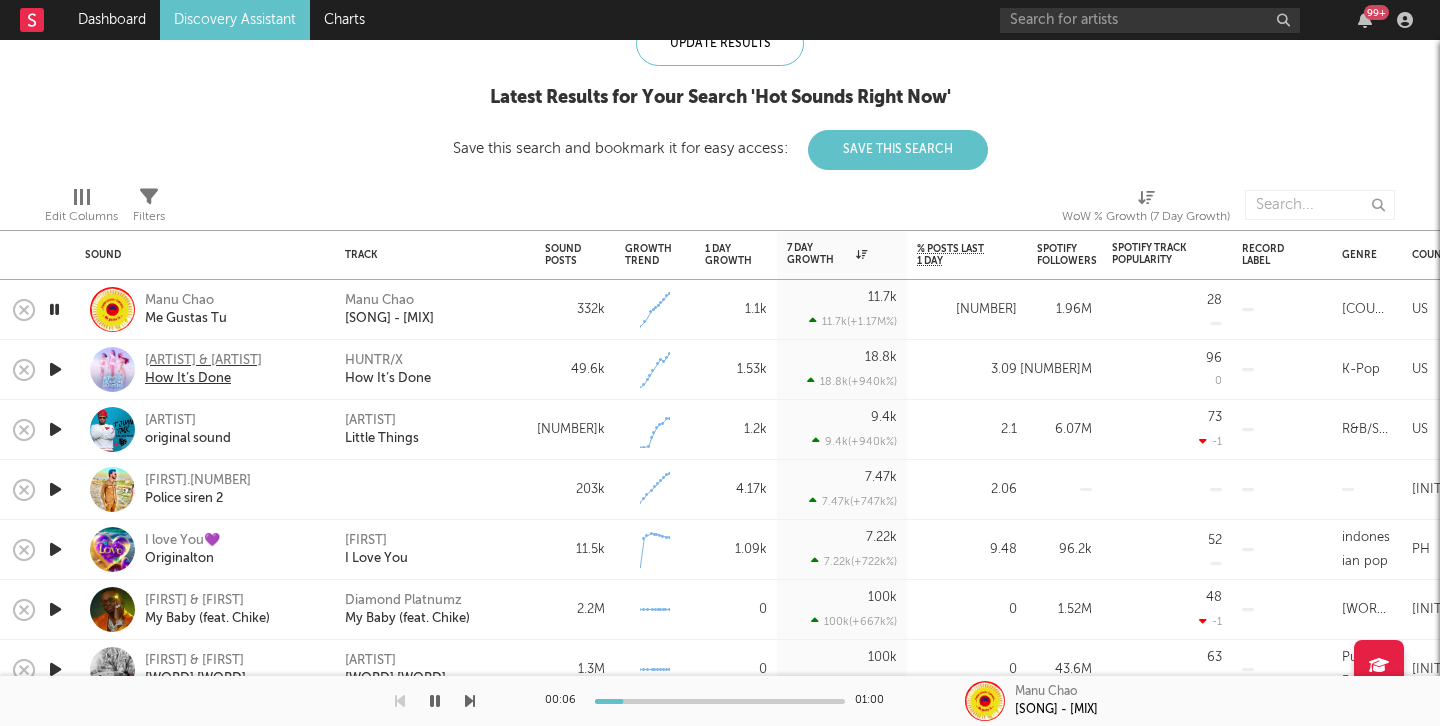 click on "How It’s Done" at bounding box center (203, 379) 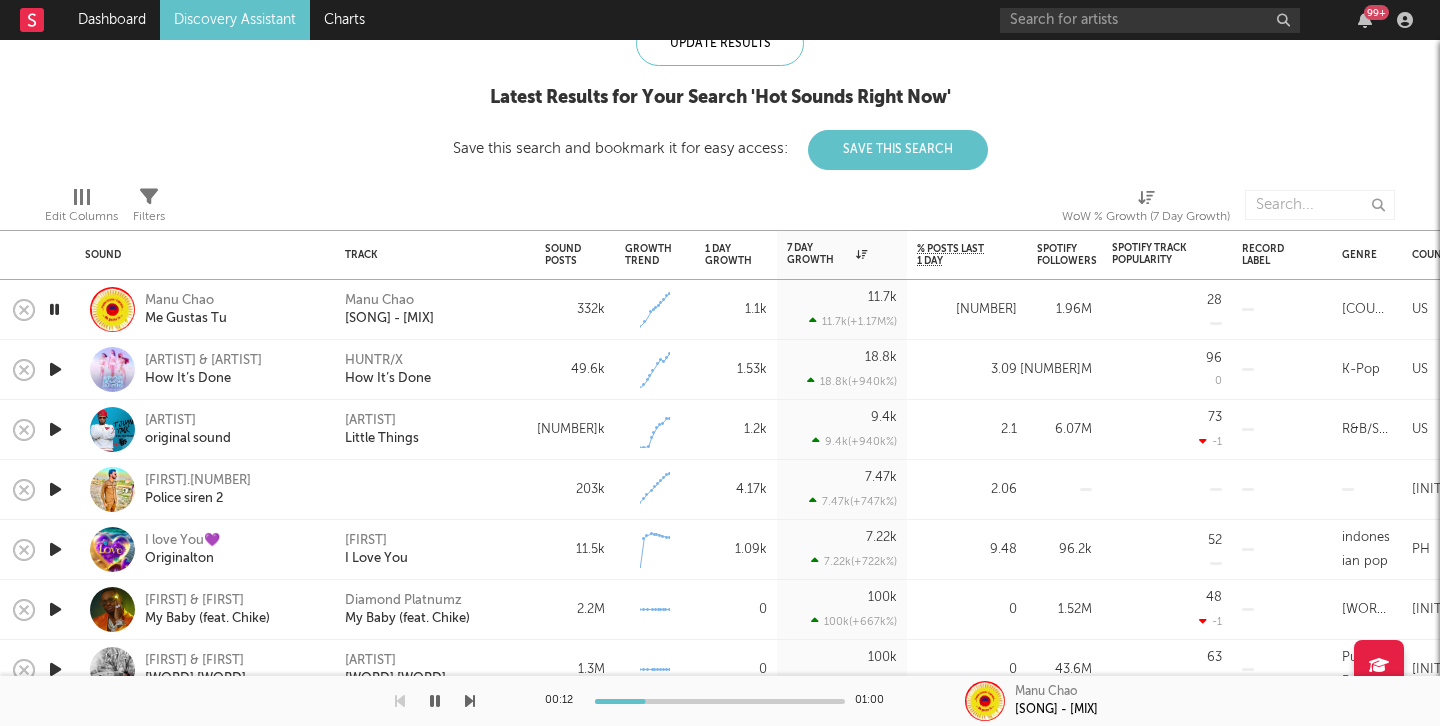click at bounding box center (55, 429) 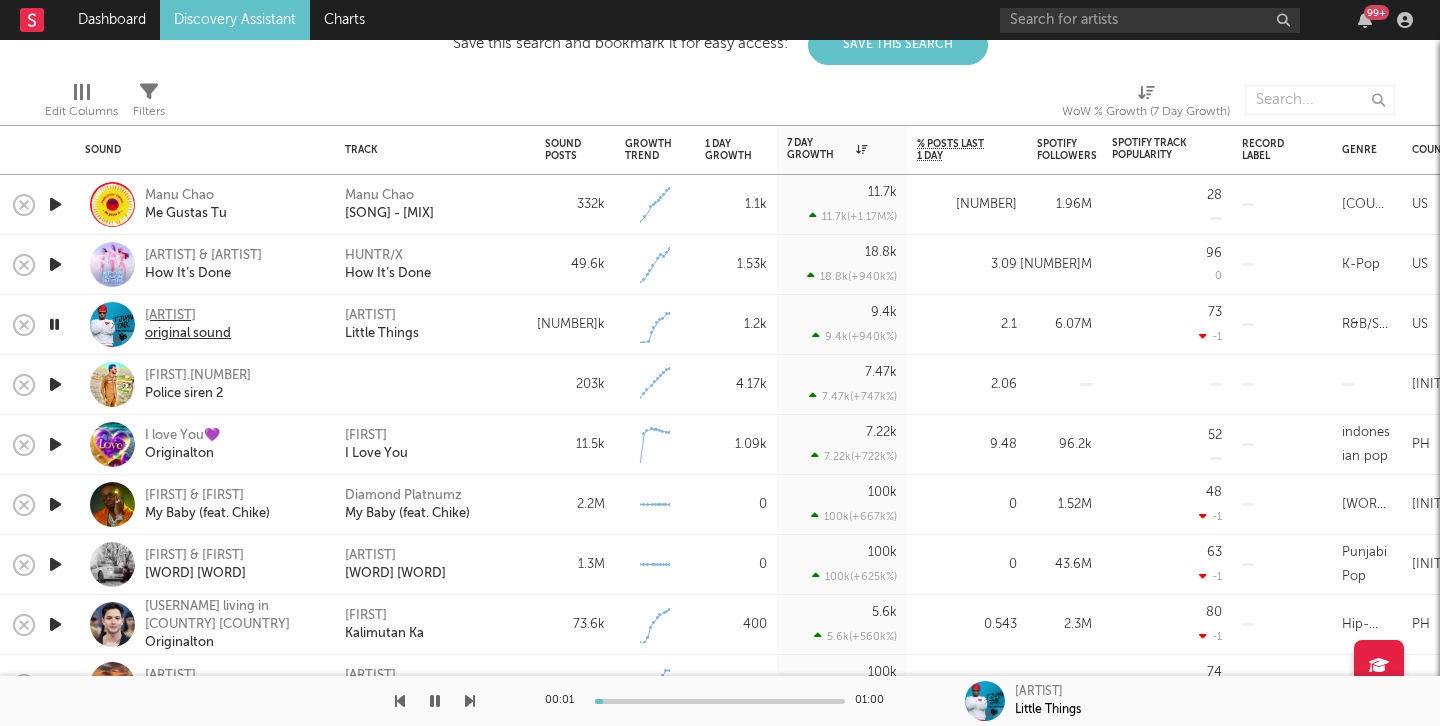 click on "original sound" at bounding box center (188, 334) 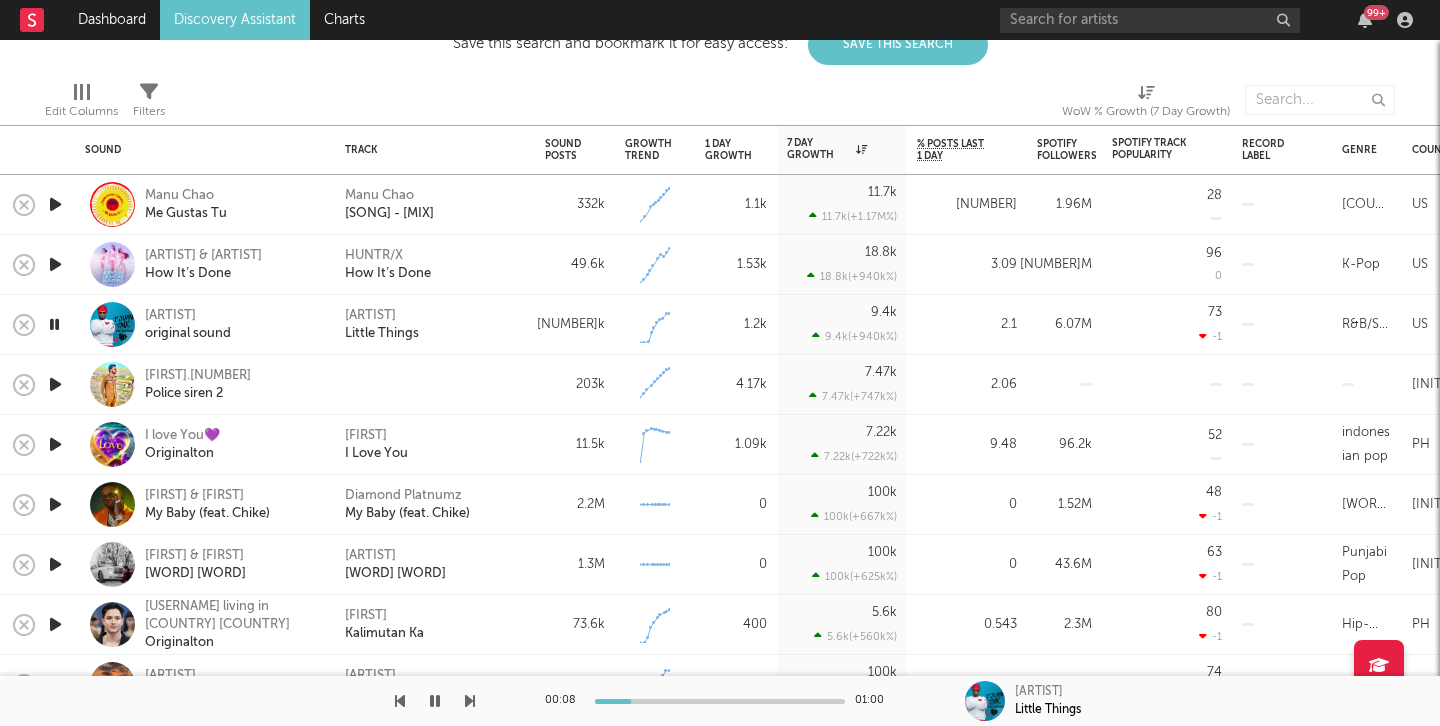 click at bounding box center [55, 384] 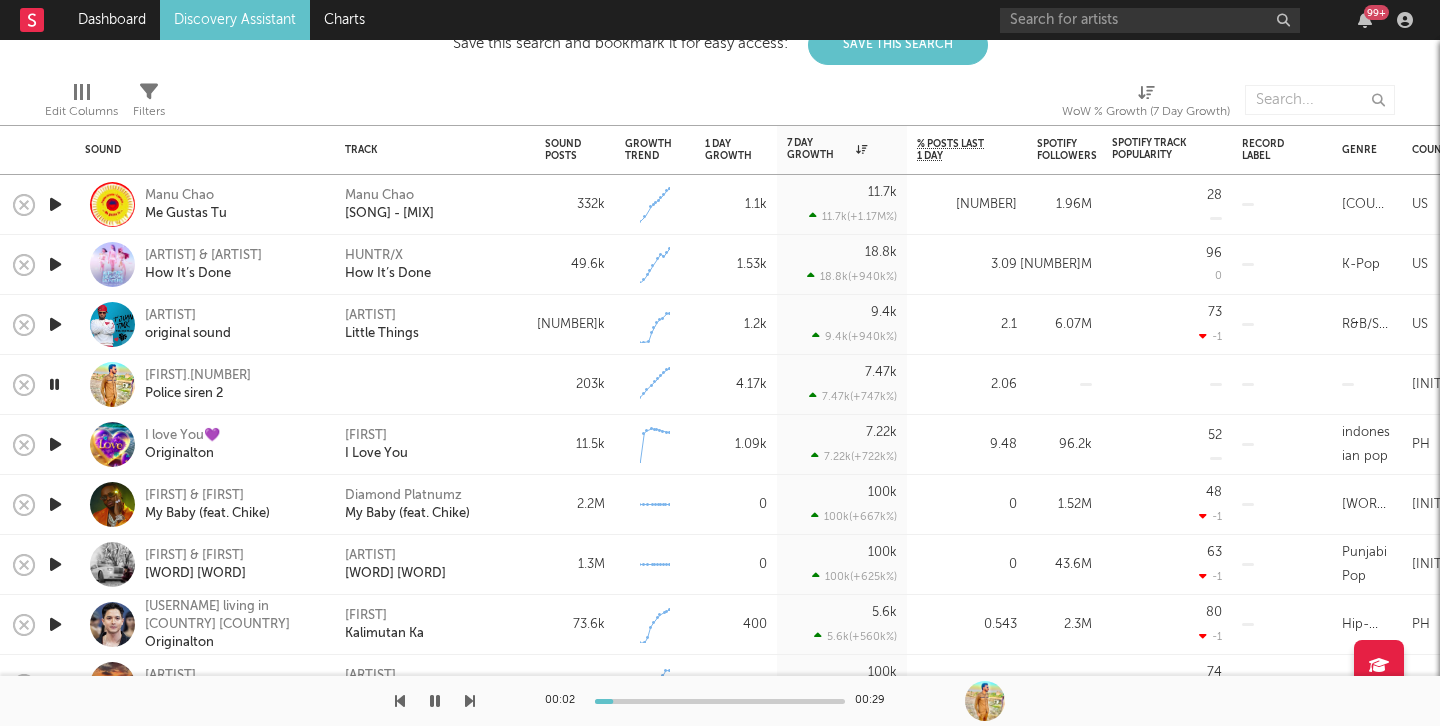 click at bounding box center (55, 444) 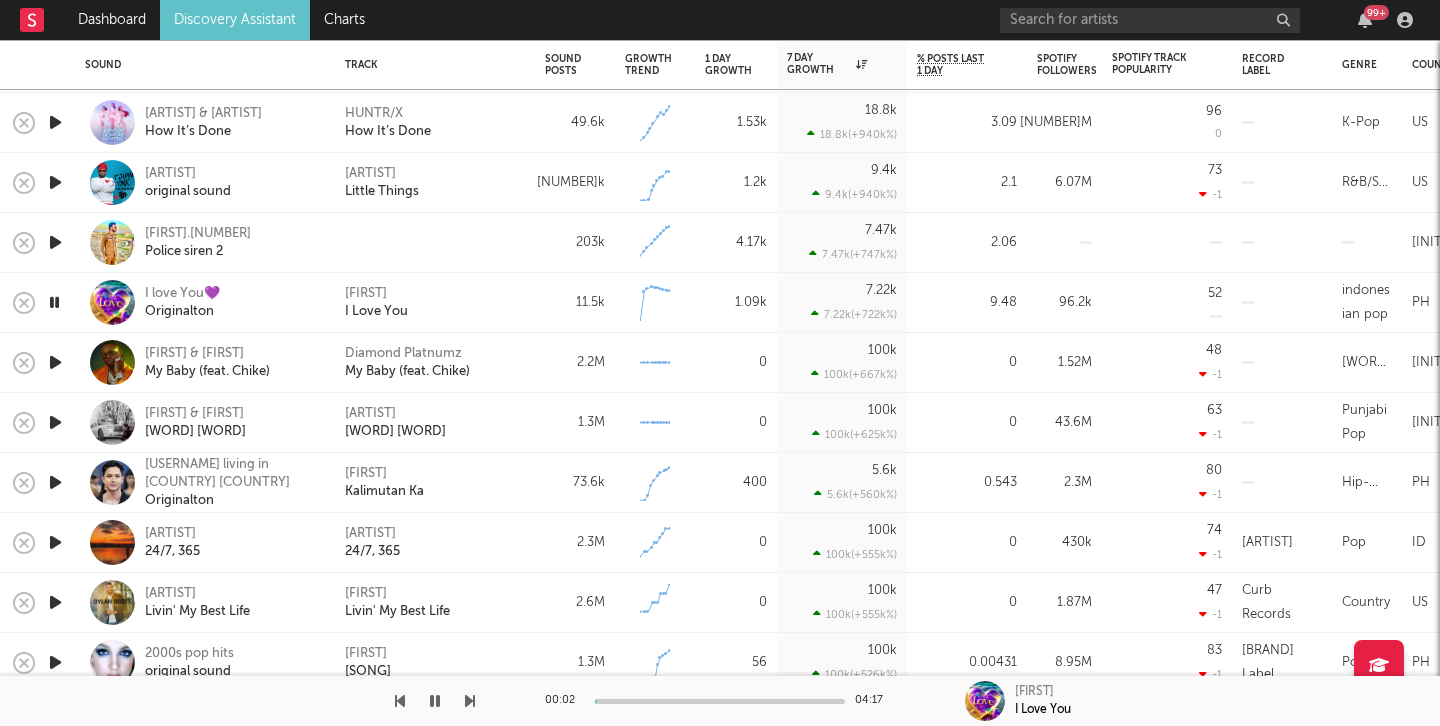 click at bounding box center [55, 362] 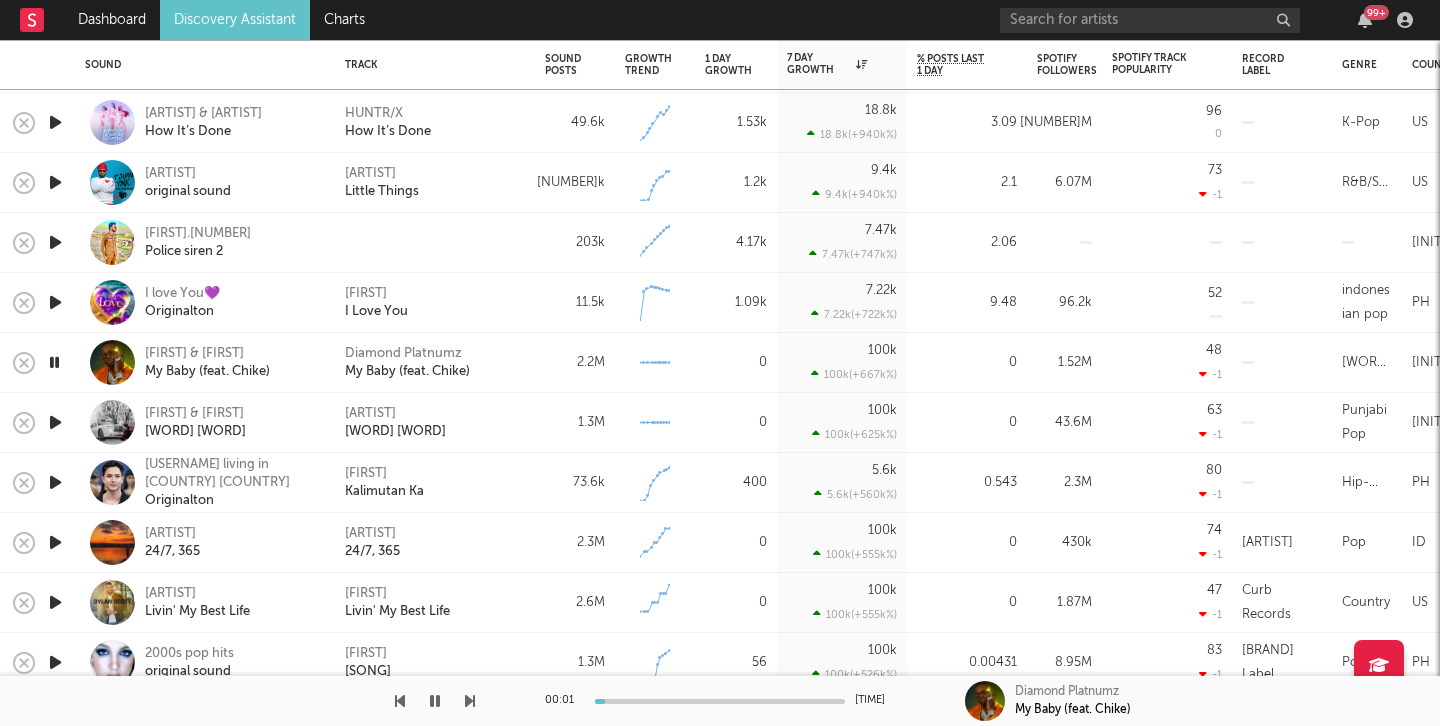click at bounding box center (55, 422) 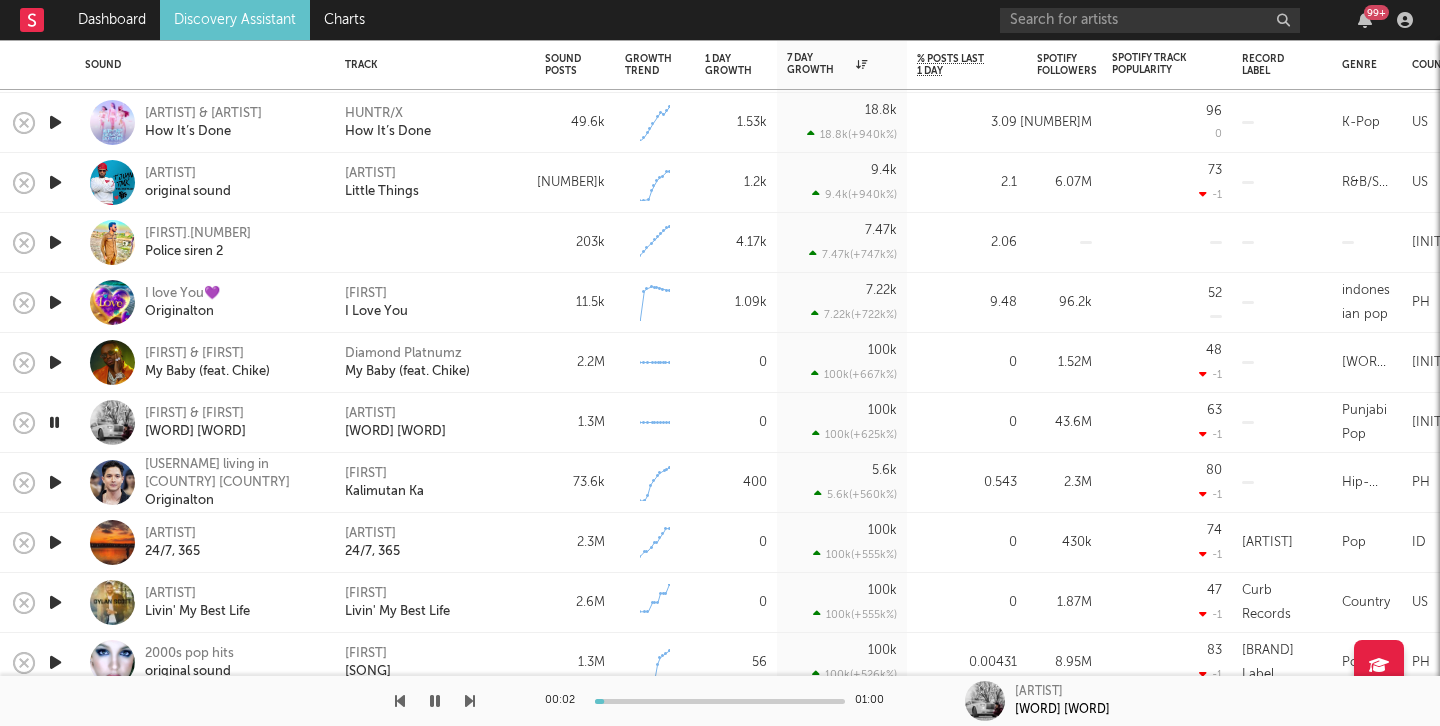 click at bounding box center [55, 482] 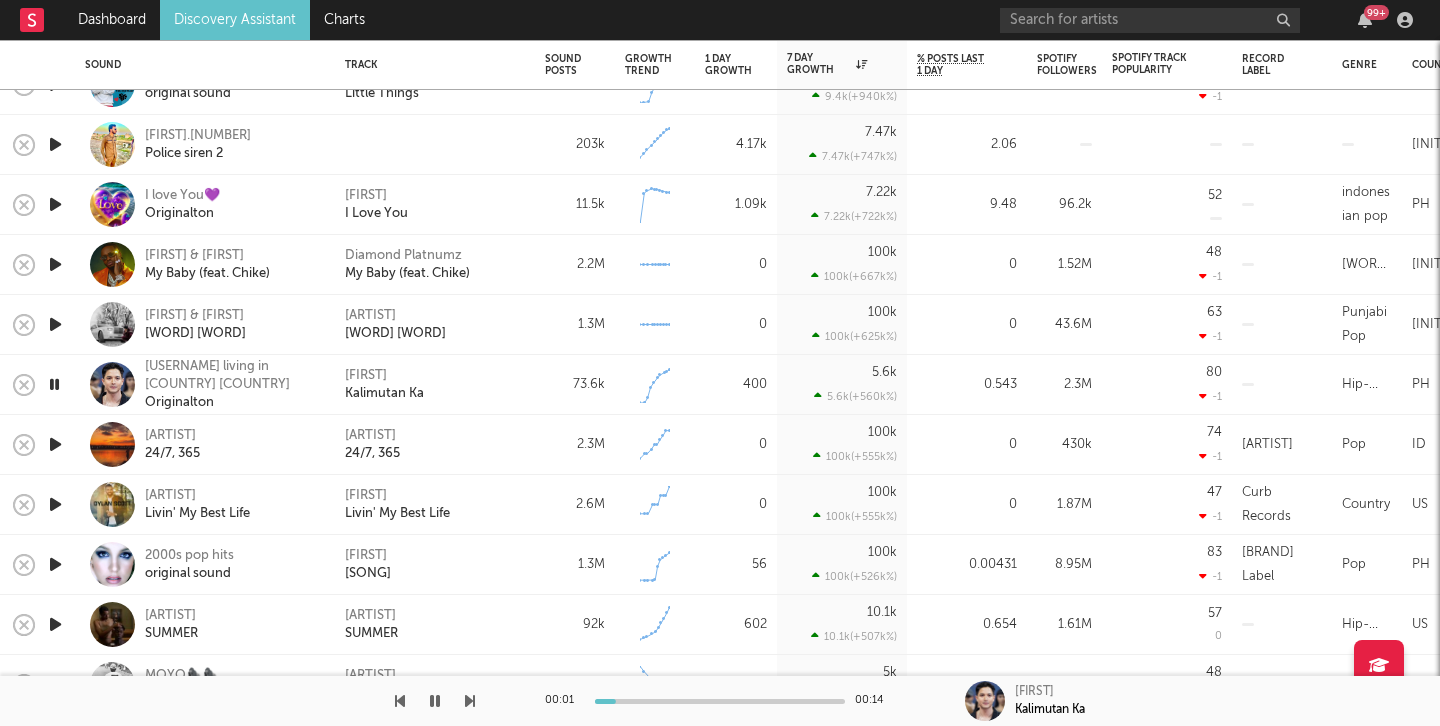 click at bounding box center [55, 444] 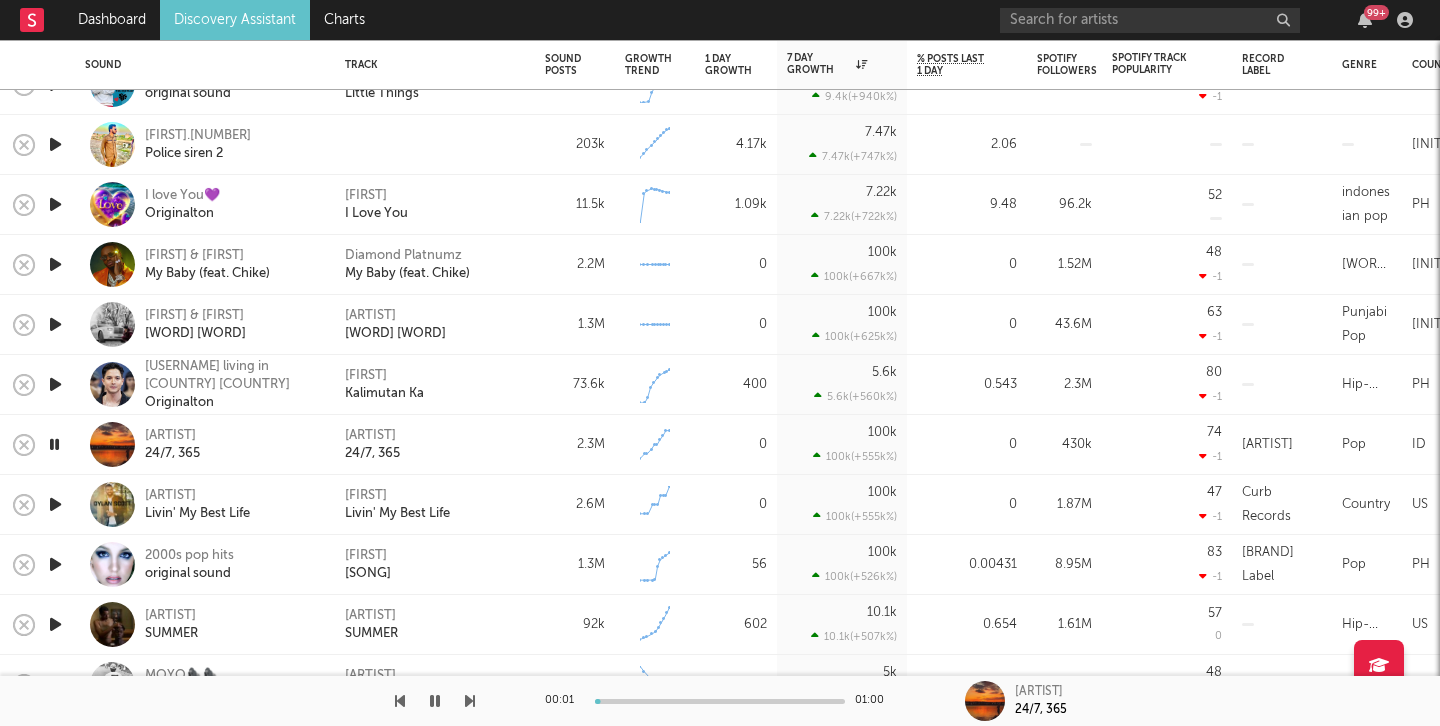click at bounding box center (55, 504) 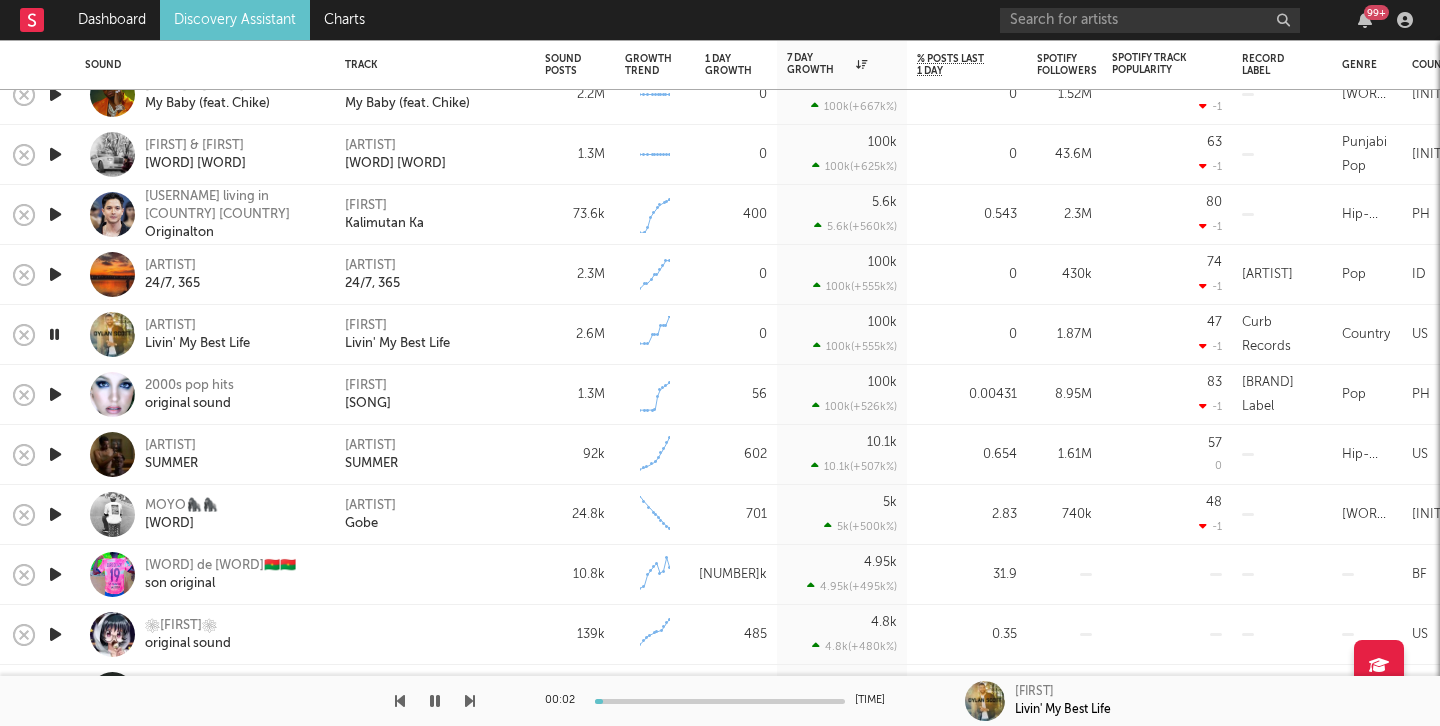 click at bounding box center [55, 394] 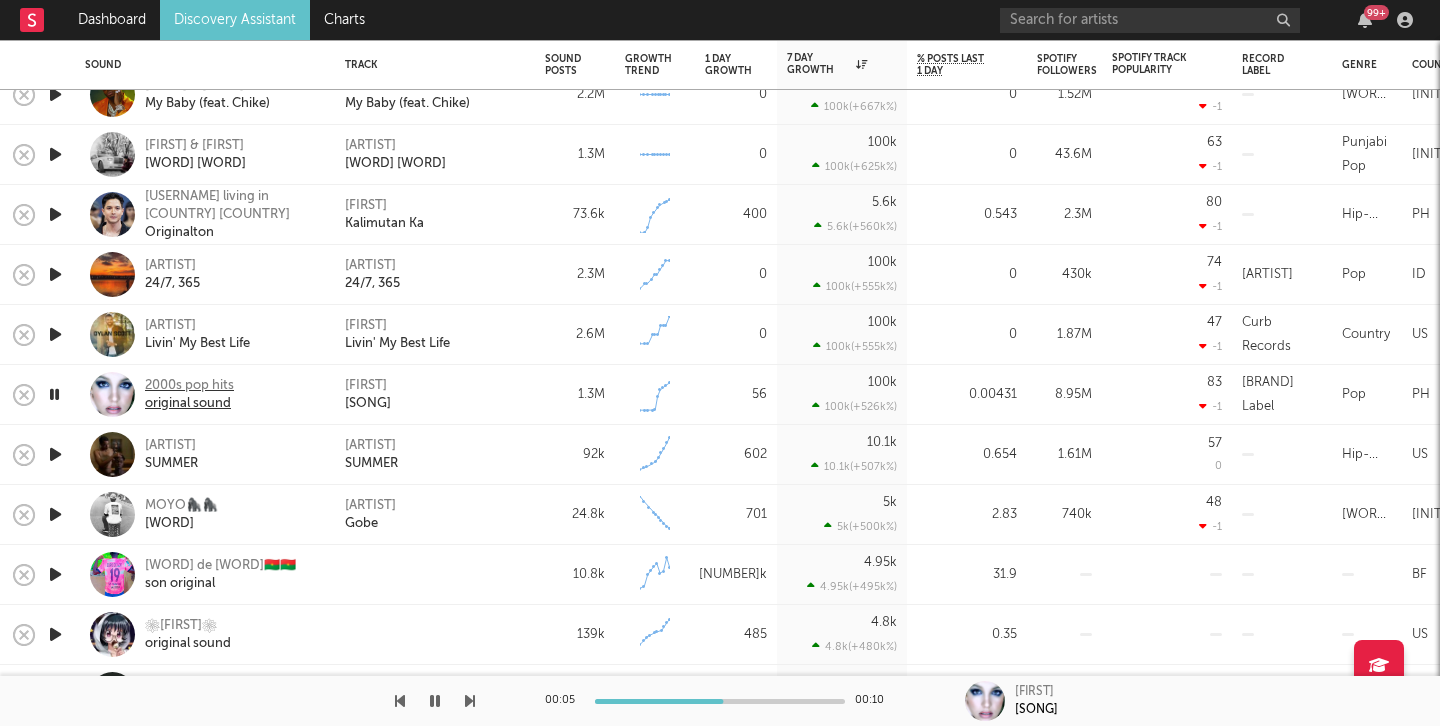 click on "original sound" at bounding box center [189, 404] 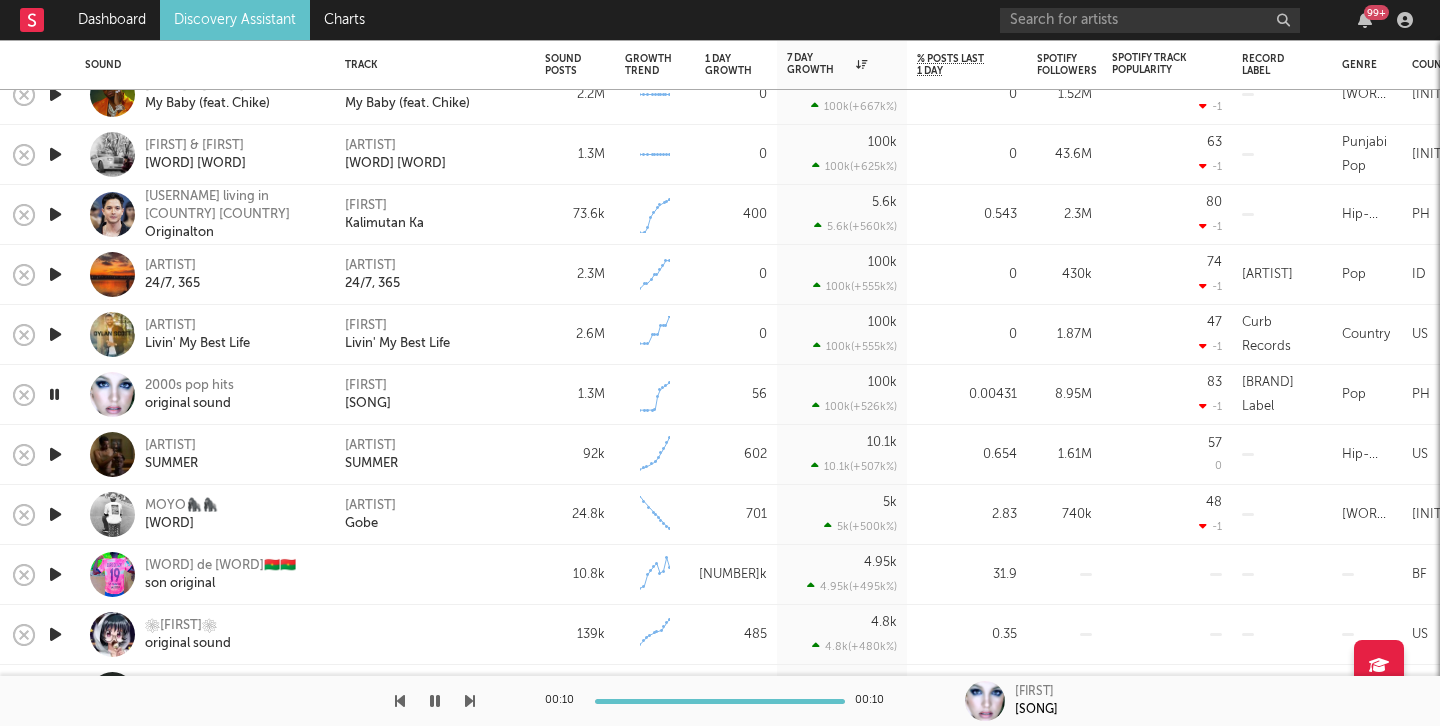 click at bounding box center [55, 454] 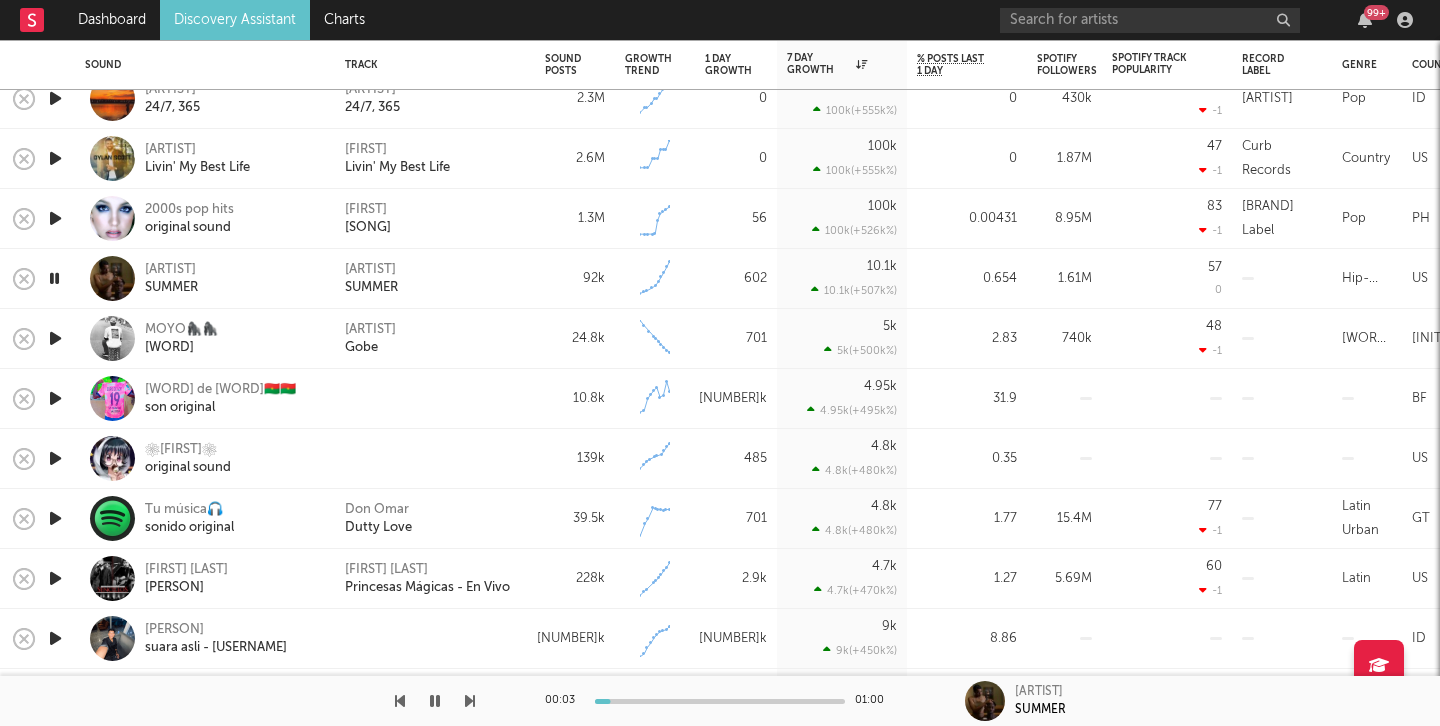 click at bounding box center [55, 338] 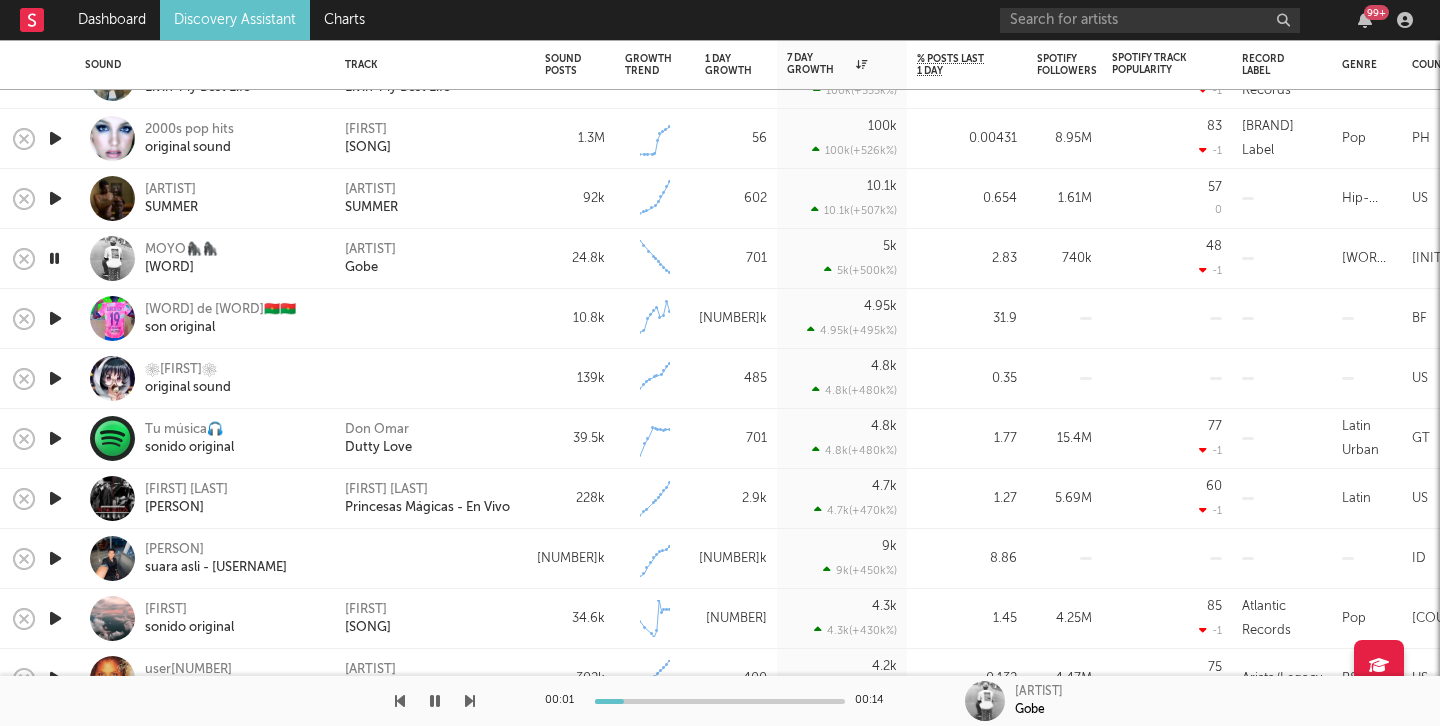 click at bounding box center (55, 318) 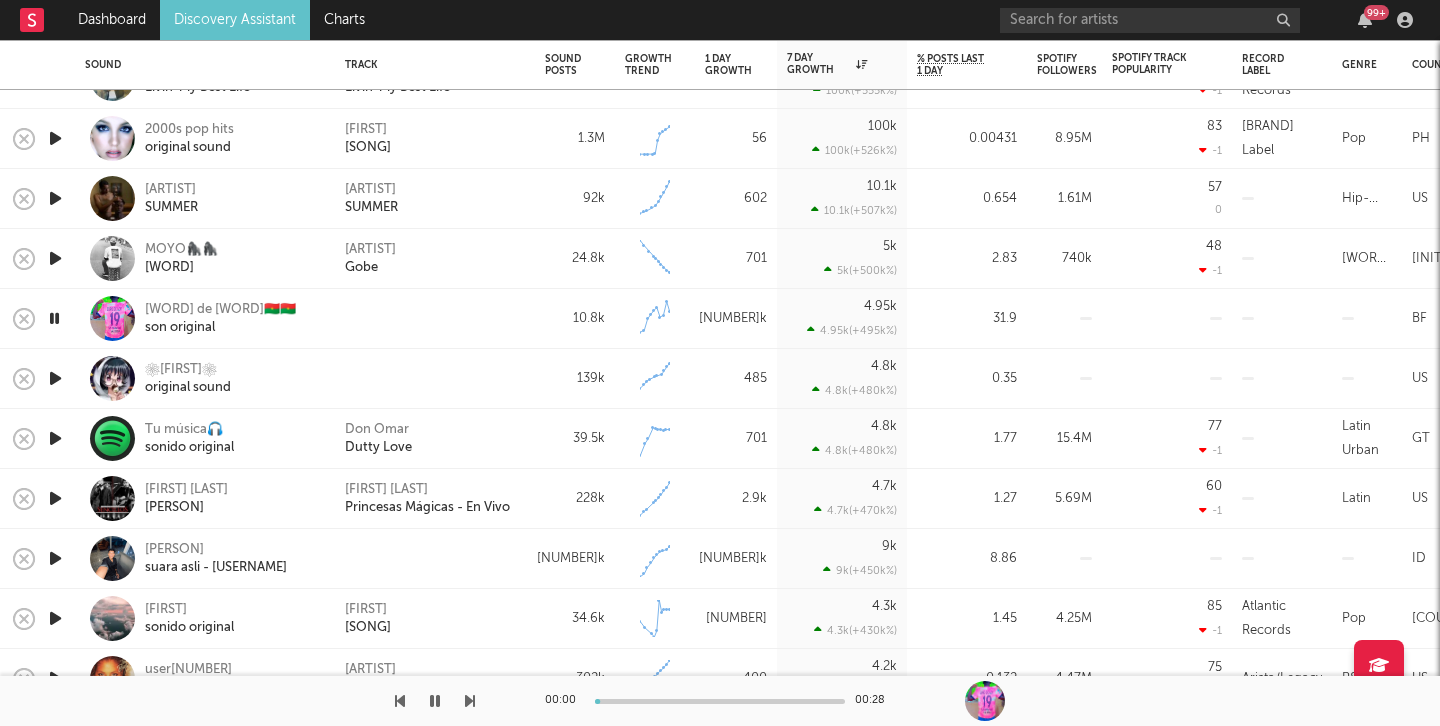click at bounding box center [55, 378] 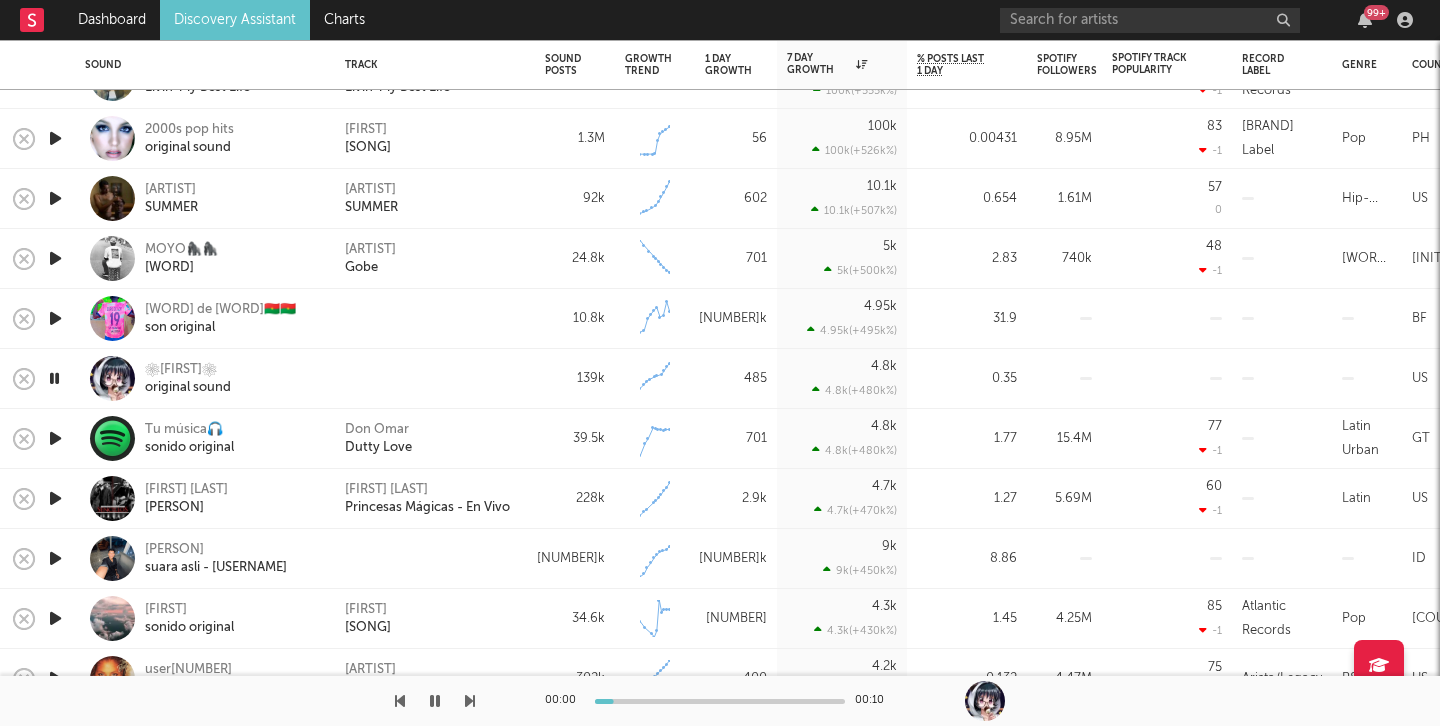 click at bounding box center (55, 438) 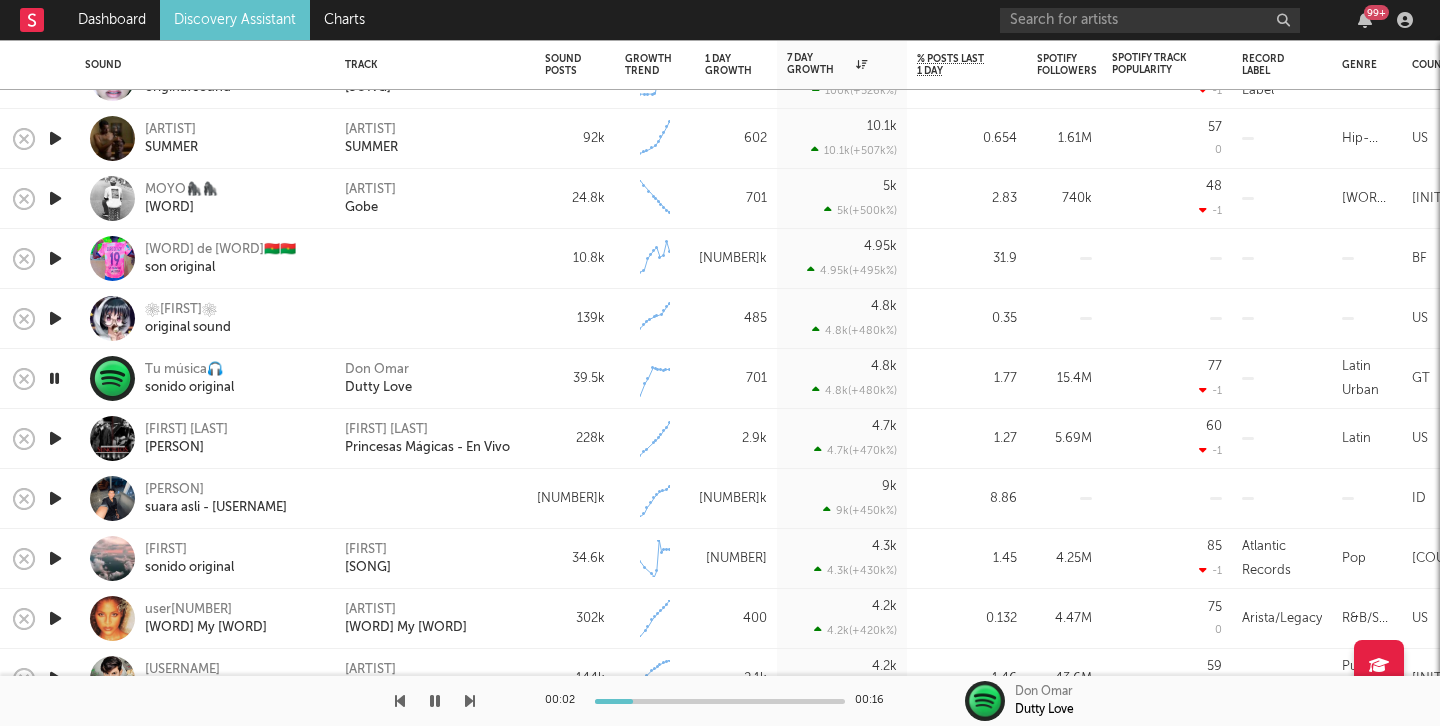 click at bounding box center (55, 438) 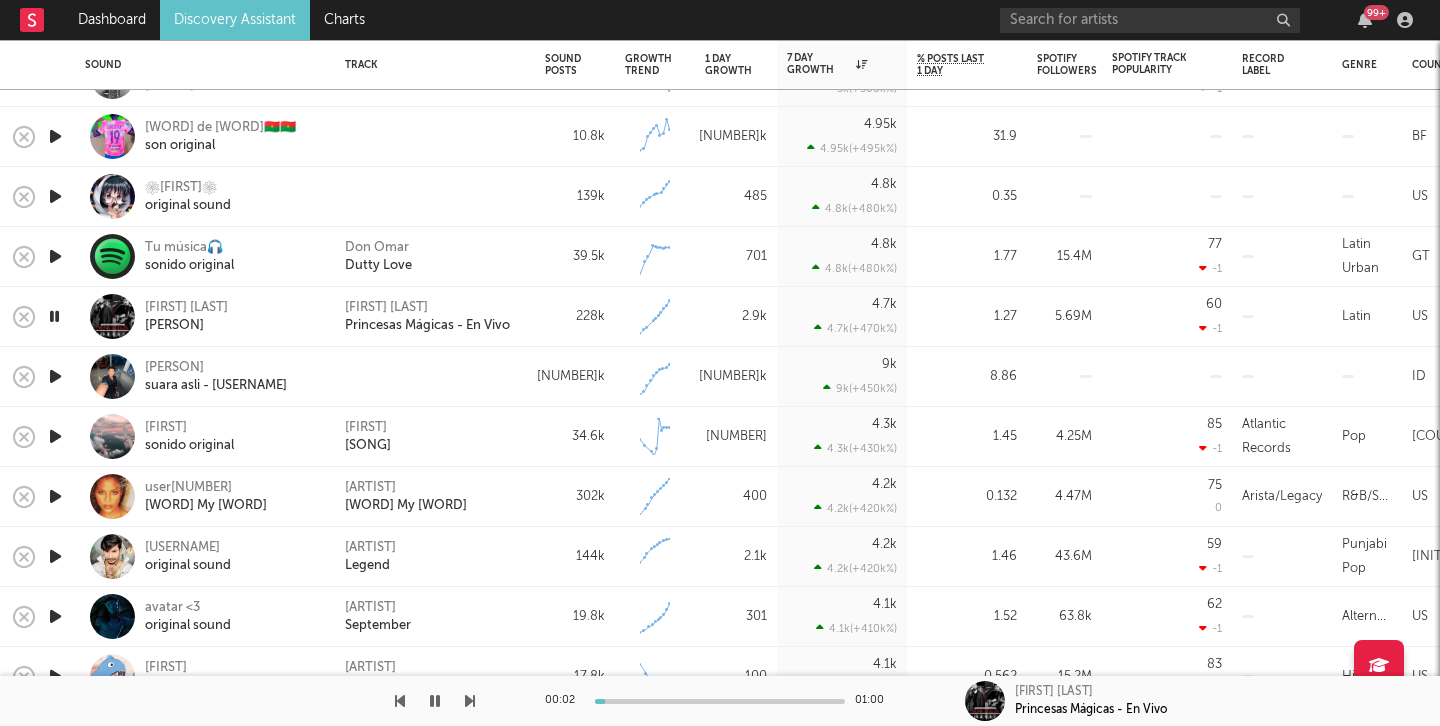 click at bounding box center [55, 376] 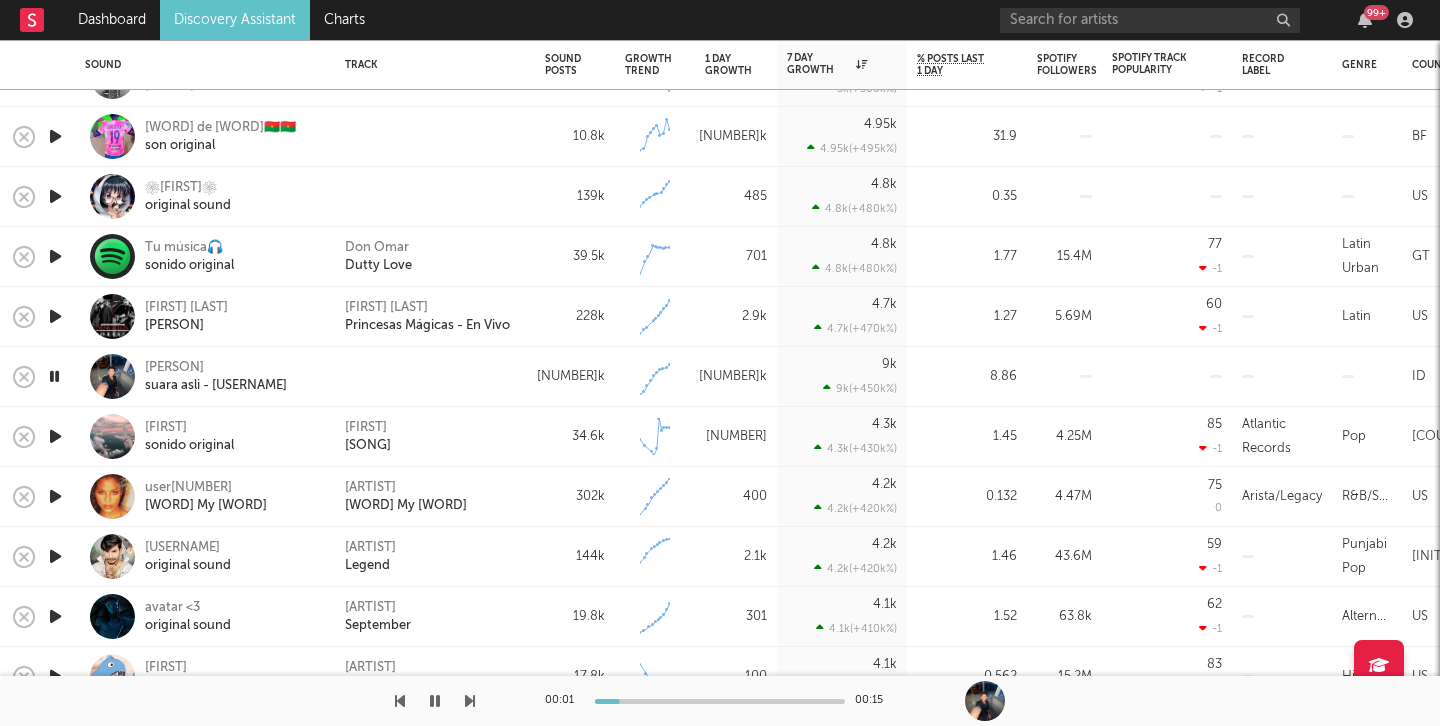 click at bounding box center (55, 436) 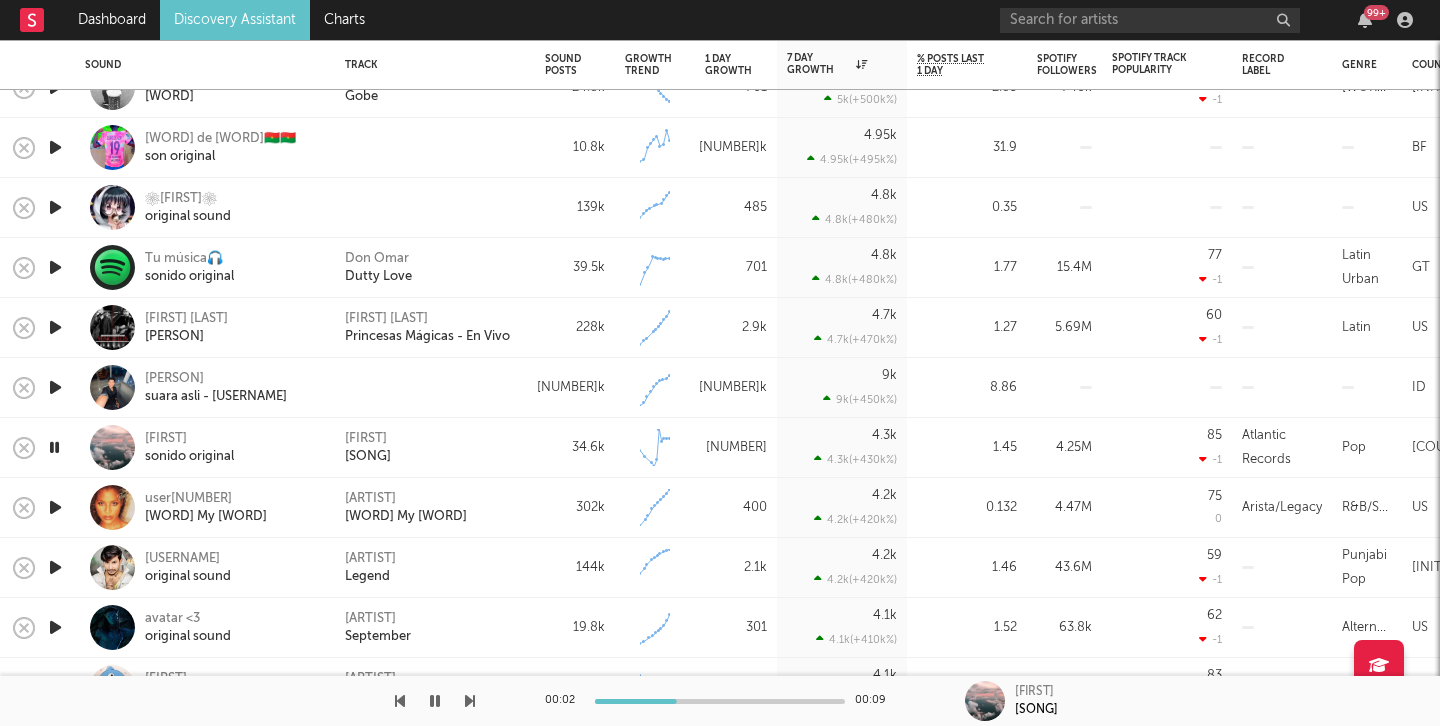 click at bounding box center [55, 507] 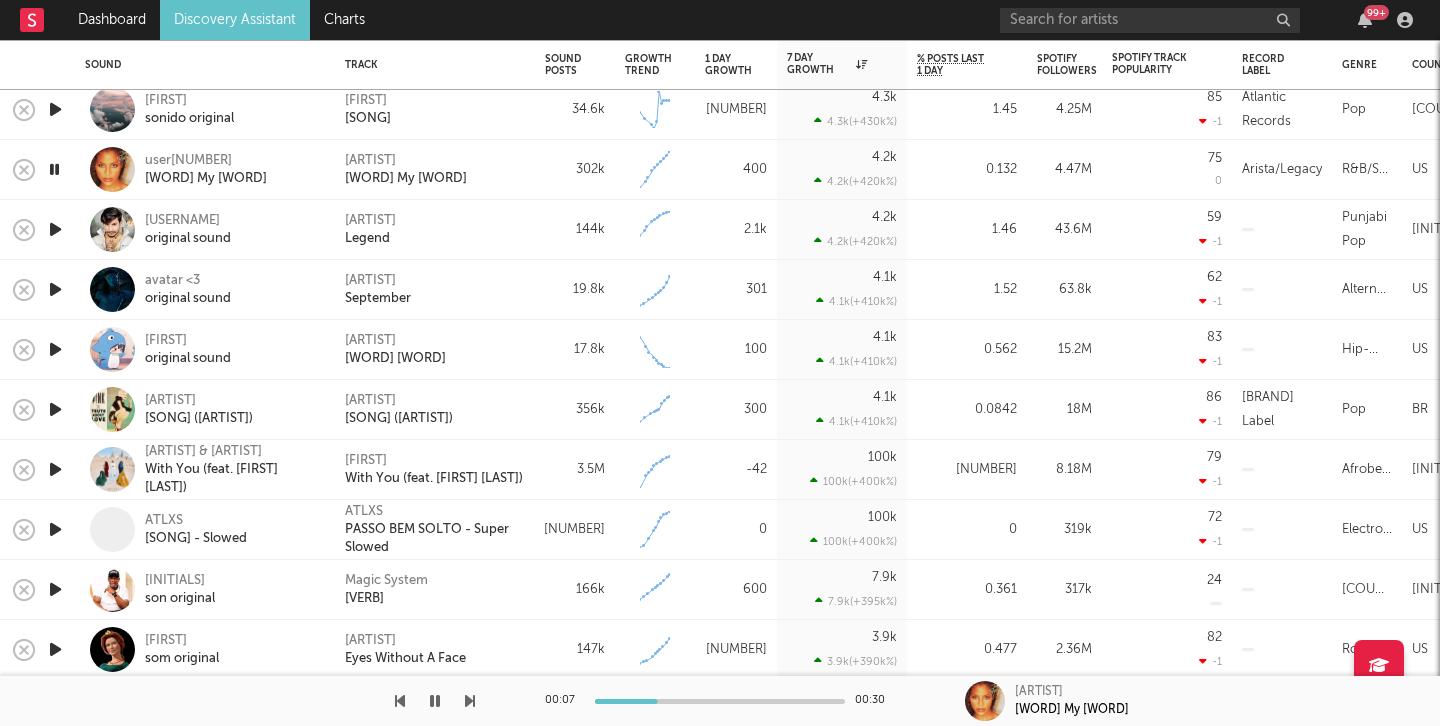 click at bounding box center [55, 289] 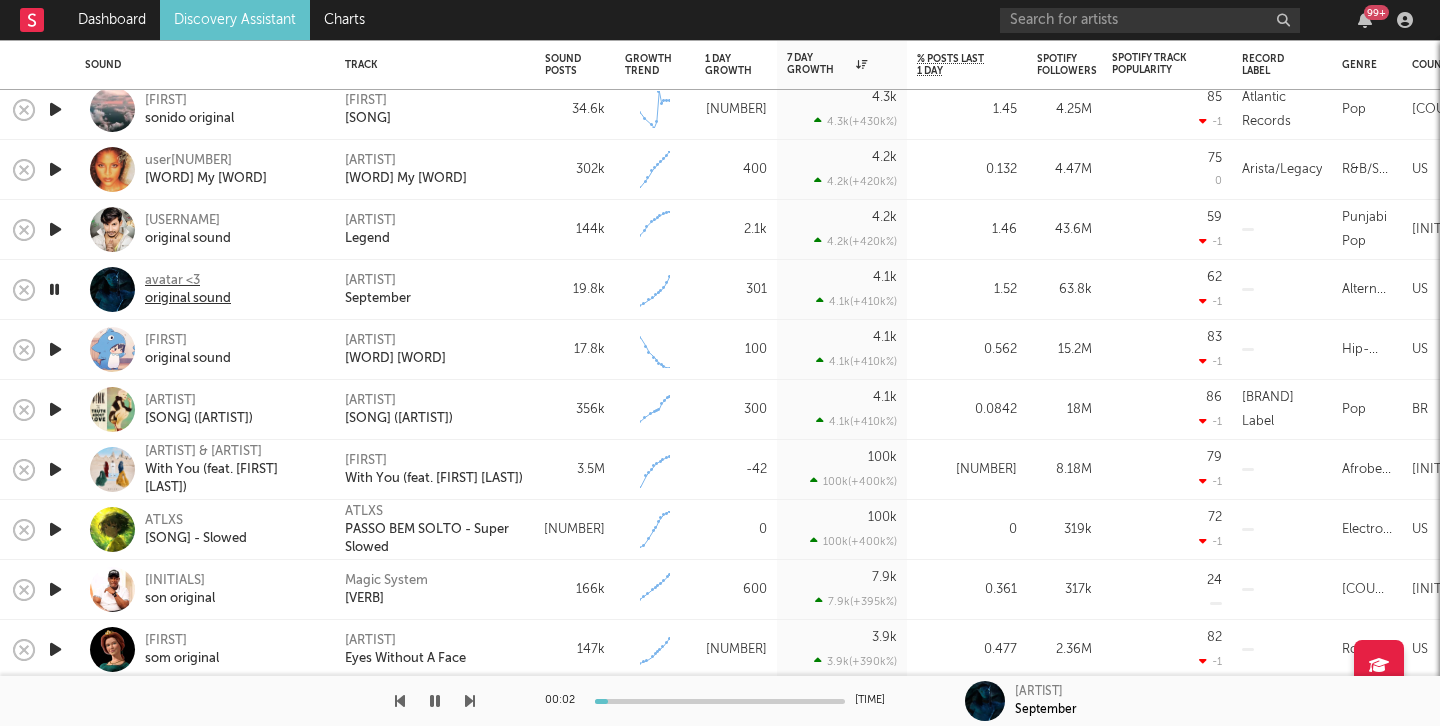 click on "original sound" at bounding box center (188, 299) 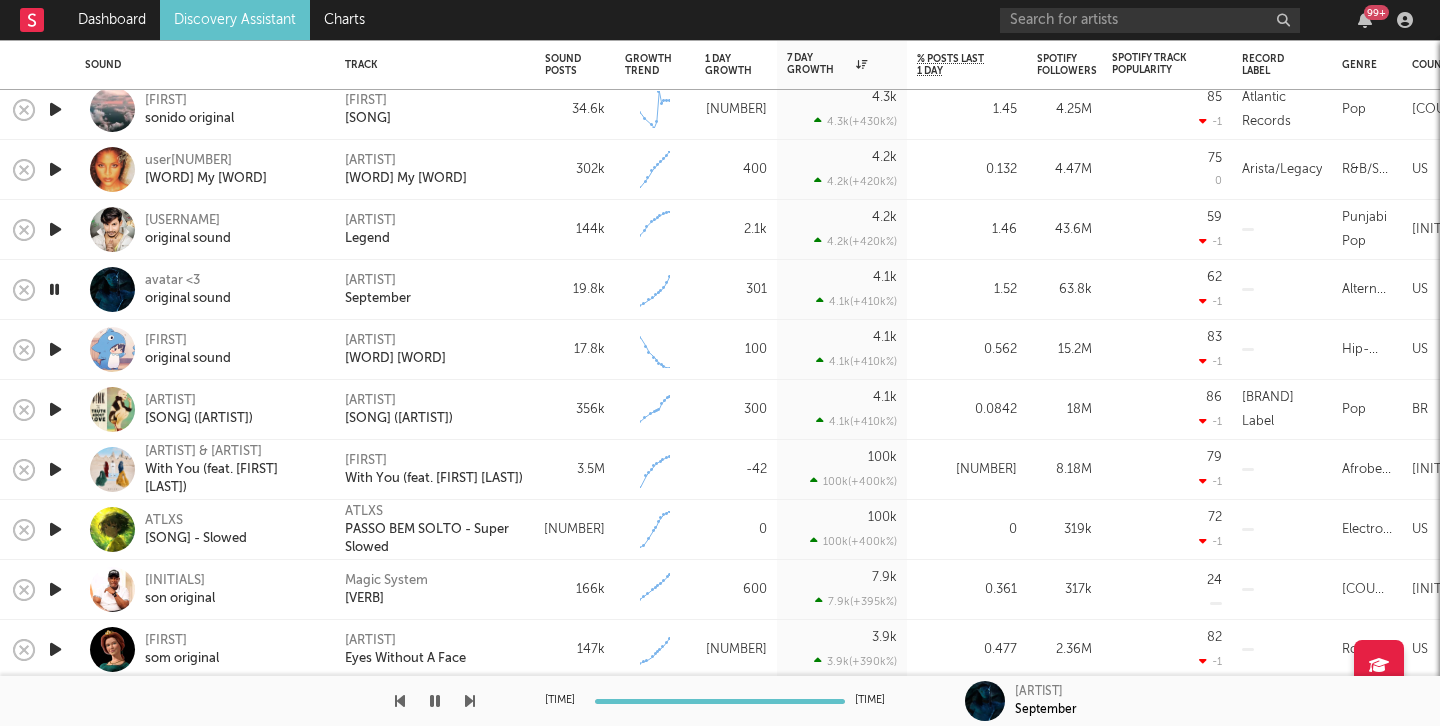 click at bounding box center [55, 349] 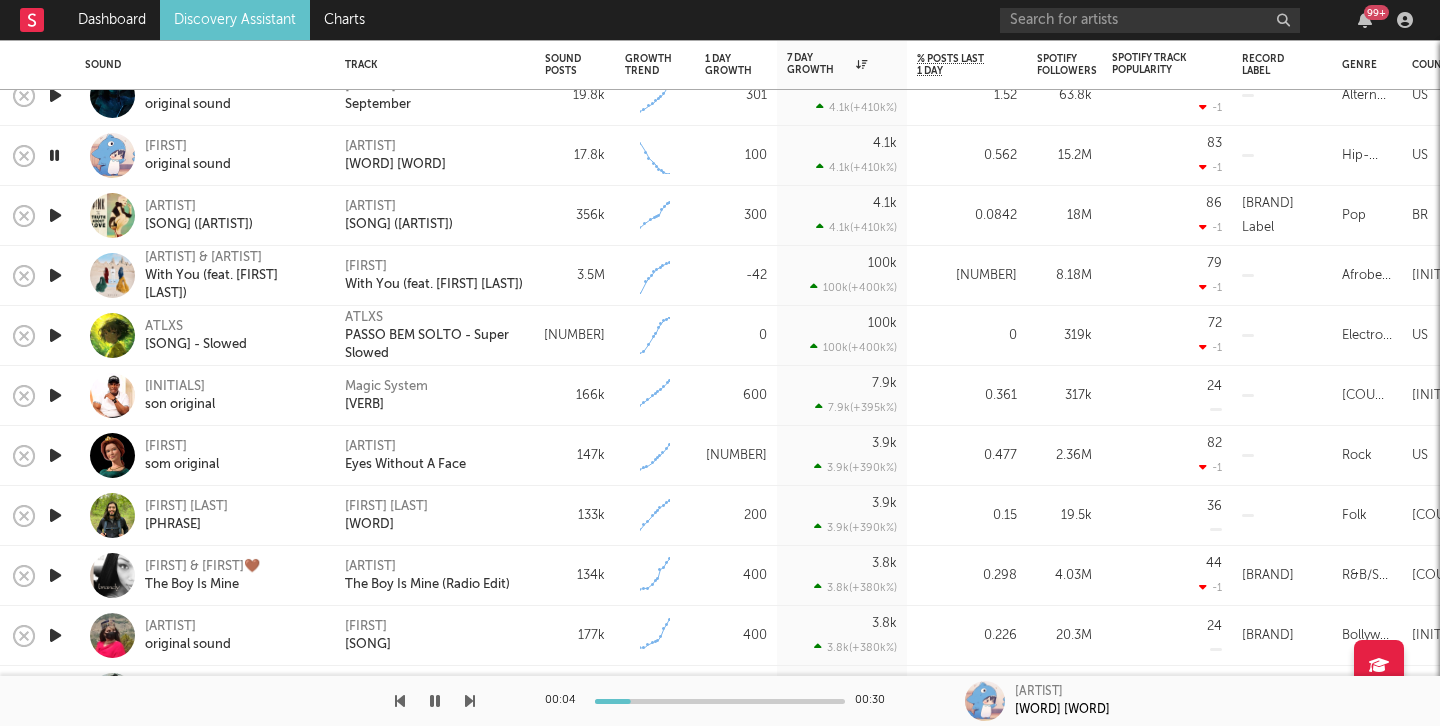 click at bounding box center (55, 215) 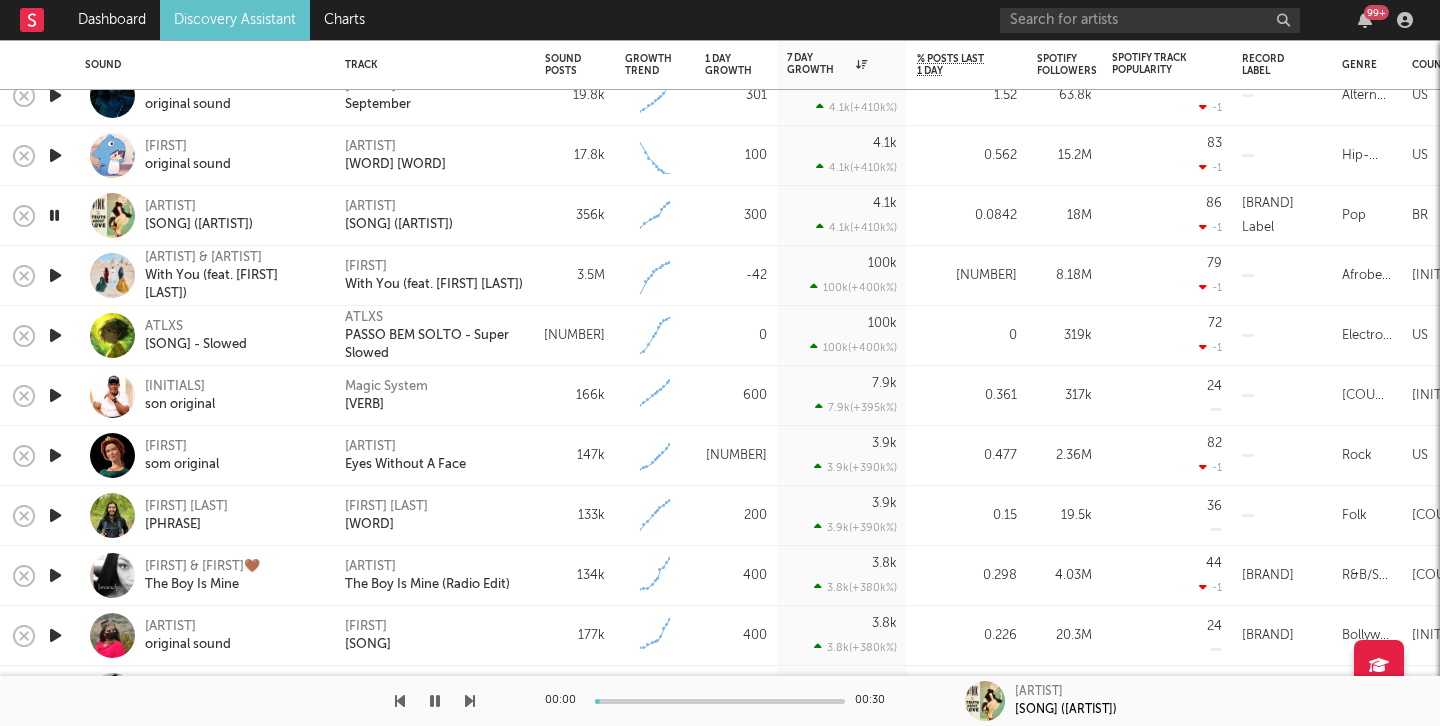 click at bounding box center [55, 275] 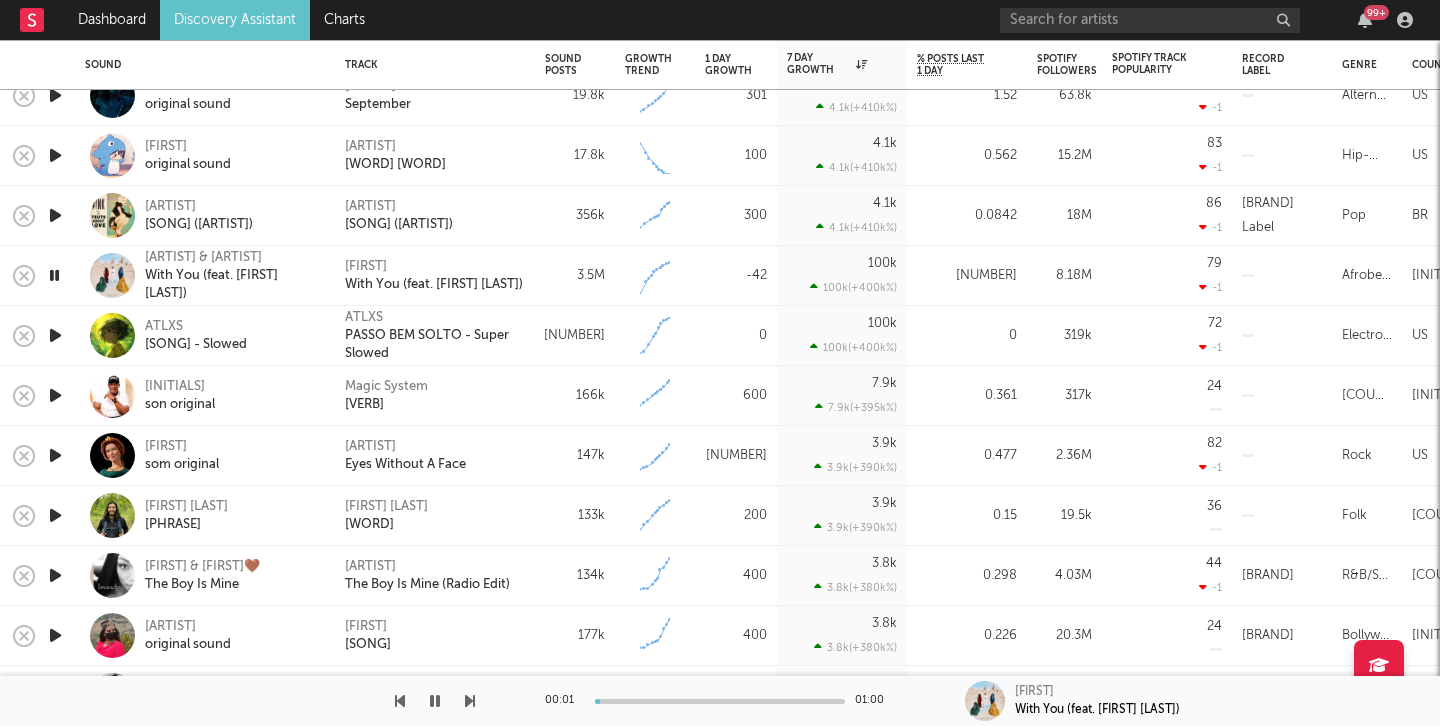 click at bounding box center (55, 335) 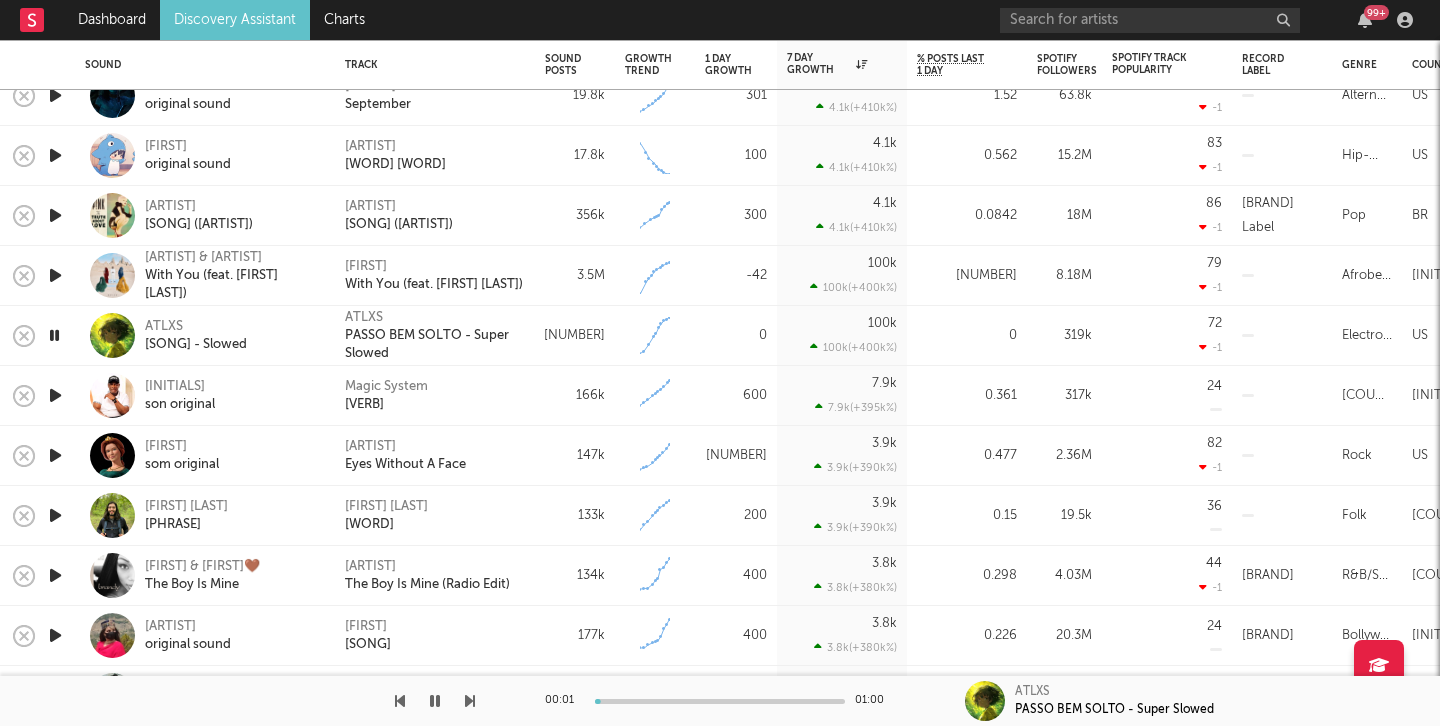 click at bounding box center (55, 395) 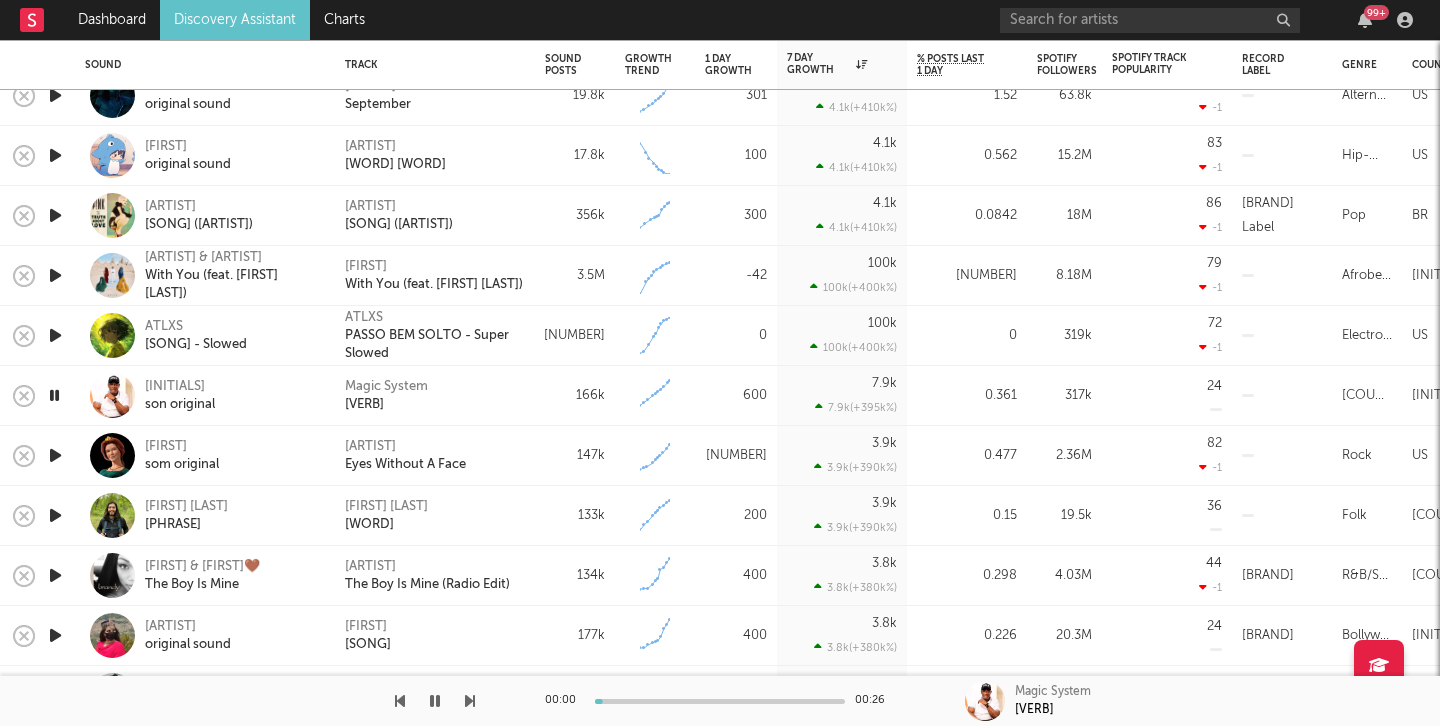 click at bounding box center [55, 455] 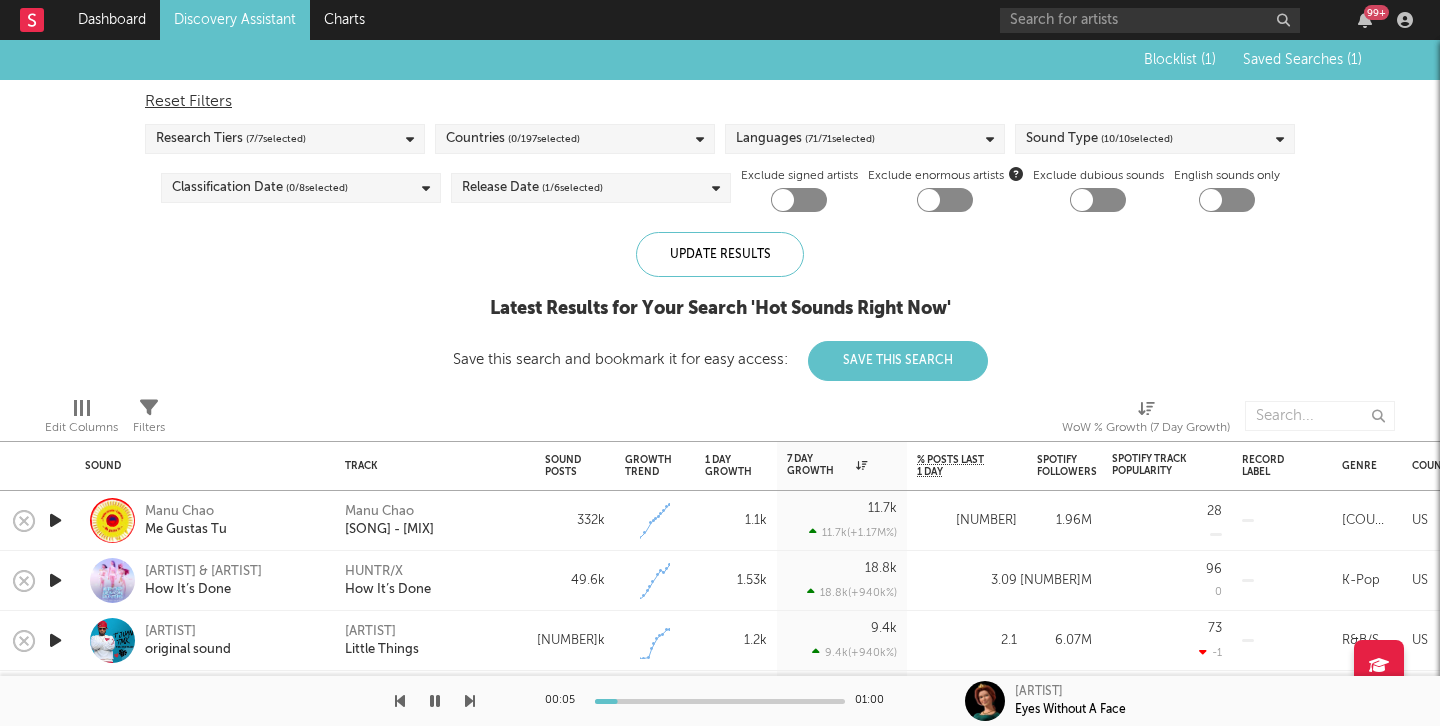 click at bounding box center [55, 520] 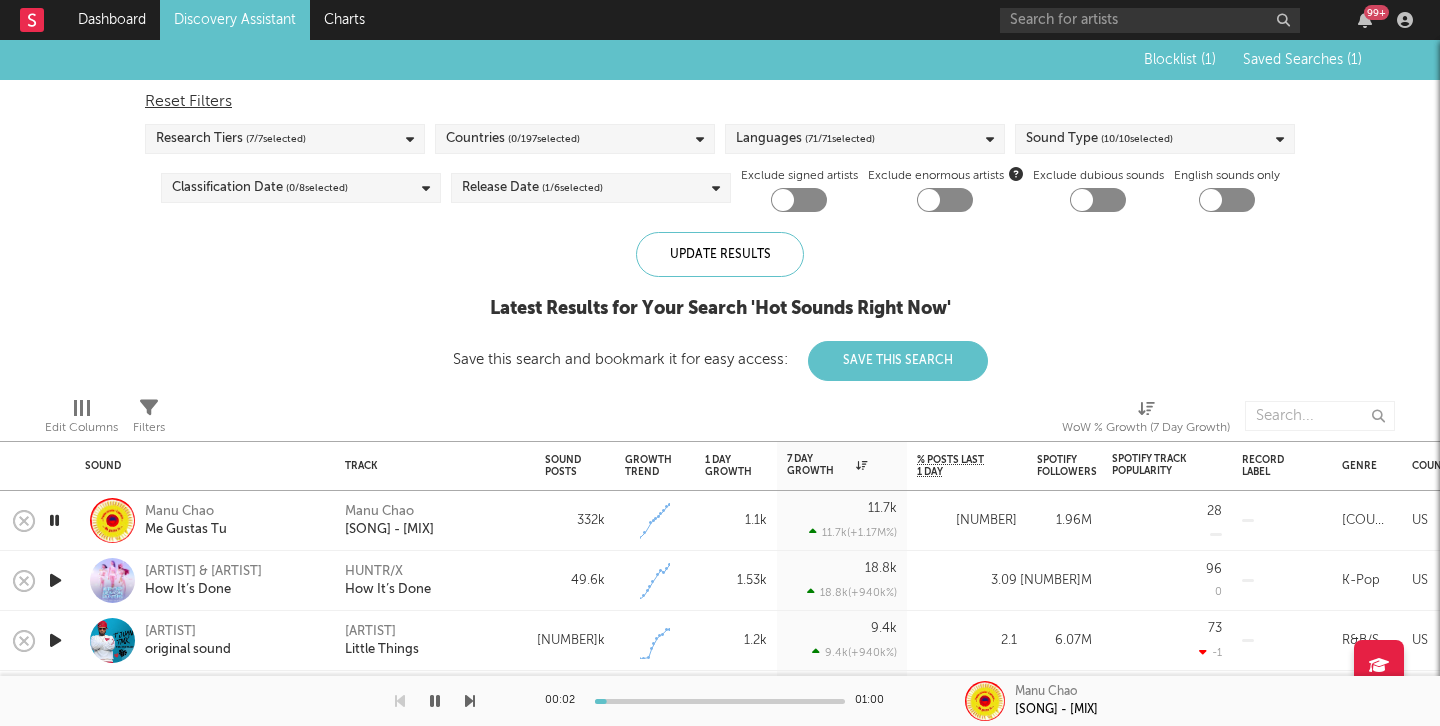 click on "Countries ( 0 / 197  selected)" at bounding box center (575, 139) 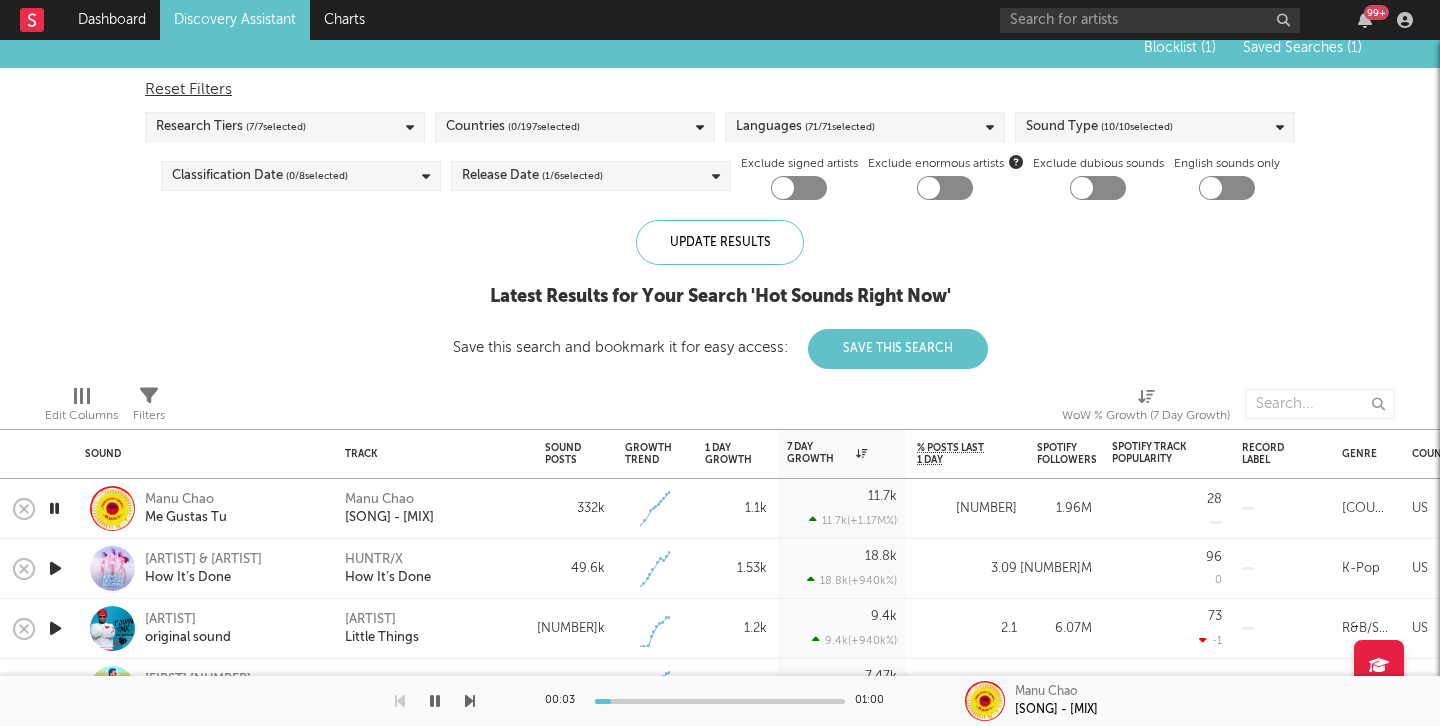 click on "( 0 / 197  selected)" at bounding box center [544, 127] 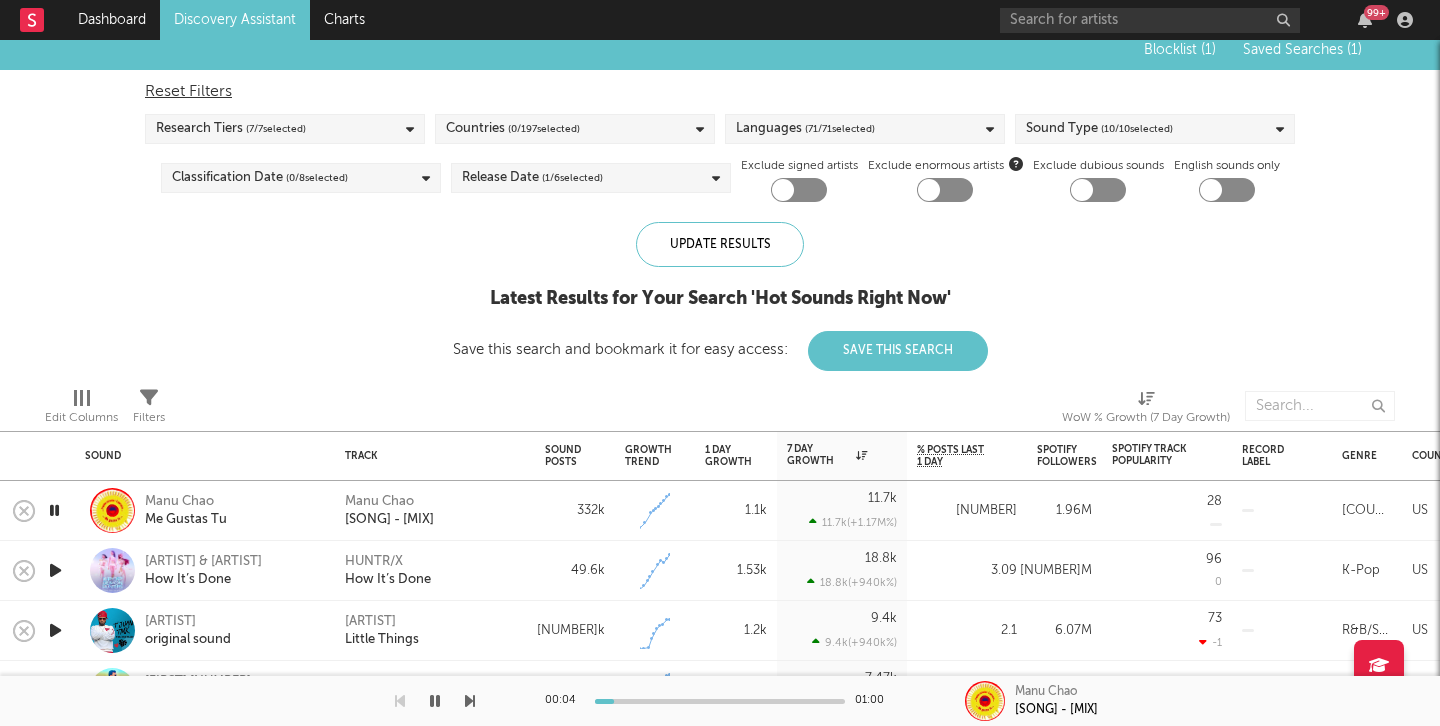 click on "( 0 / 197  selected)" at bounding box center (544, 129) 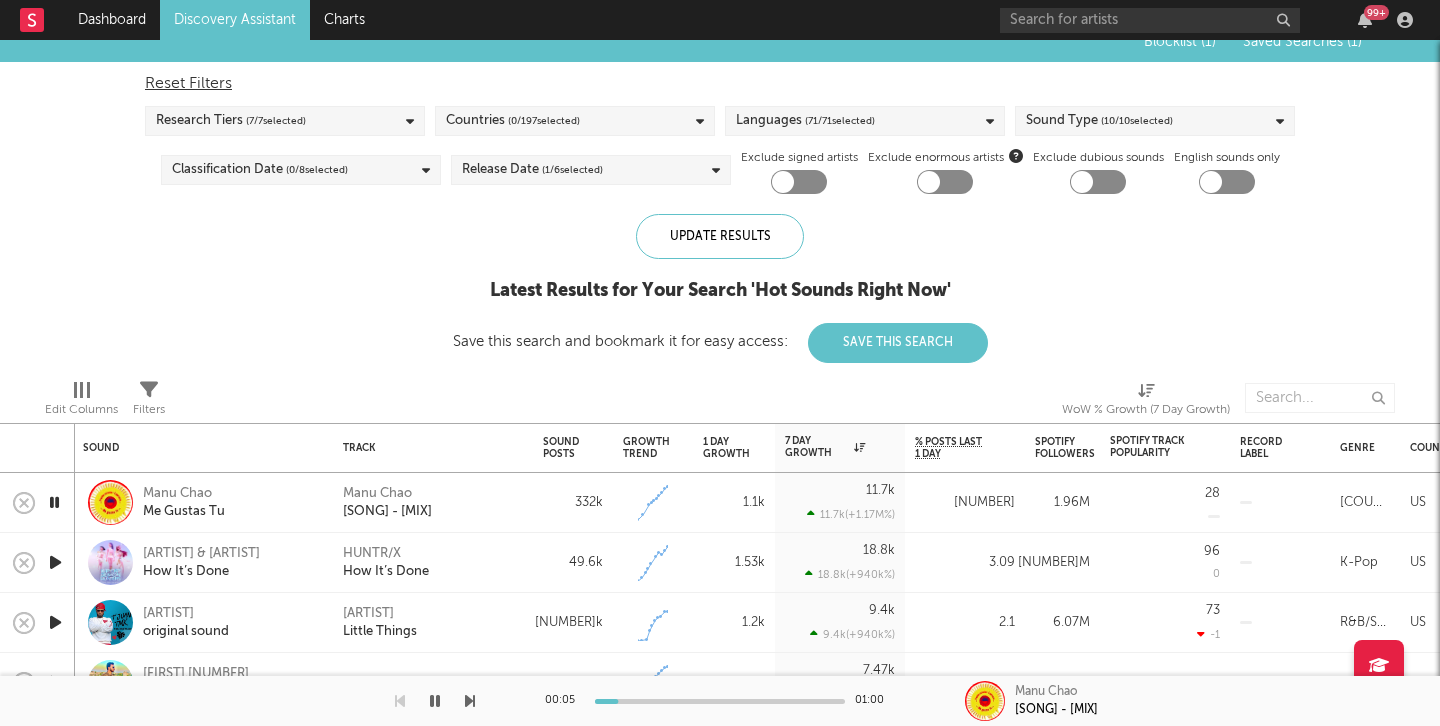 click on "Countries ( 0 / 197  selected)" at bounding box center (575, 121) 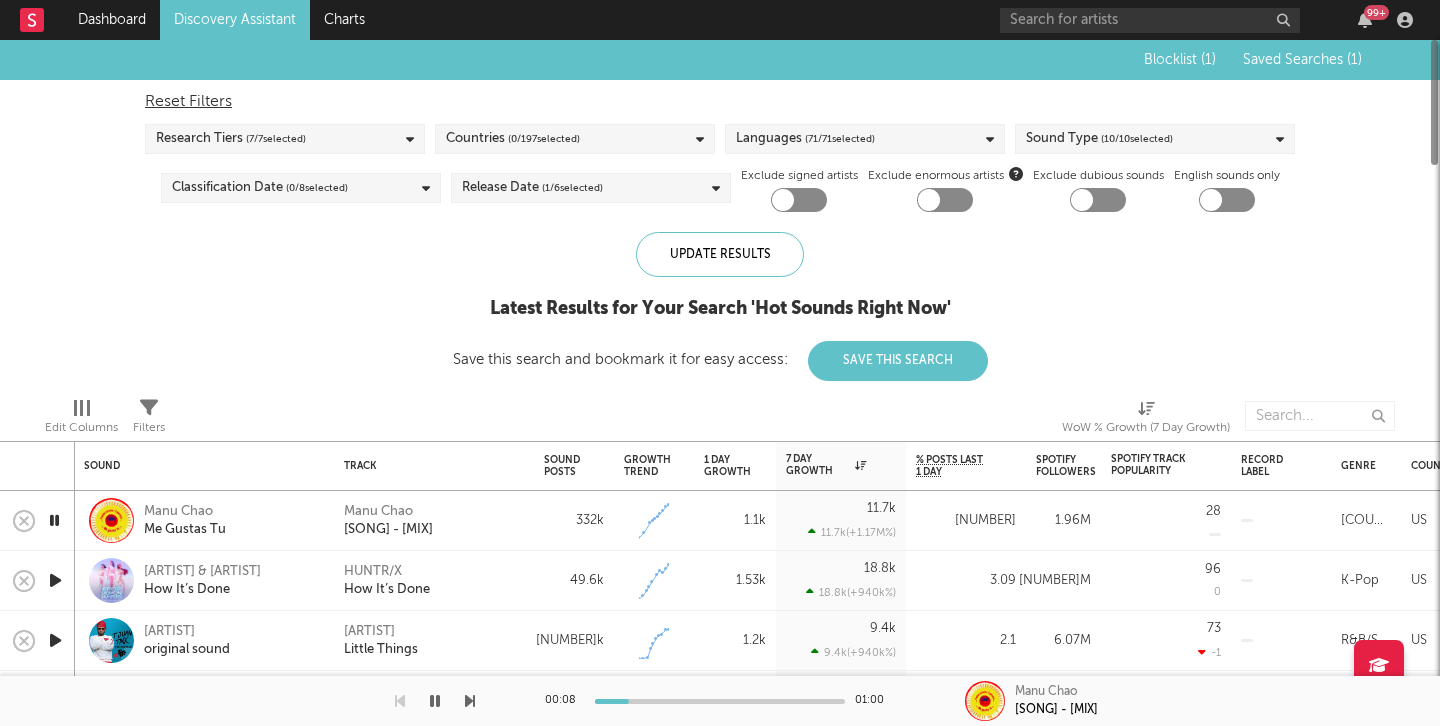 click on "Blocklist   ( 1 ) Saved Searches   ( 1 ) Reset Filters Research Tiers ( 7 / 7  selected) Countries ( 0 / 197  selected) Languages ( 71 / 71  selected) Sound Type ( 10 / 10  selected) Classification Date ( 0 / 8  selected) Release Date ( 1 / 6  selected) Exclude signed artists Exclude enormous artists   Exclude dubious sounds English sounds only Update Results Latest Results for Your Search ' Hot Sounds Right Now ' Save this search and bookmark it for easy access: Save This Search" at bounding box center (720, 210) 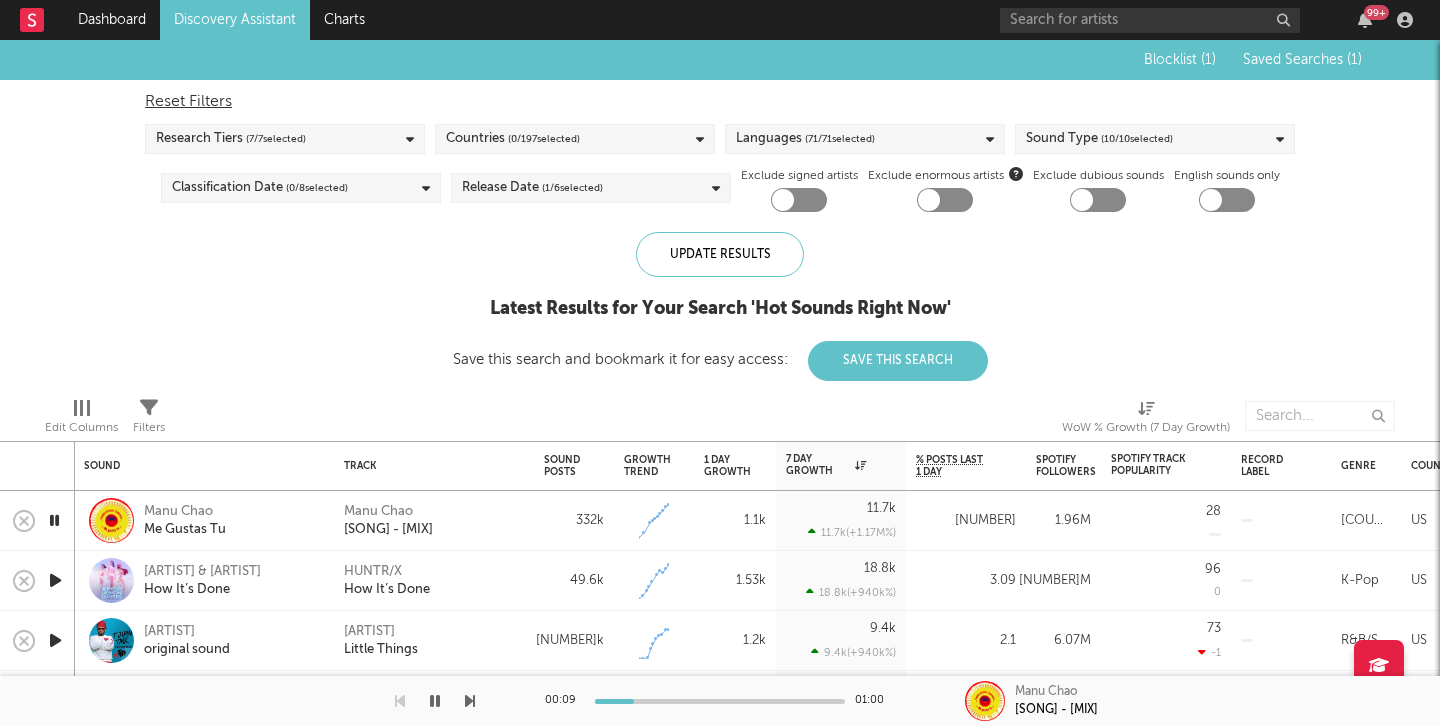 click on "Countries ( 0 / 197  selected)" at bounding box center [575, 139] 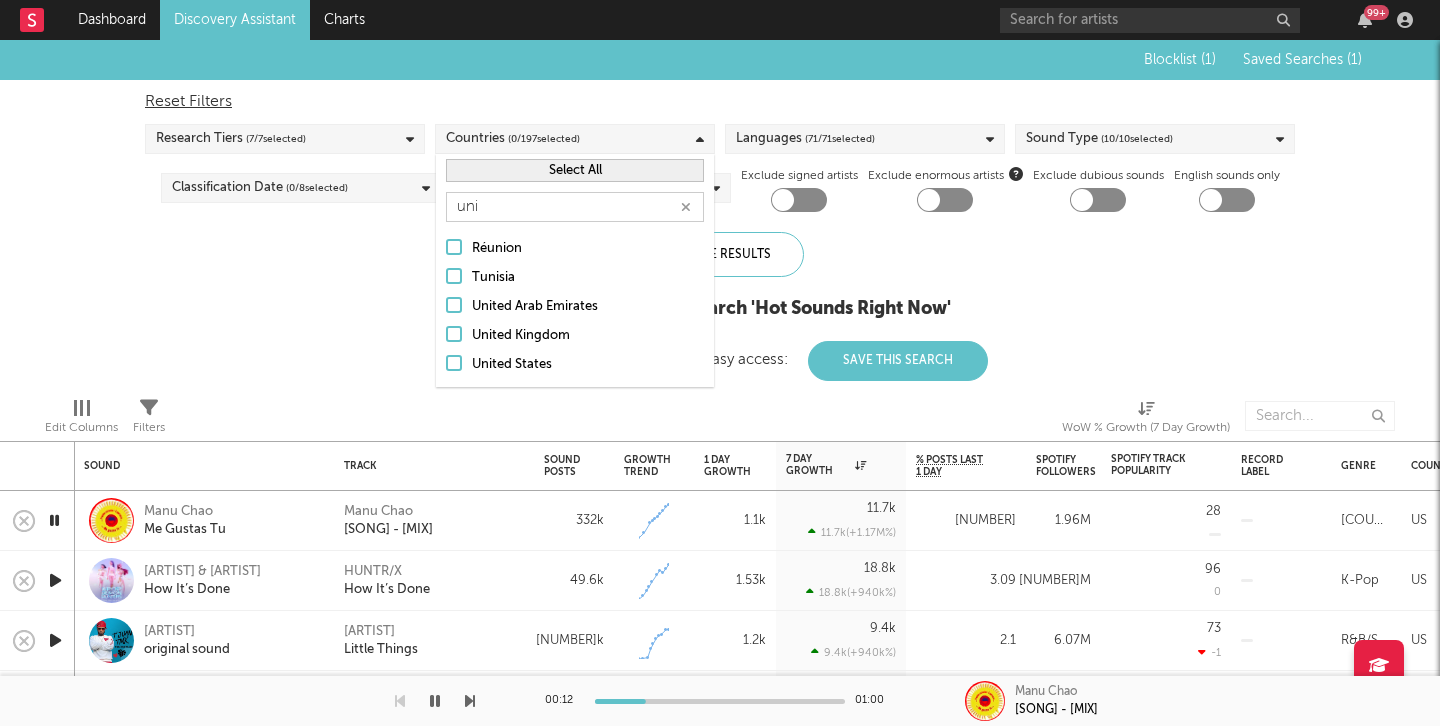 type on "uni" 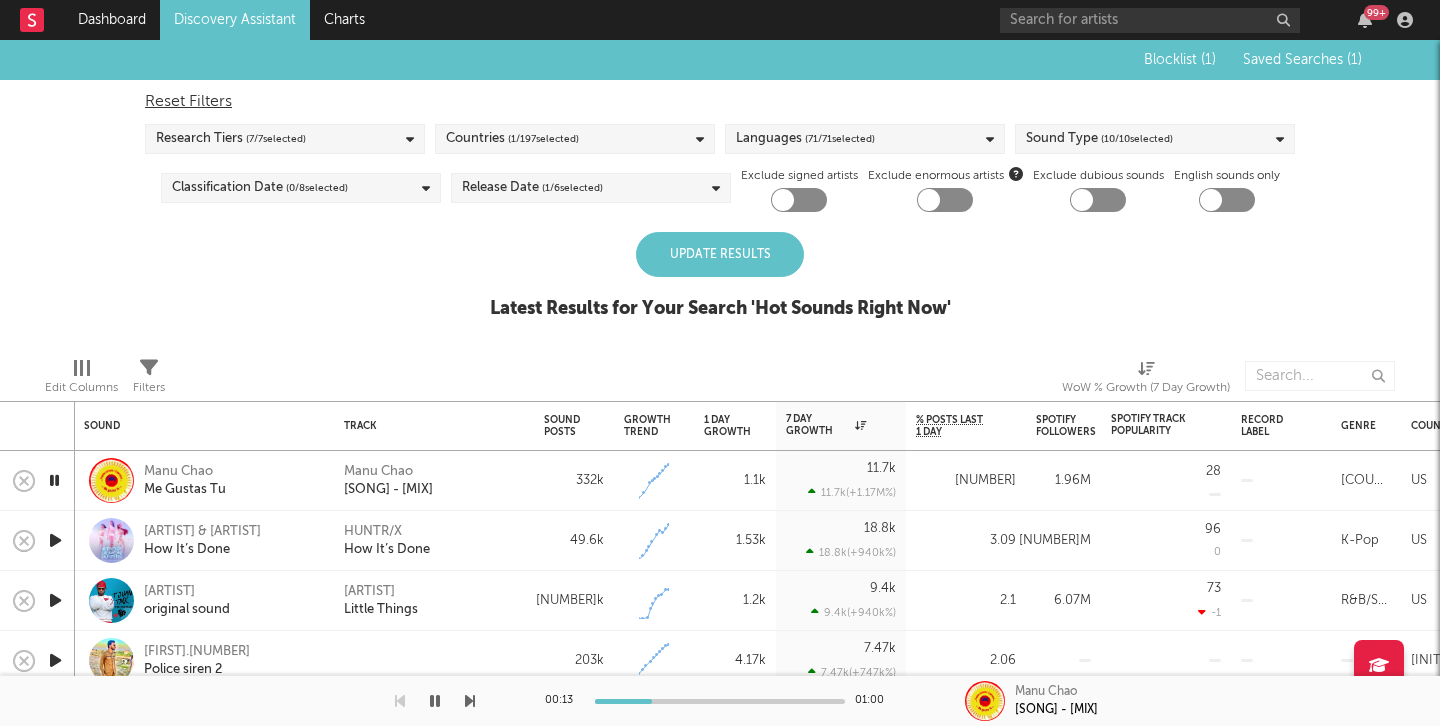 click on "Update Results" at bounding box center (720, 254) 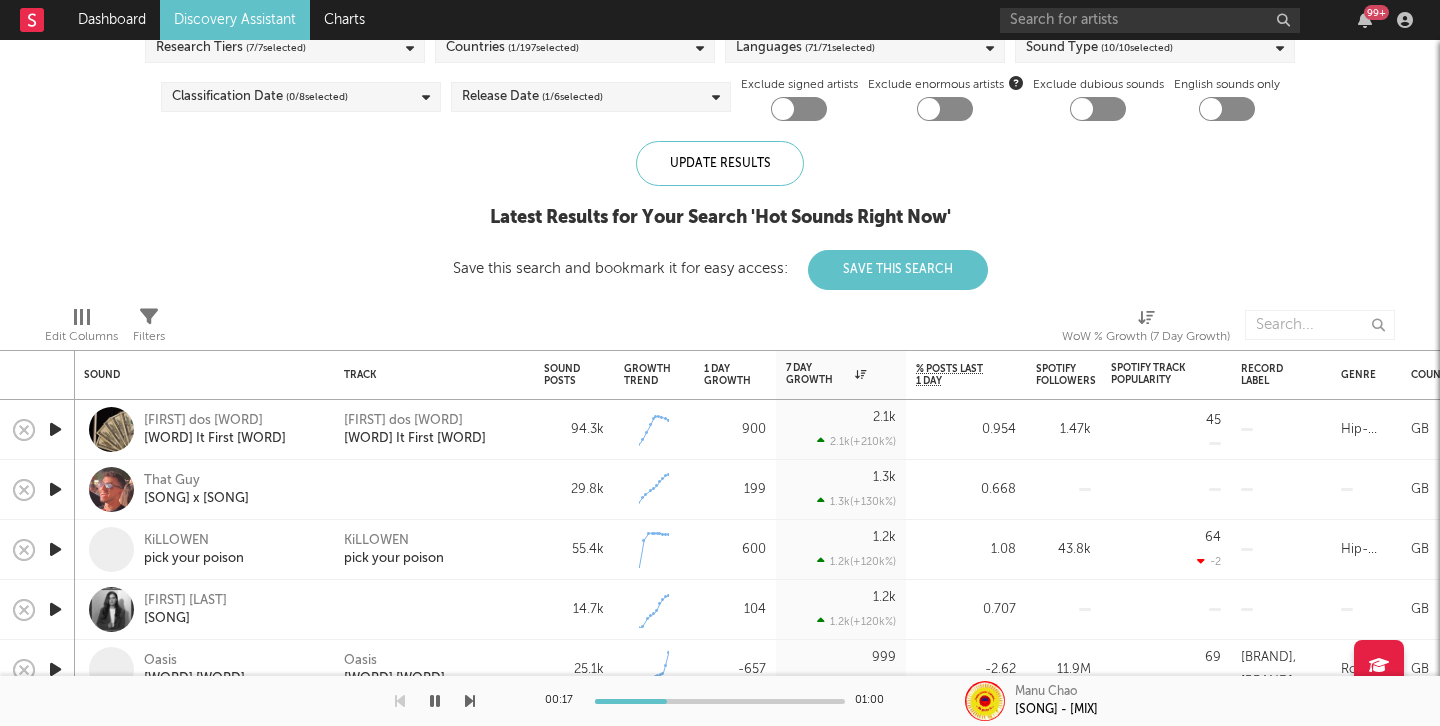 click at bounding box center (55, 429) 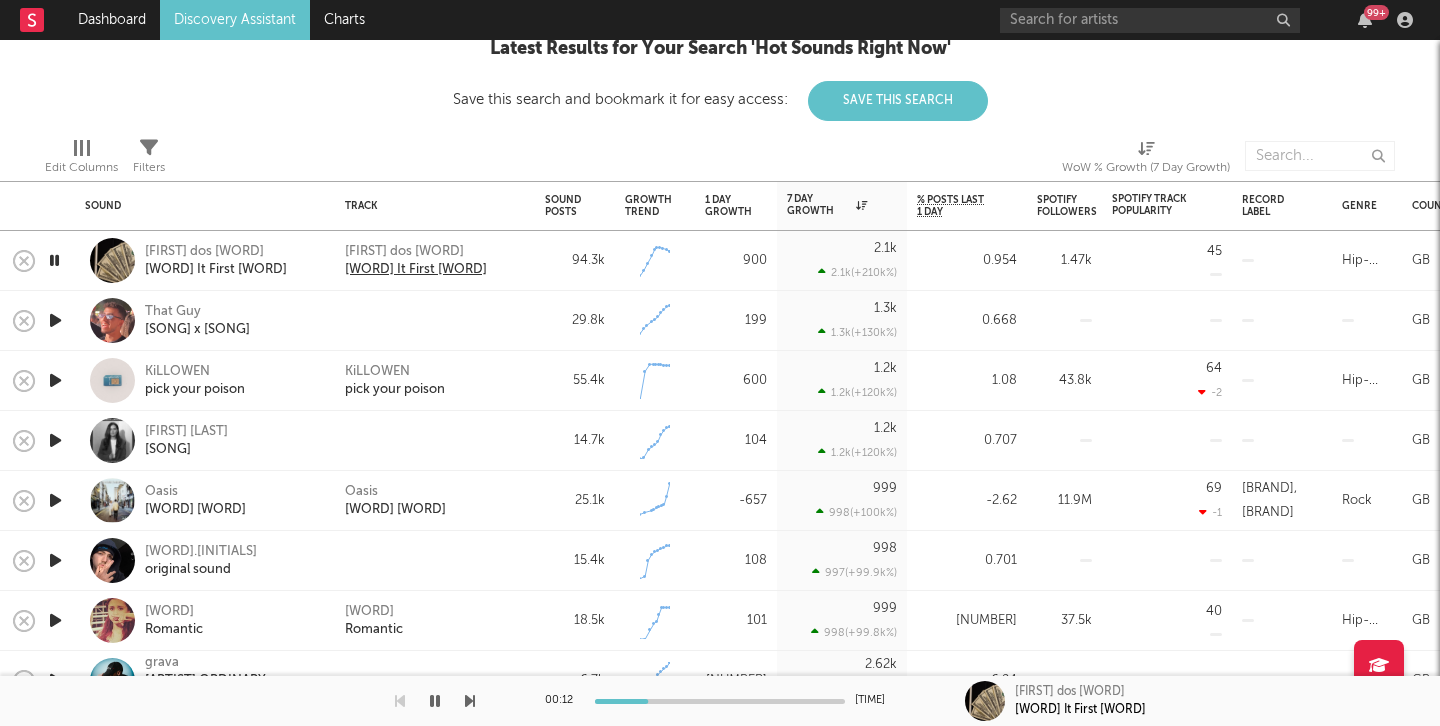 click on "[WORD] It First [WORD]" at bounding box center [416, 270] 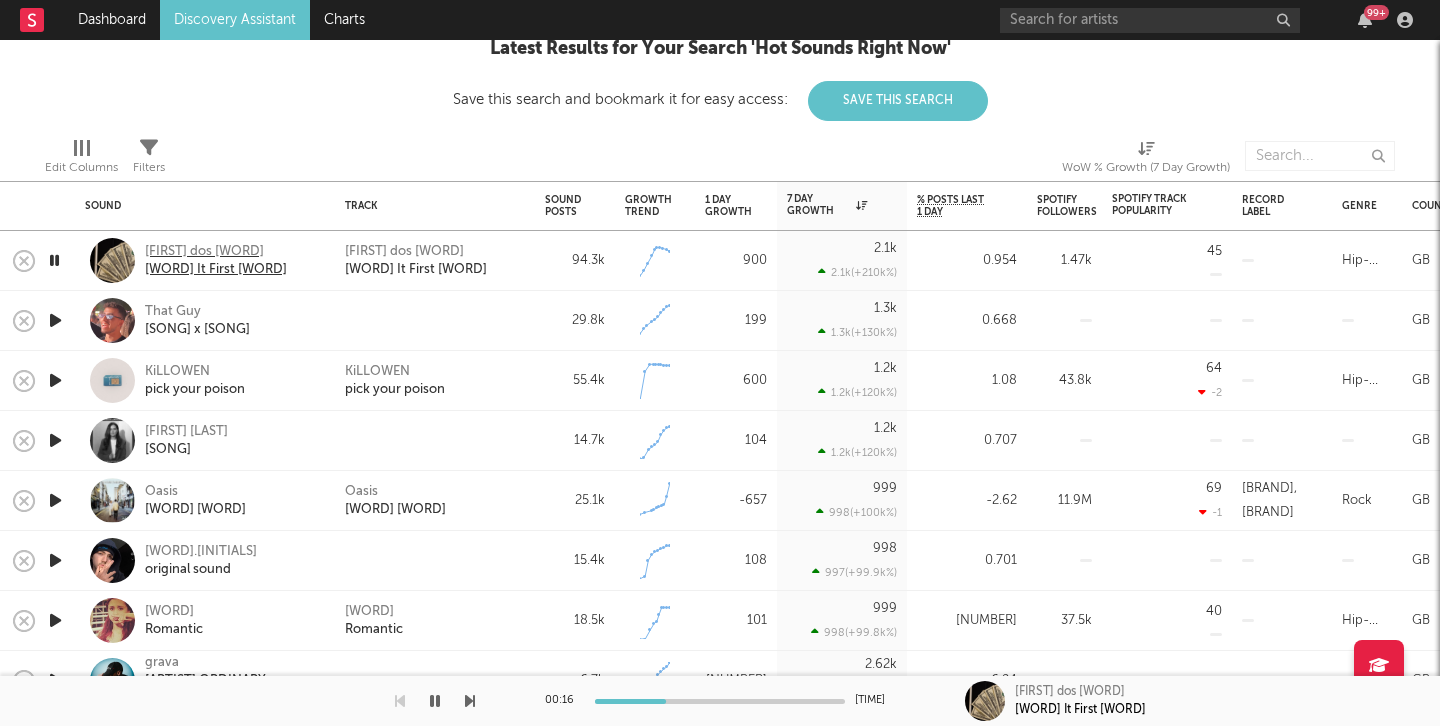 click on "[WORD] It First [WORD]" at bounding box center [216, 270] 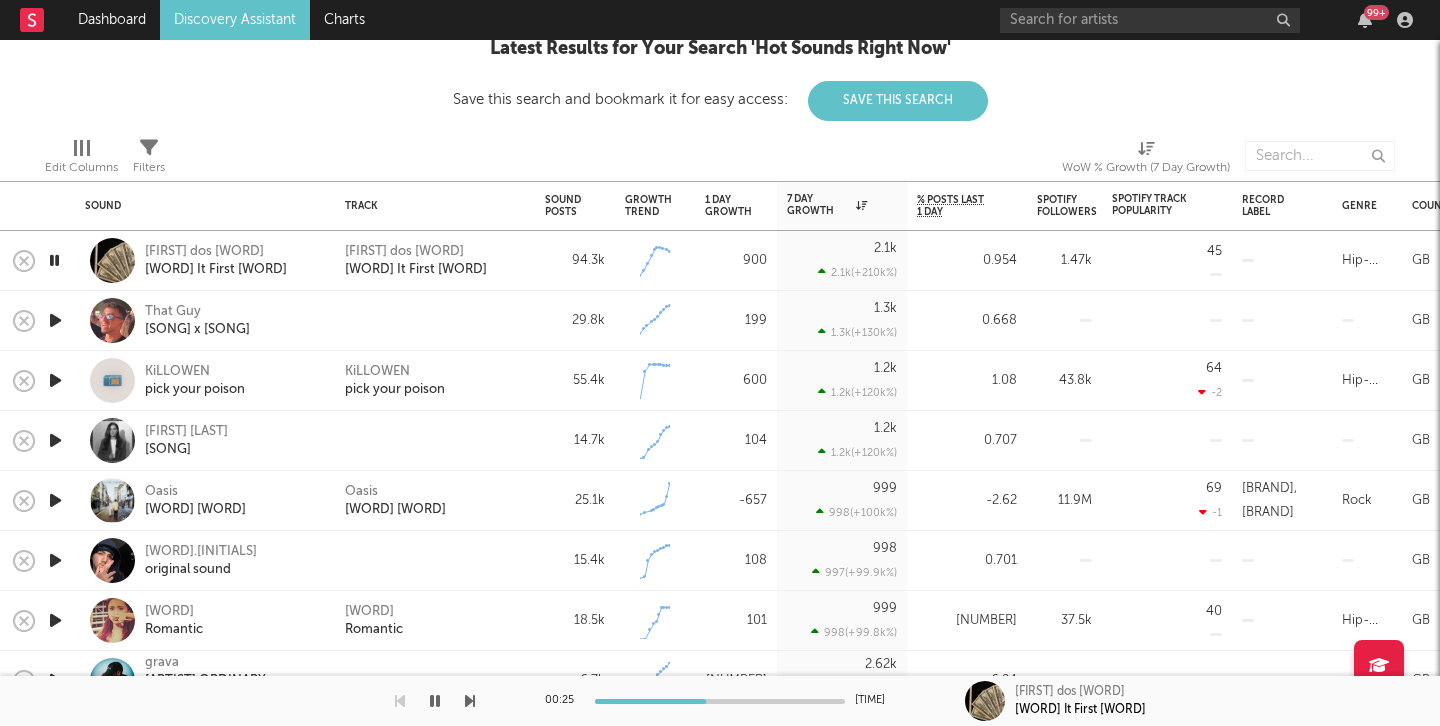click at bounding box center [55, 320] 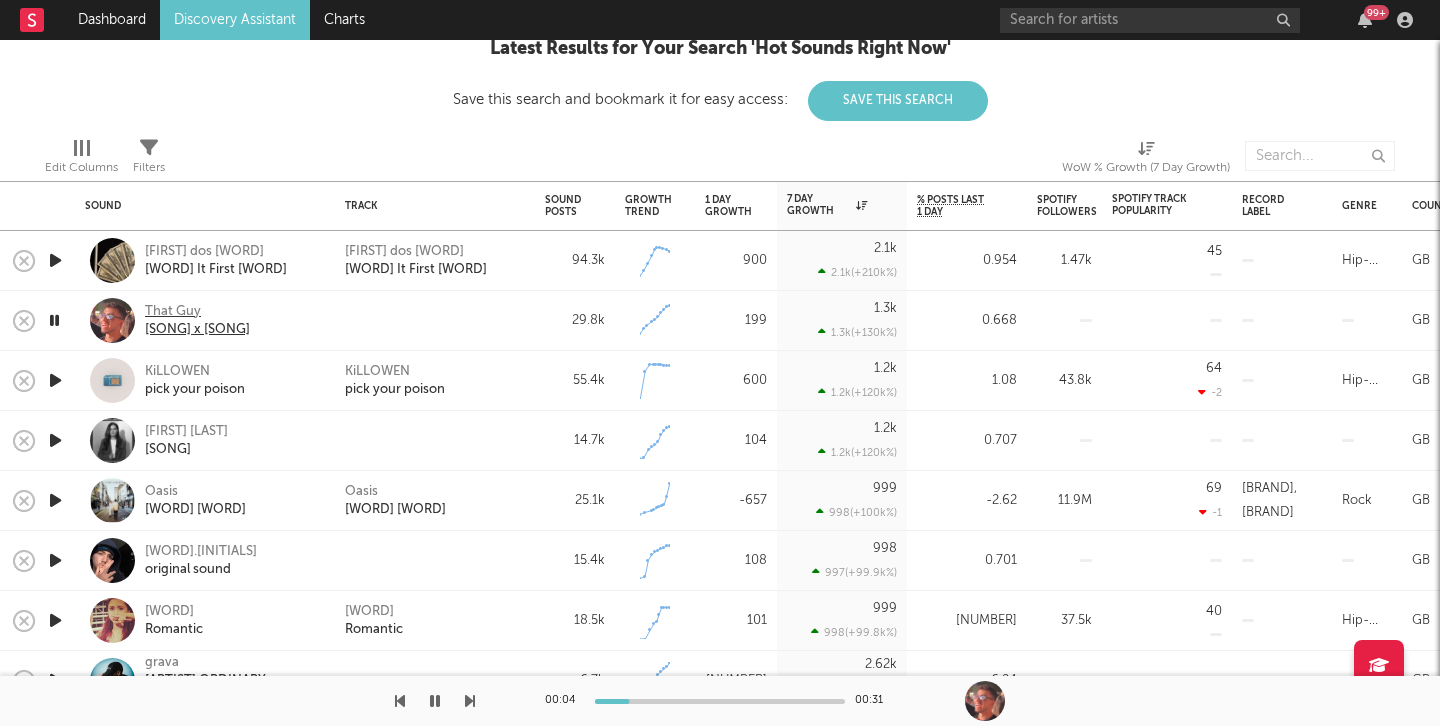 click on "That Guy" at bounding box center [197, 312] 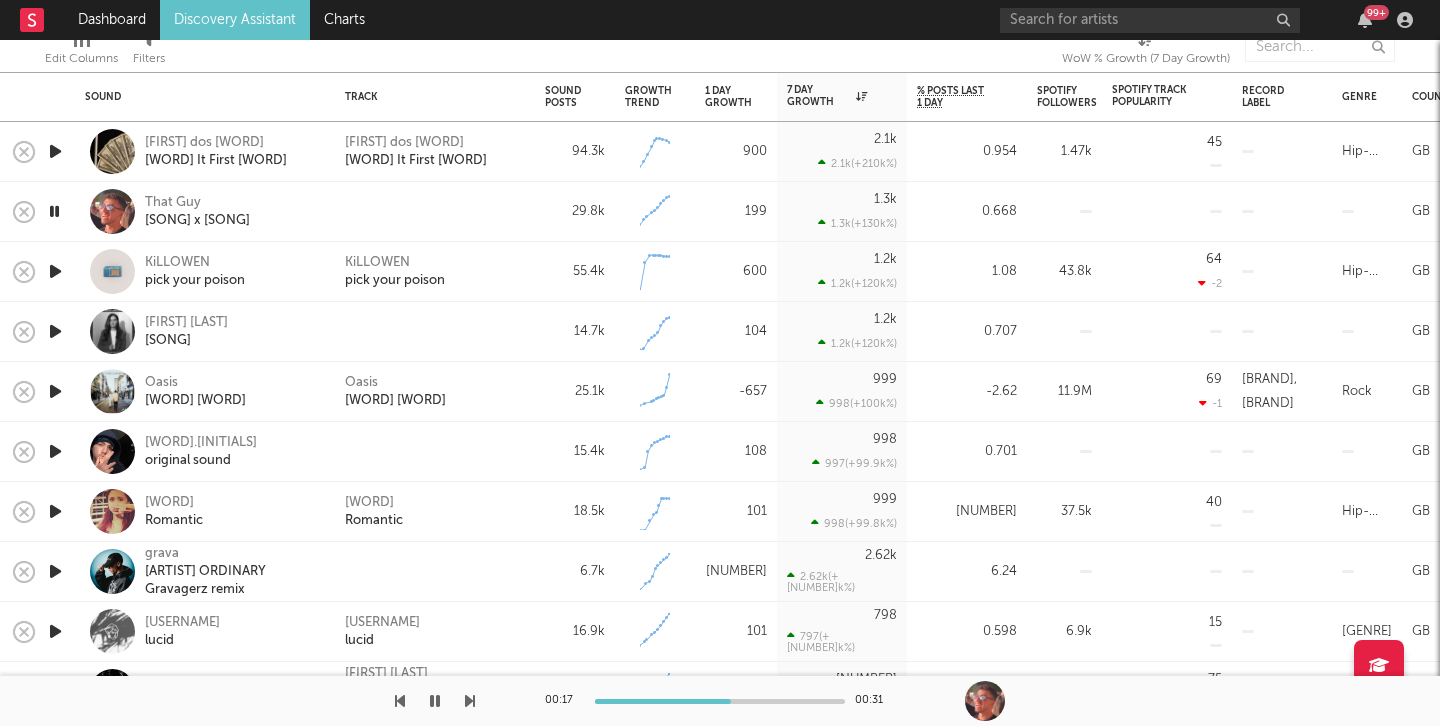 click at bounding box center [55, 271] 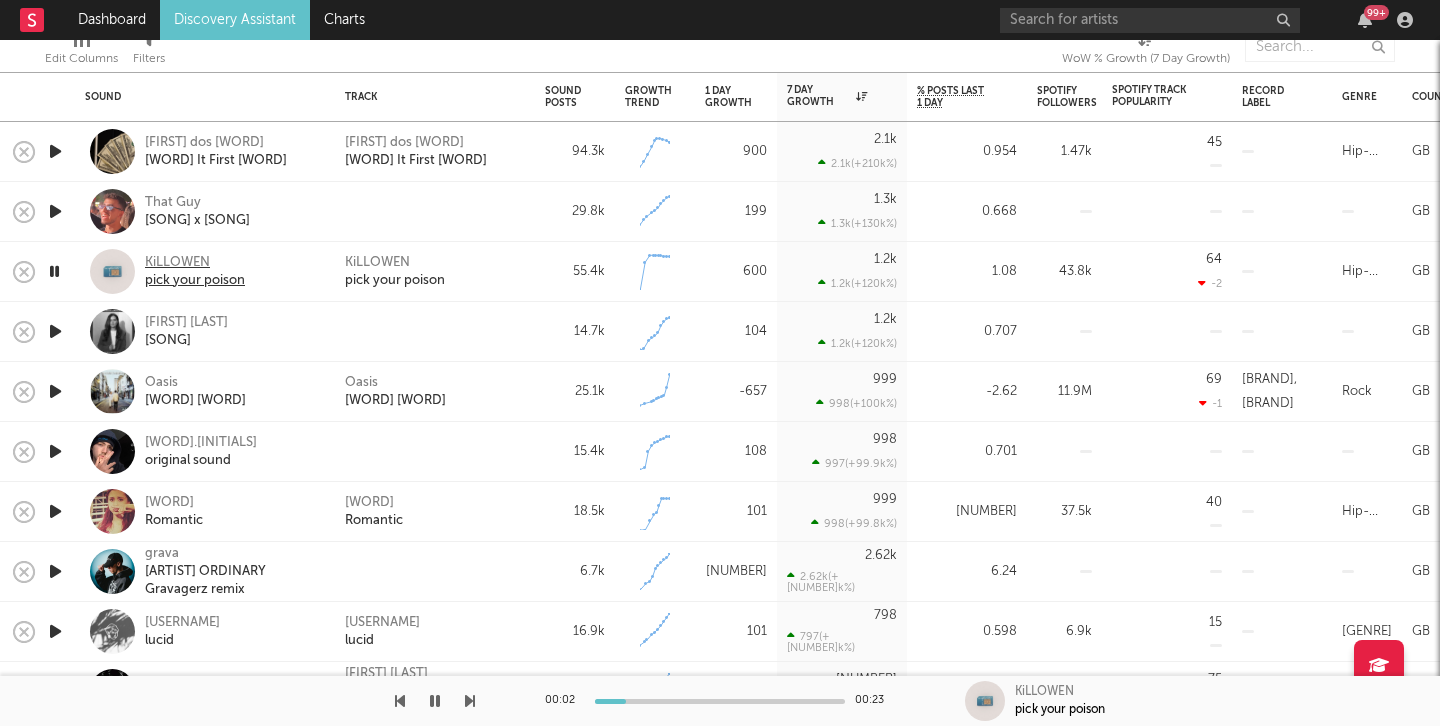 click on "pick your poison" at bounding box center [195, 281] 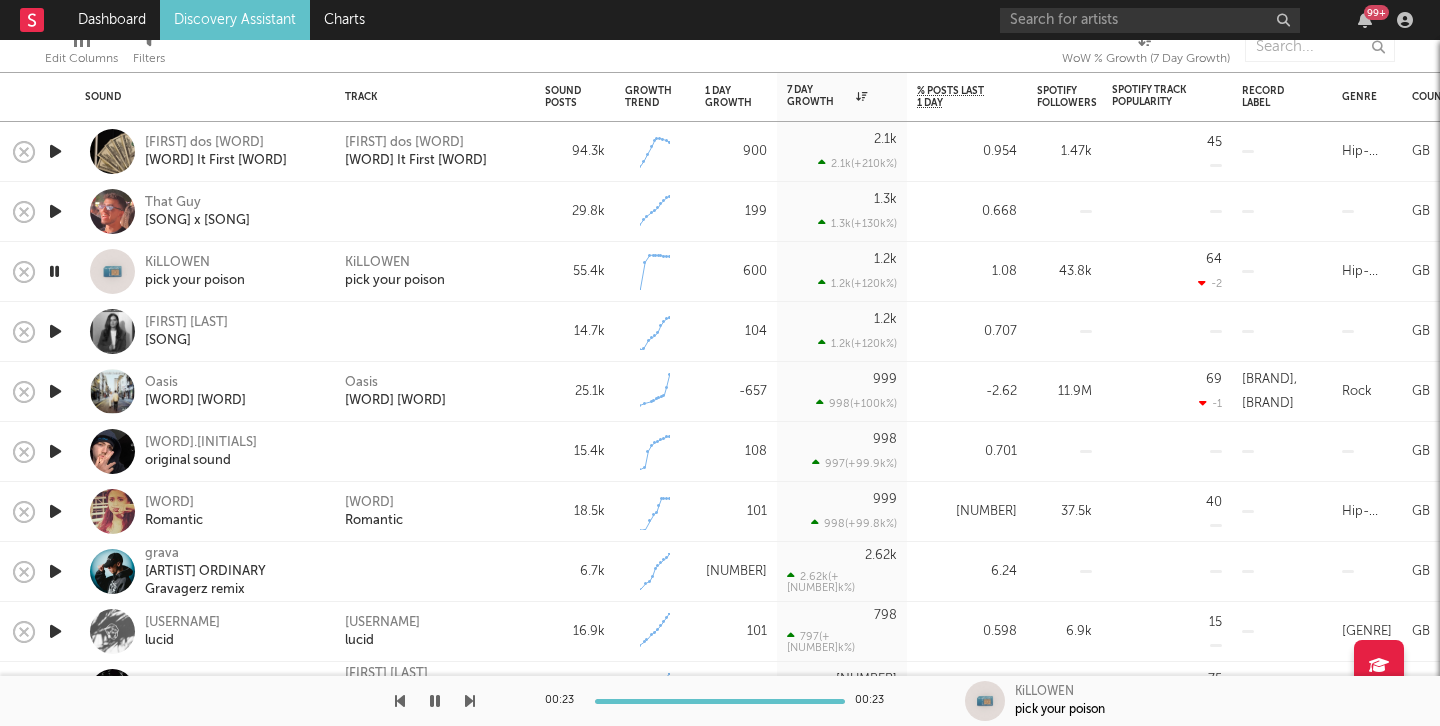 click at bounding box center [55, 331] 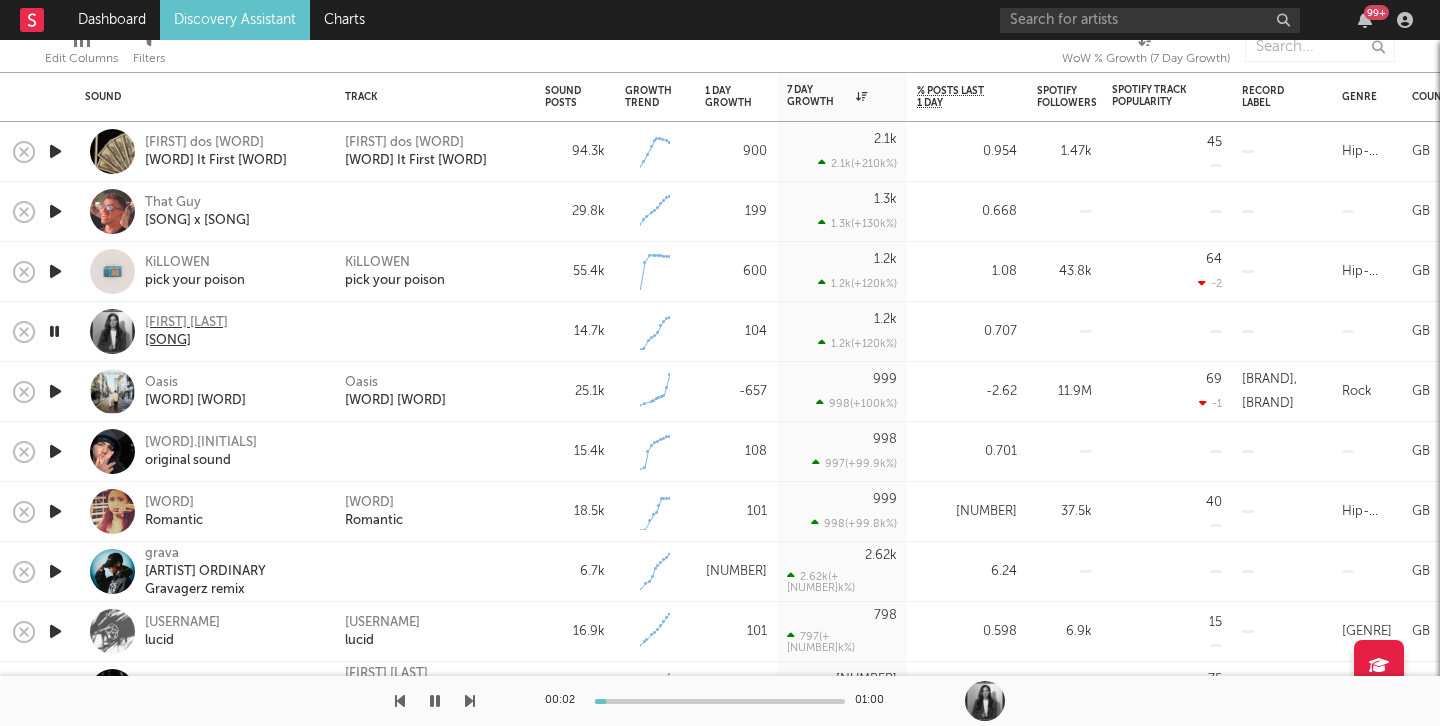 click on "[SONG]" at bounding box center (186, 341) 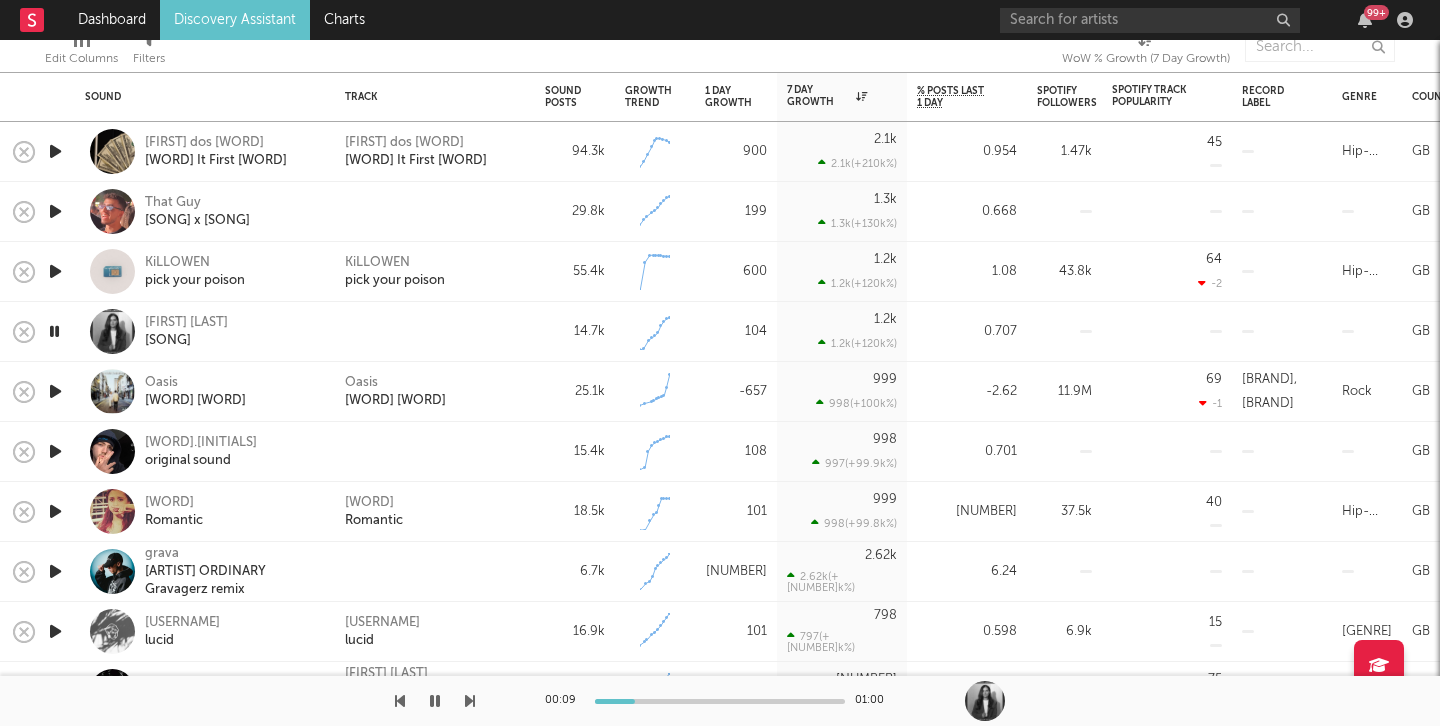 click at bounding box center (55, 391) 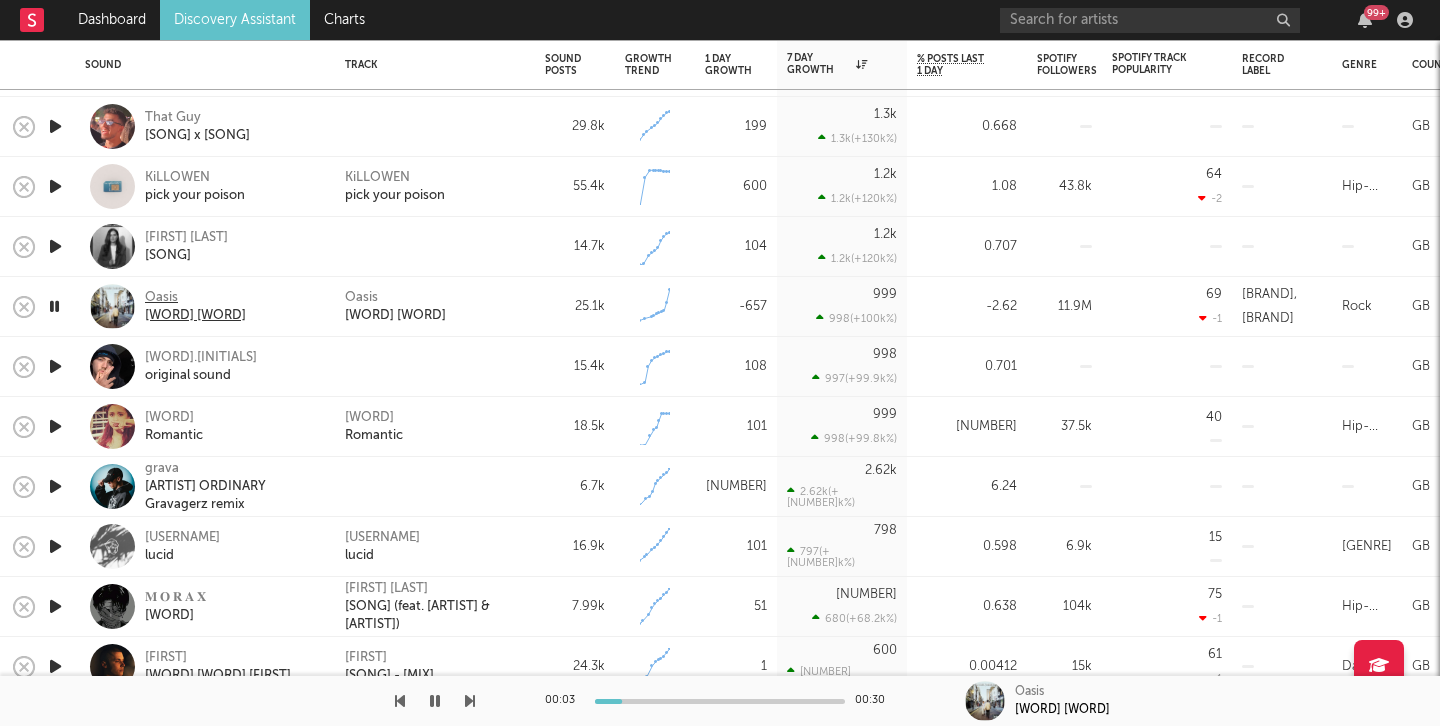 click on "[WORD] [WORD]" at bounding box center (195, 316) 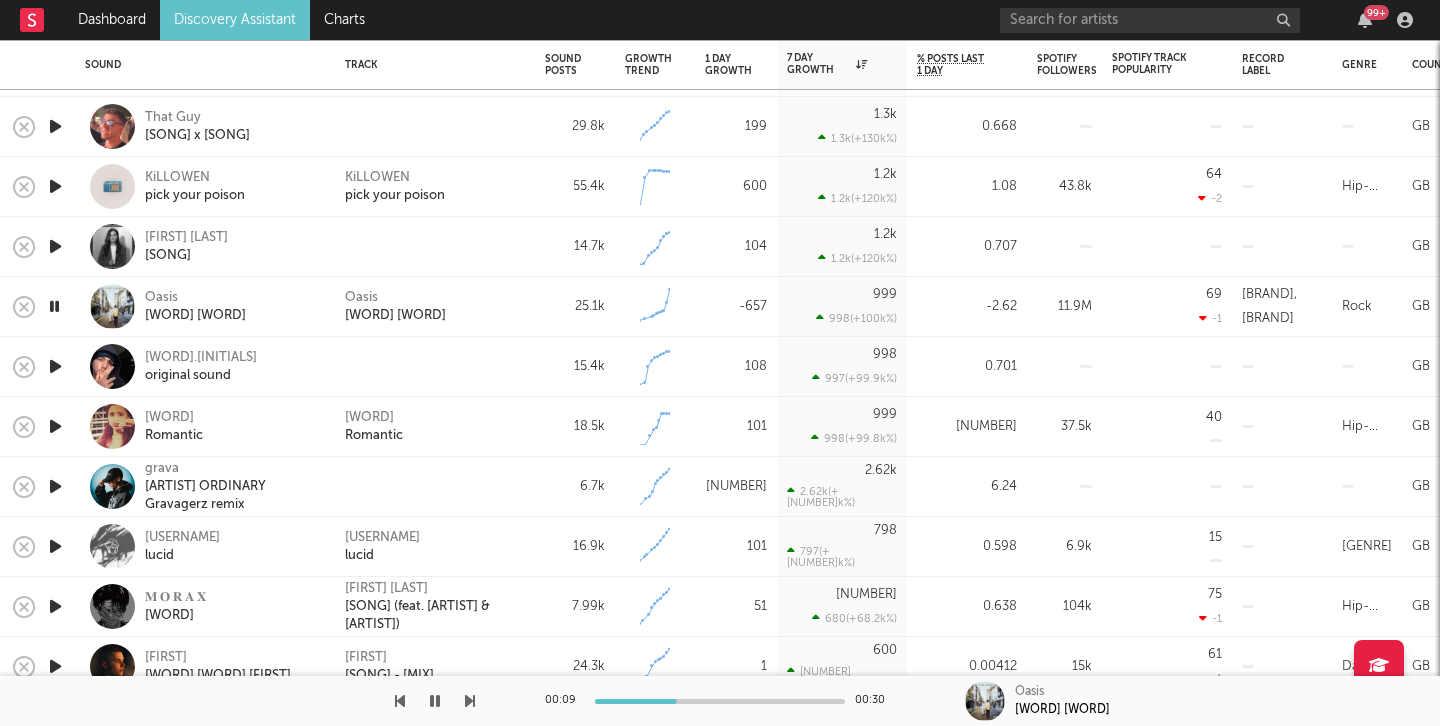 click at bounding box center (55, 366) 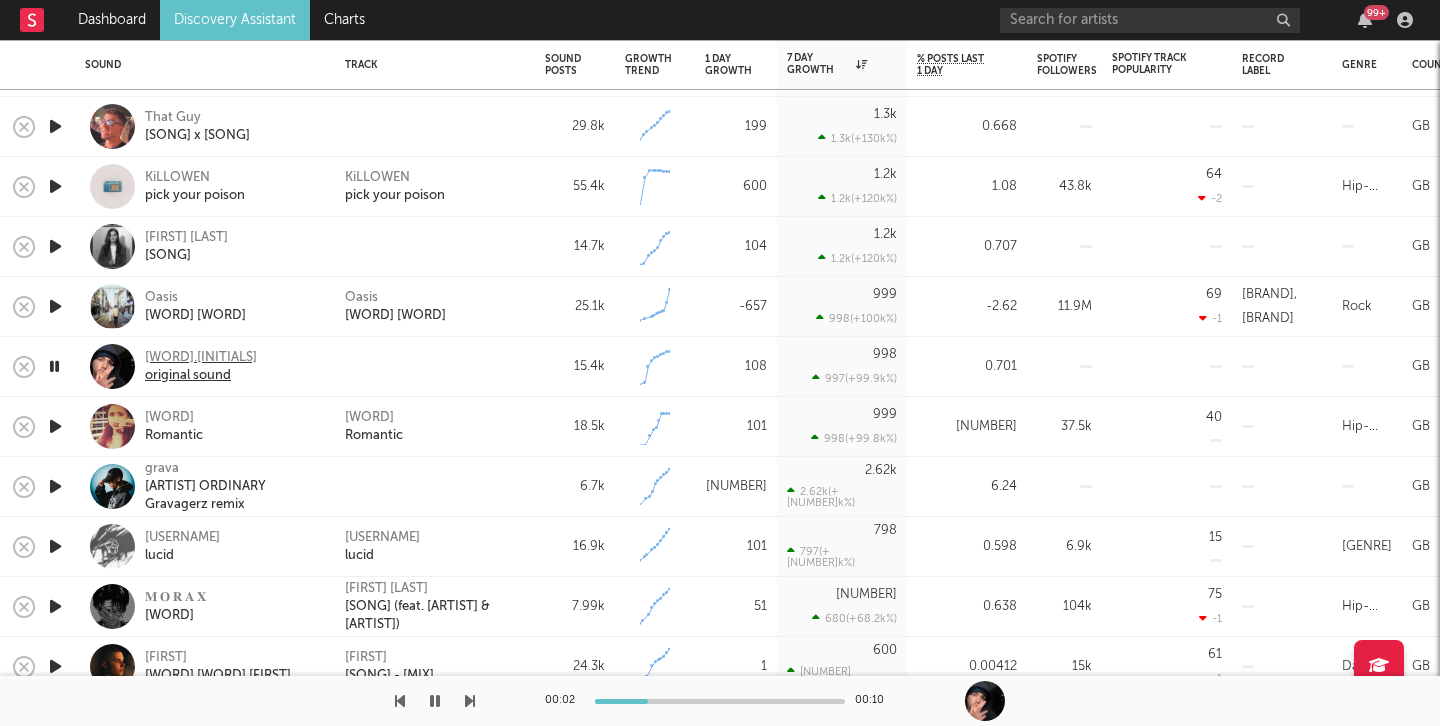 click on "original sound" at bounding box center (201, 376) 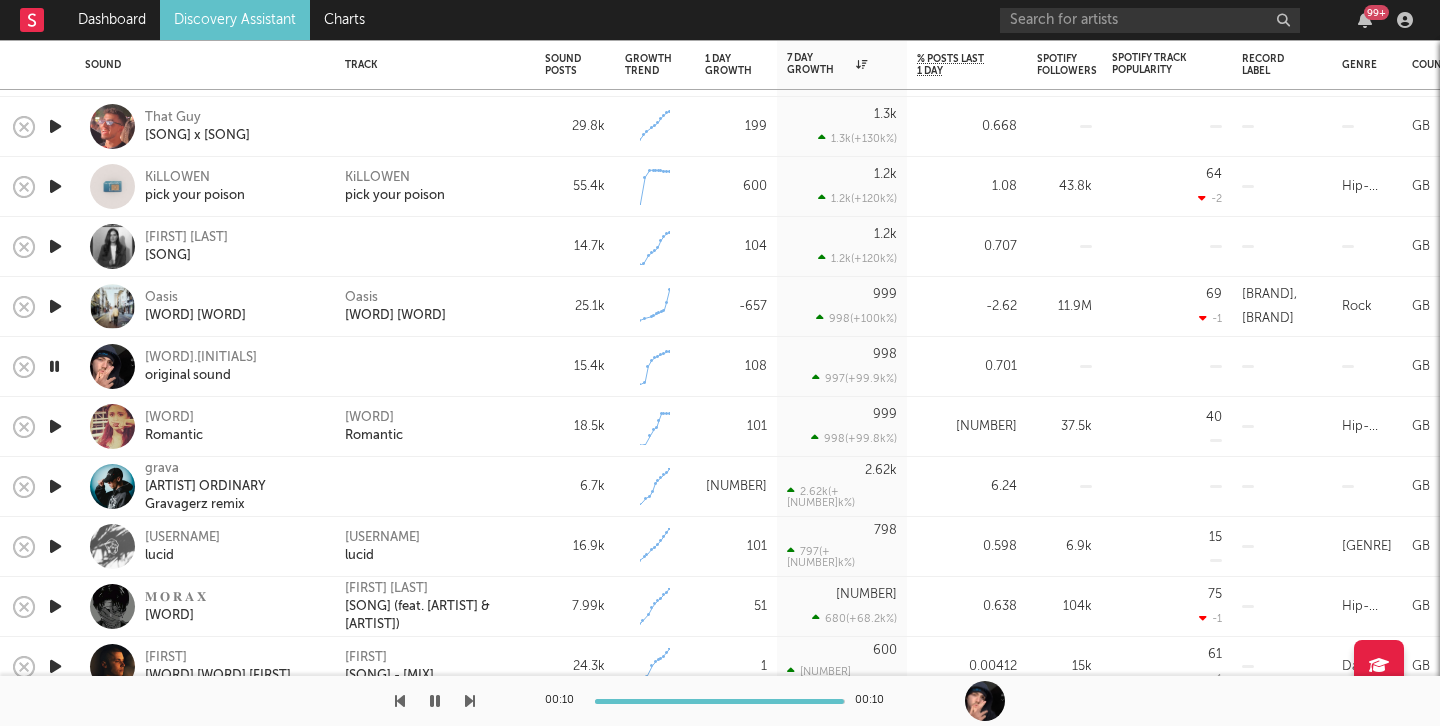 click at bounding box center (55, 426) 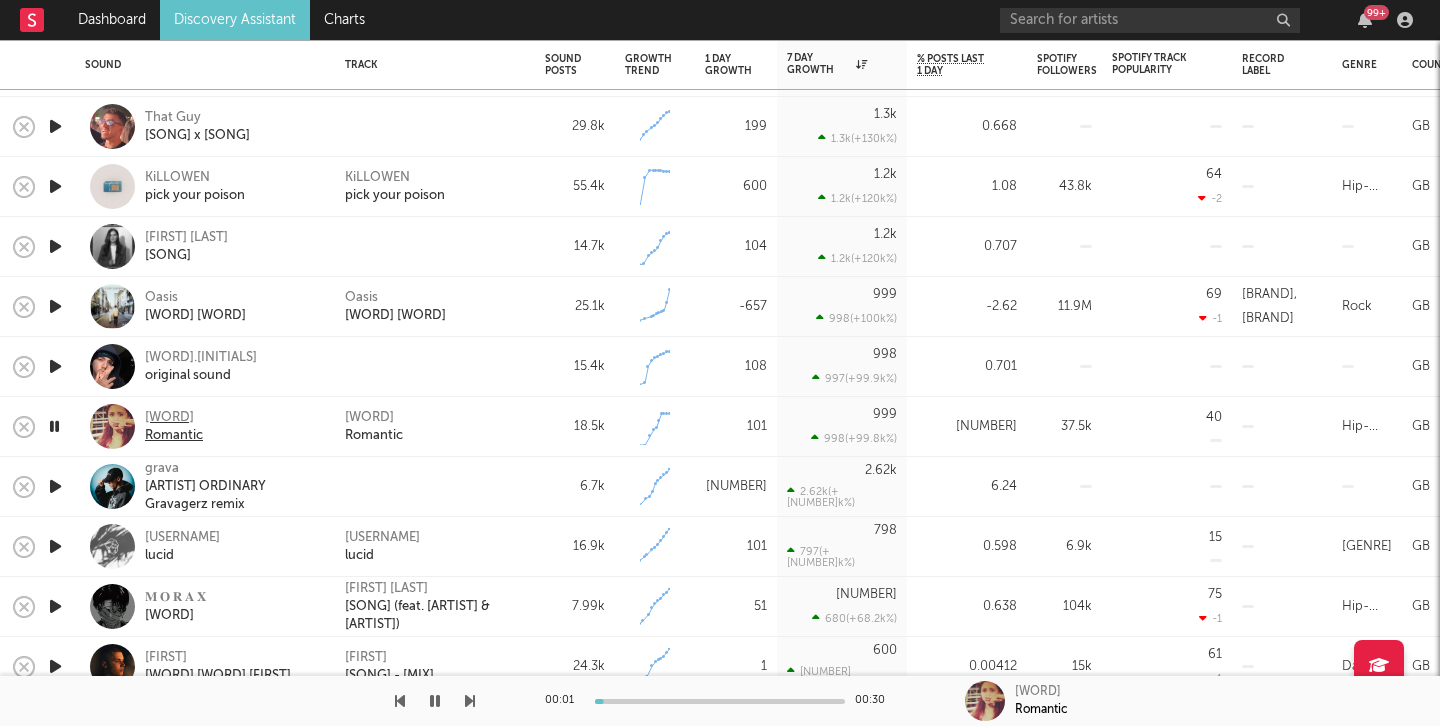 click on "Romantic" at bounding box center [174, 436] 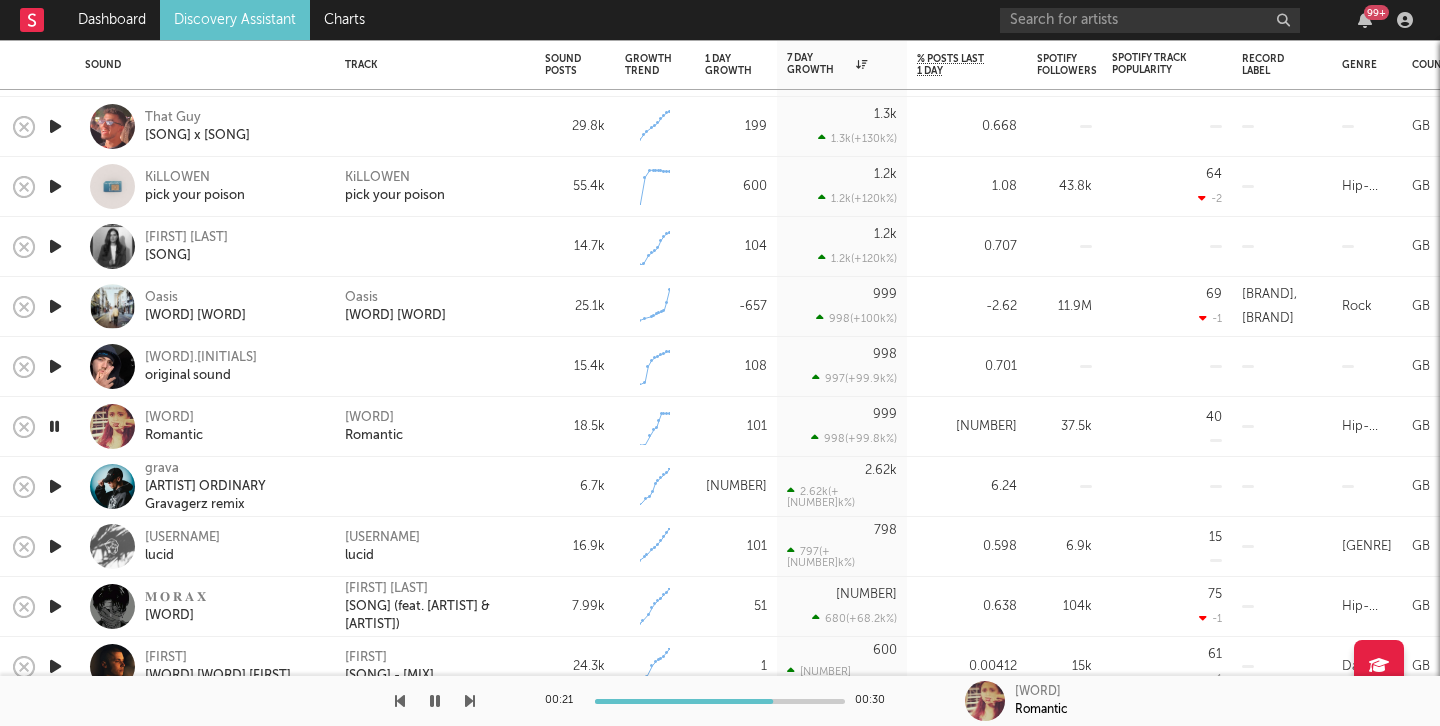 click at bounding box center (55, 486) 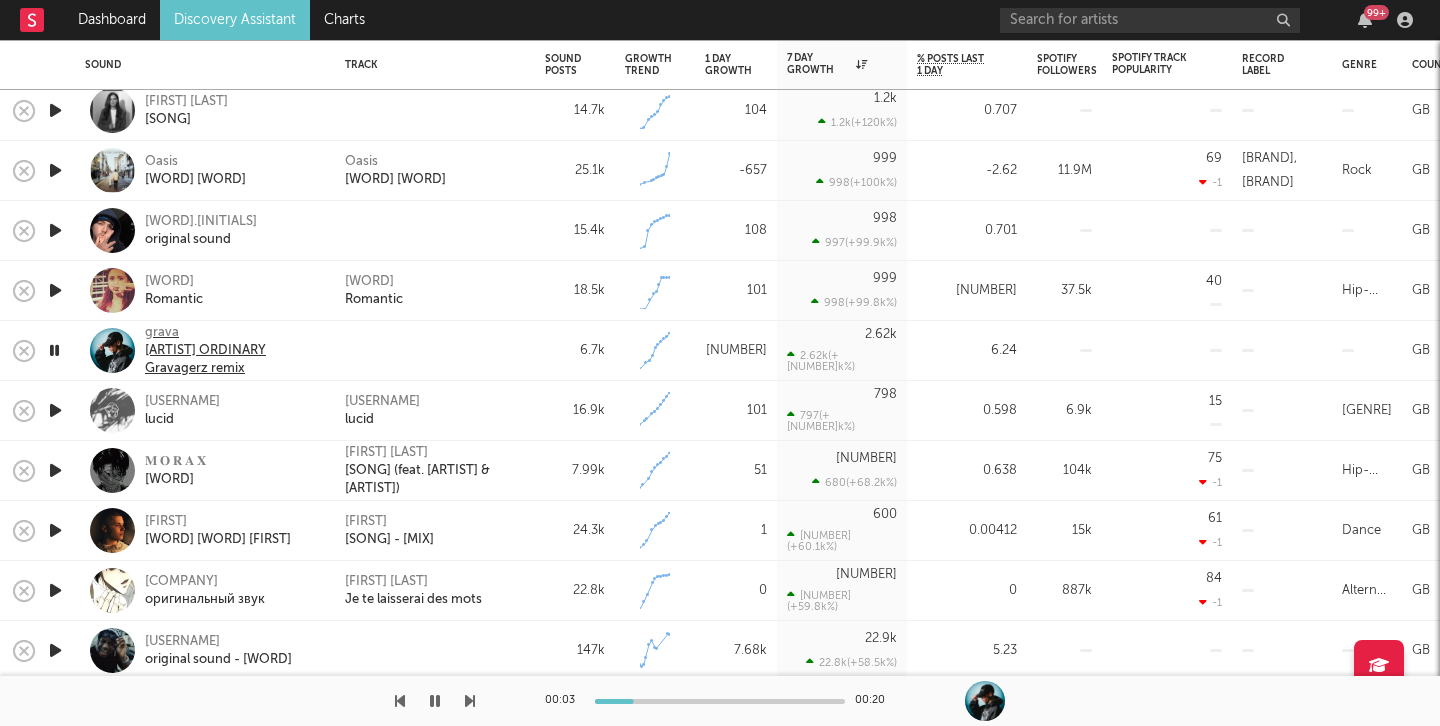 click on "[ARTIST] ORDINARY Gravagerz remix" at bounding box center [232, 360] 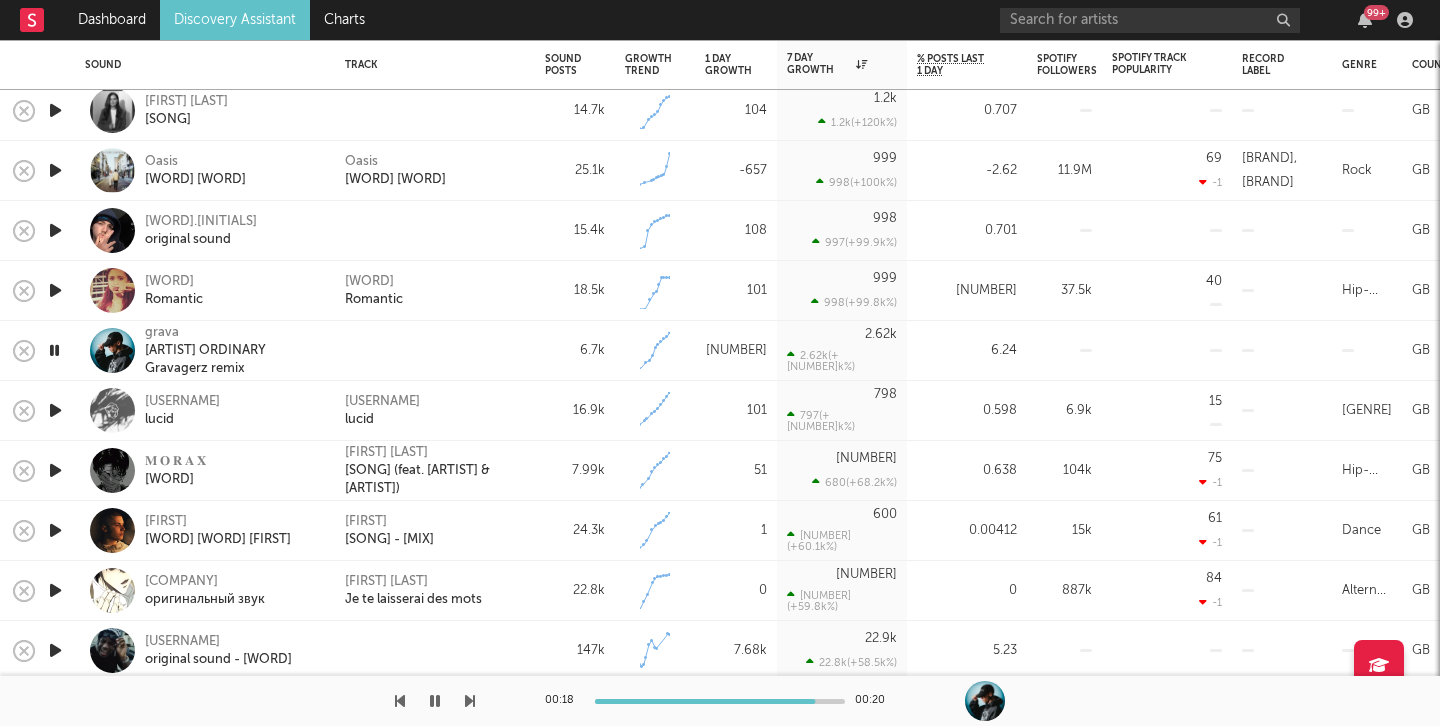 click at bounding box center [55, 410] 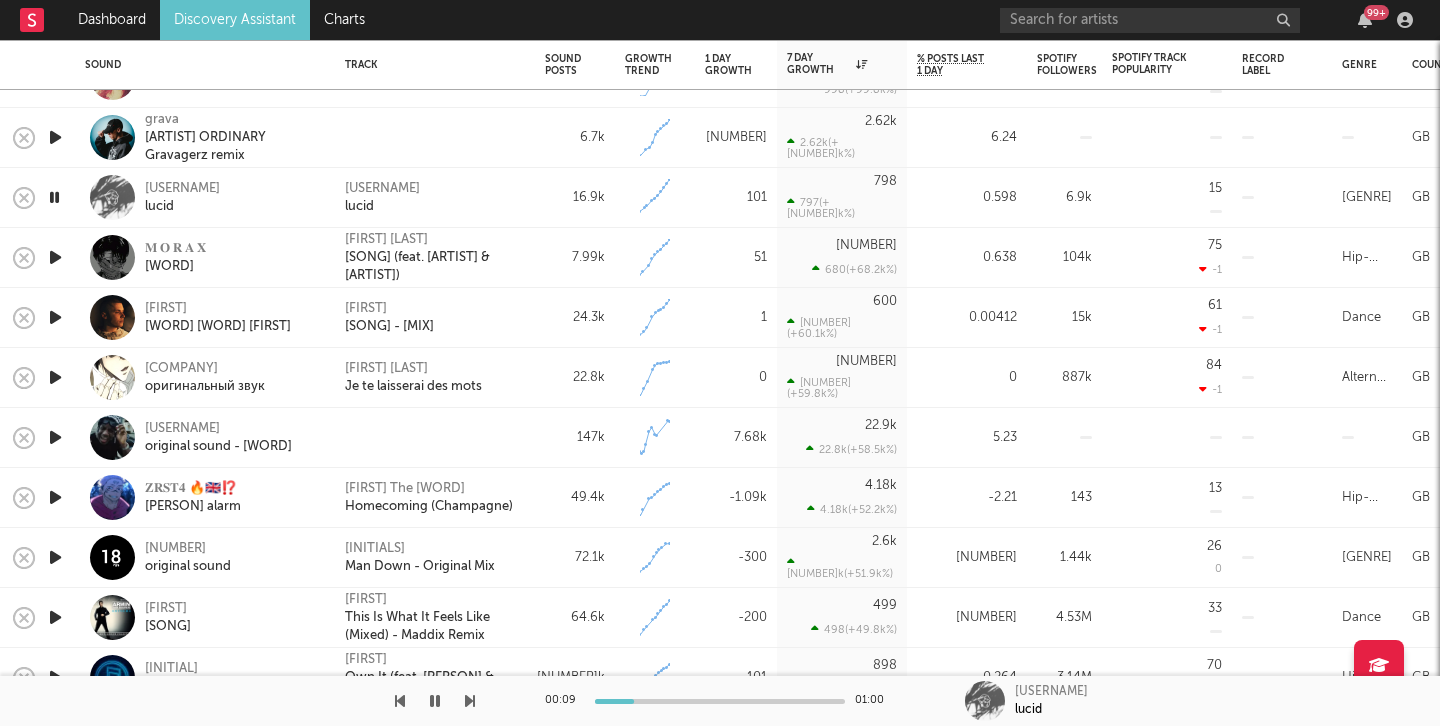 click at bounding box center [55, 257] 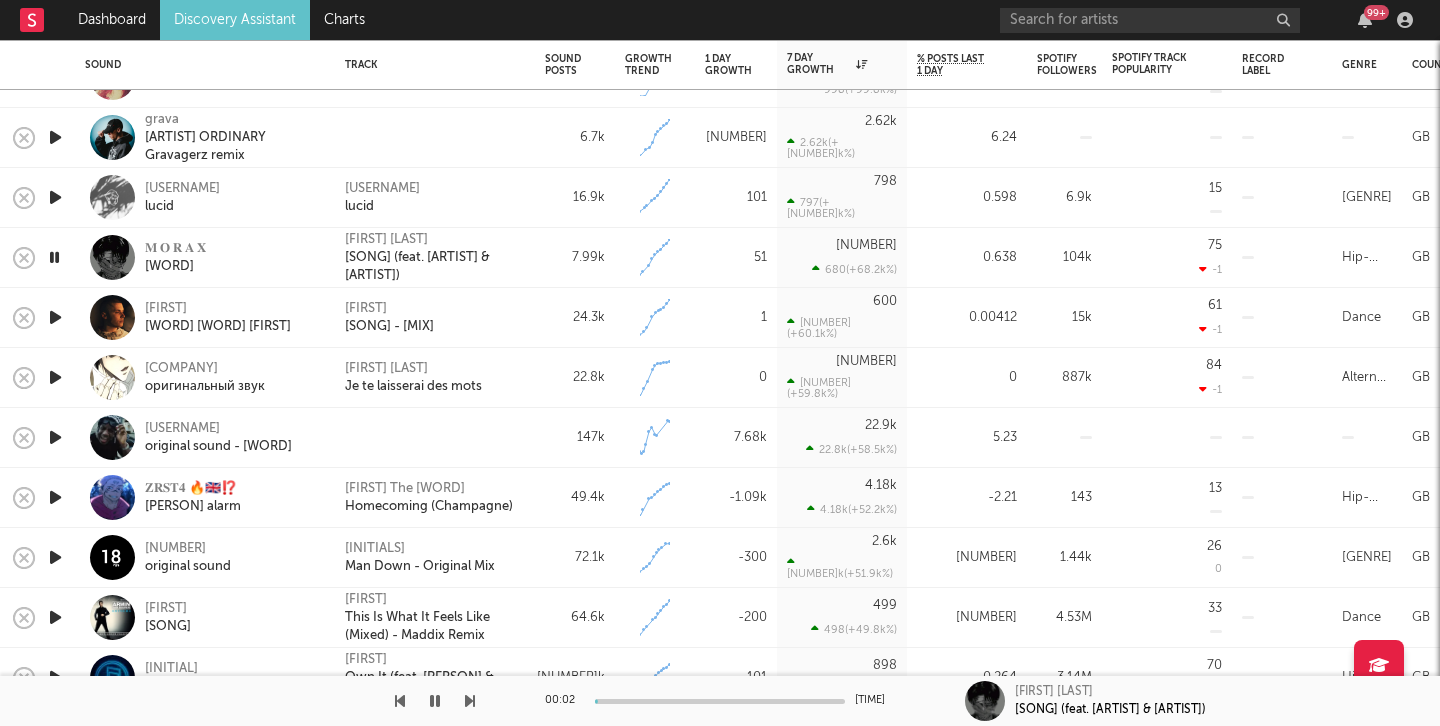 click at bounding box center (55, 317) 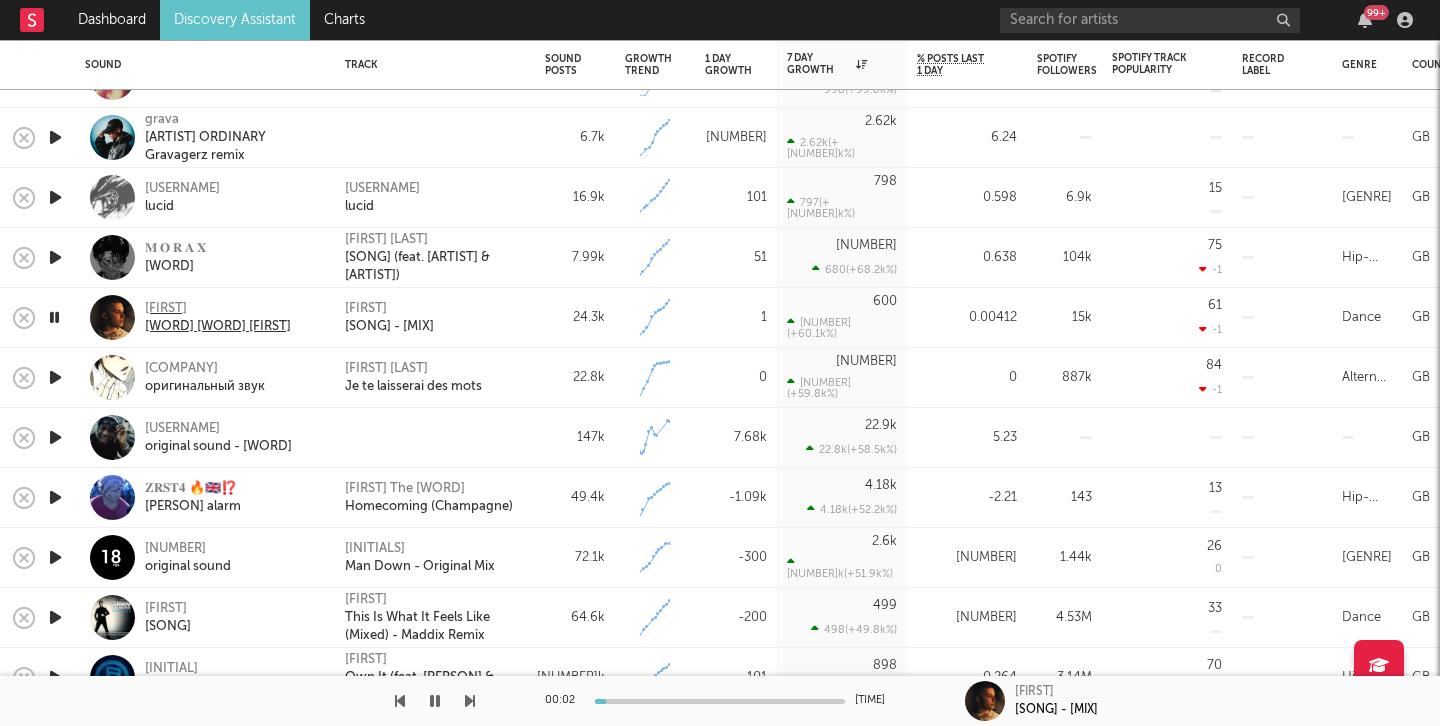 click on "[WORD] [WORD] [FIRST]" at bounding box center [218, 327] 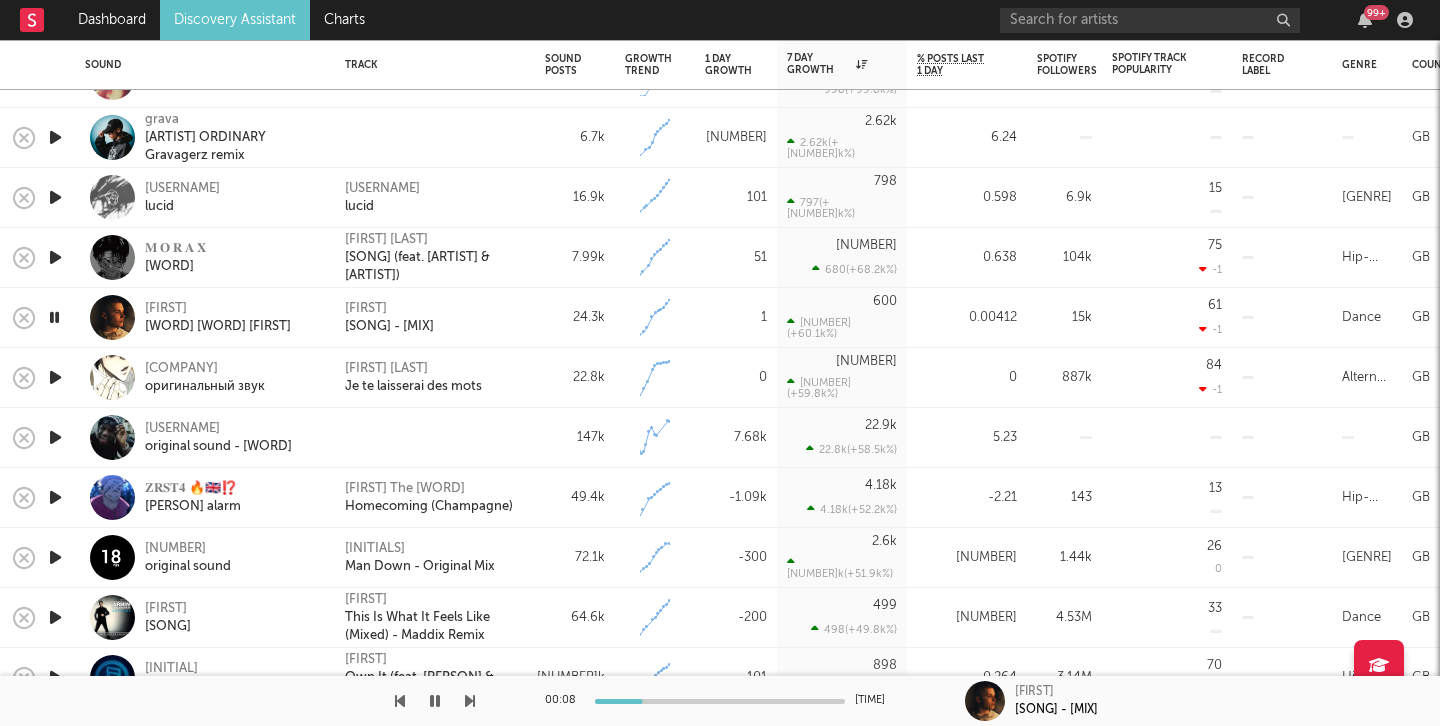 drag, startPoint x: 60, startPoint y: 375, endPoint x: 95, endPoint y: 362, distance: 37.336308 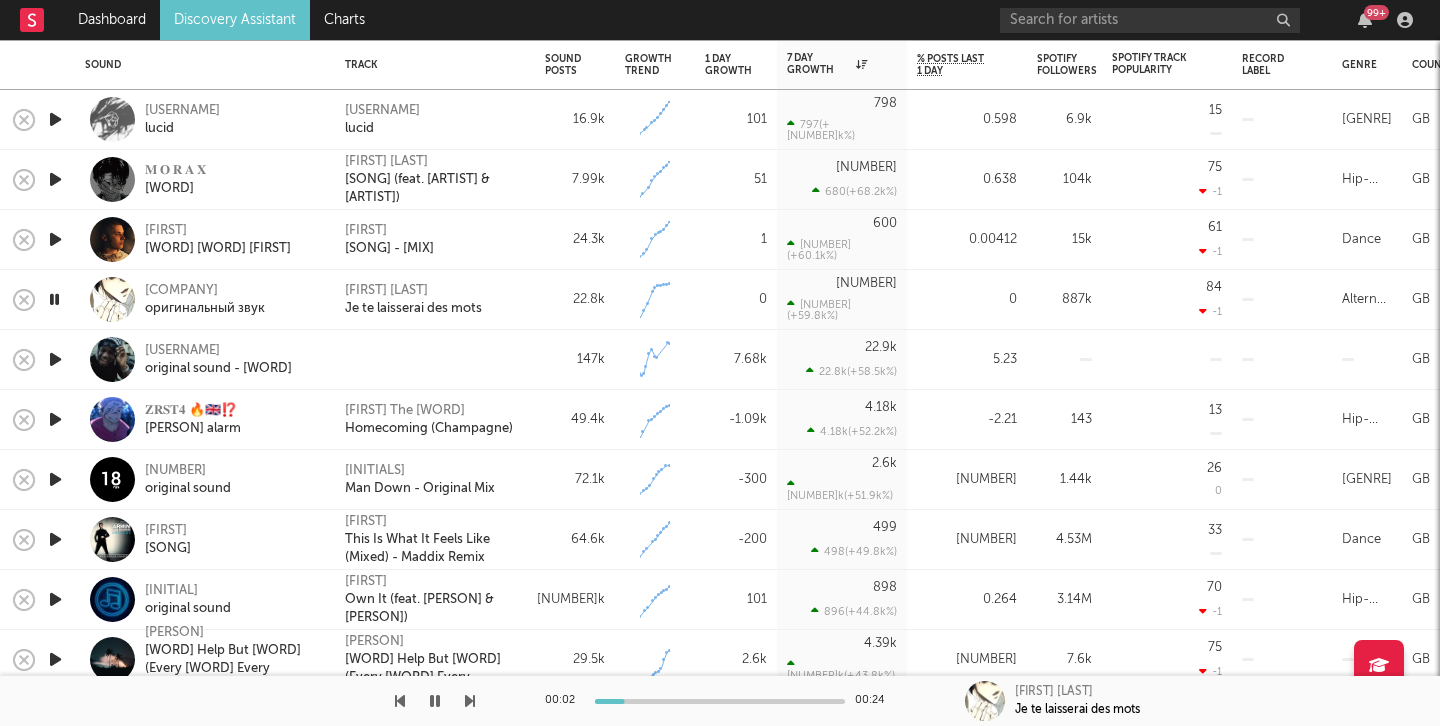 click at bounding box center [55, 359] 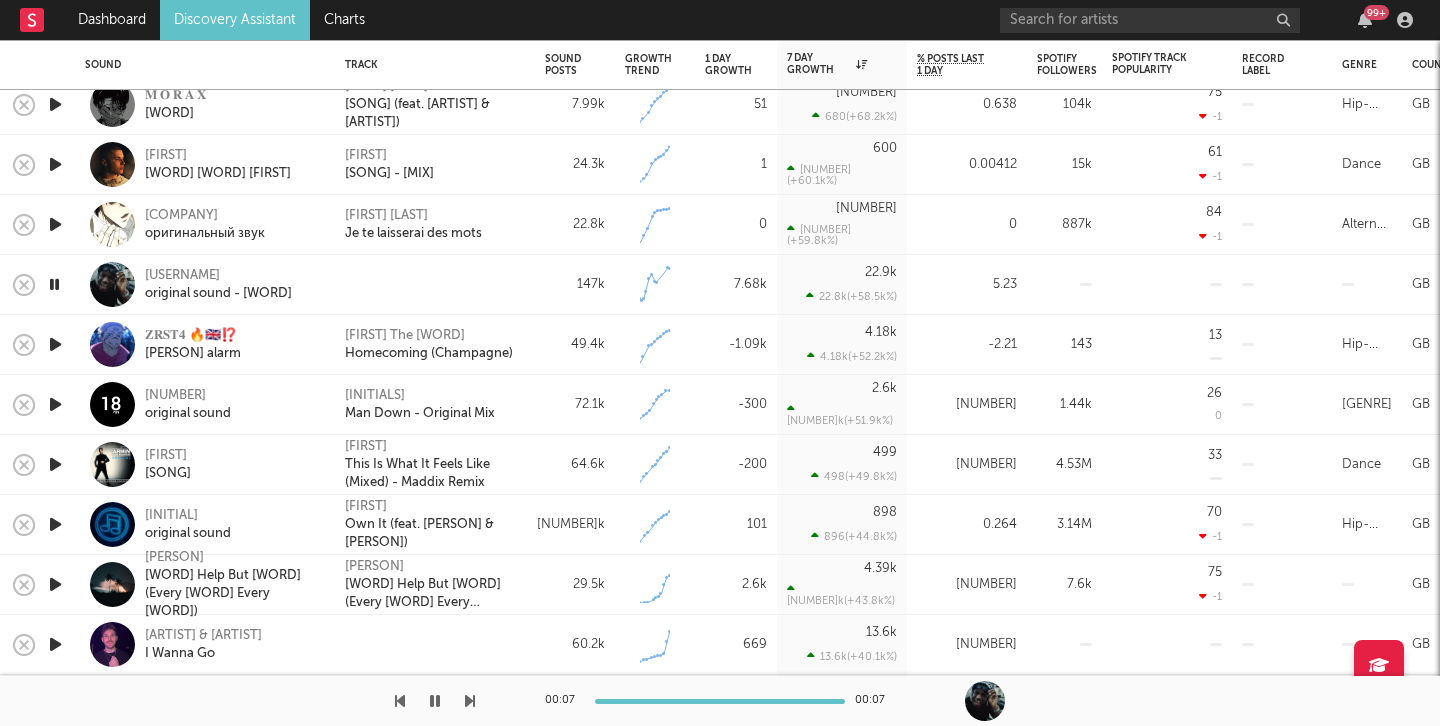 click at bounding box center (55, 344) 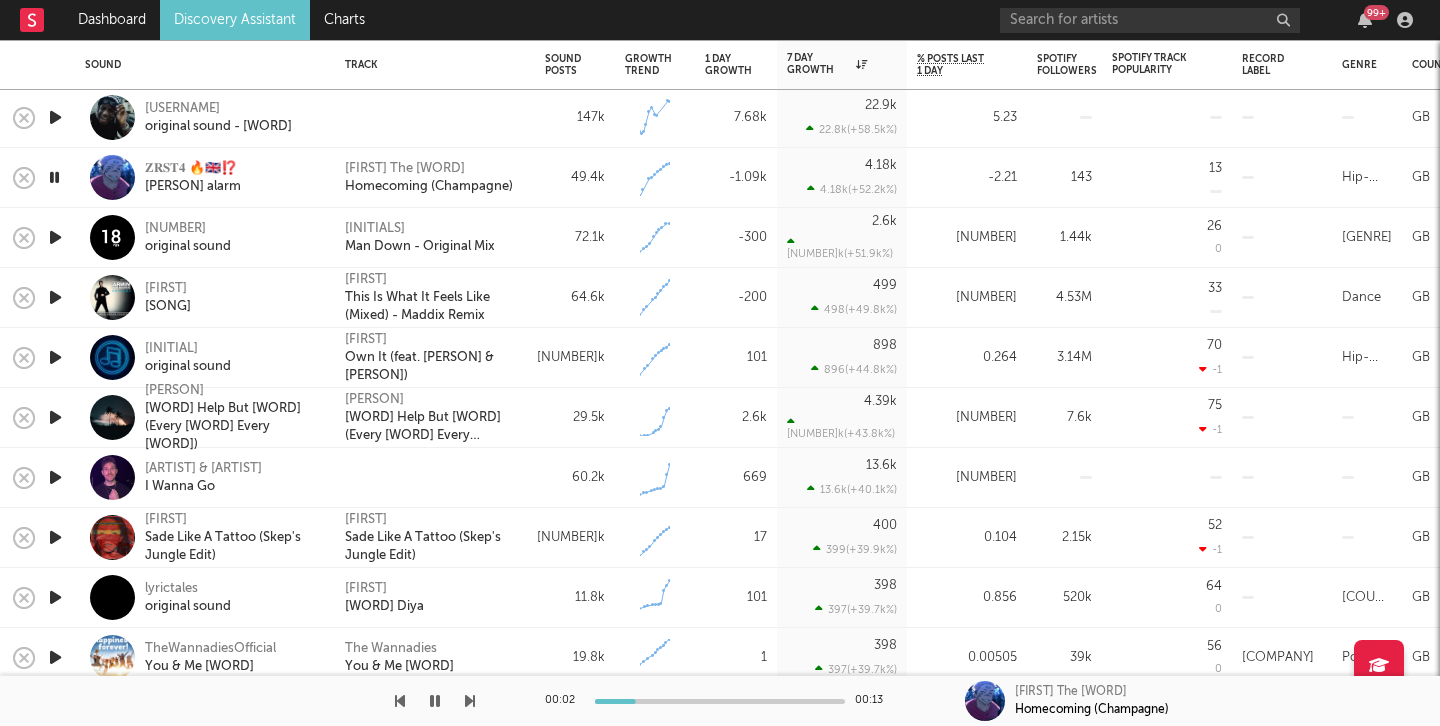 click at bounding box center (55, 237) 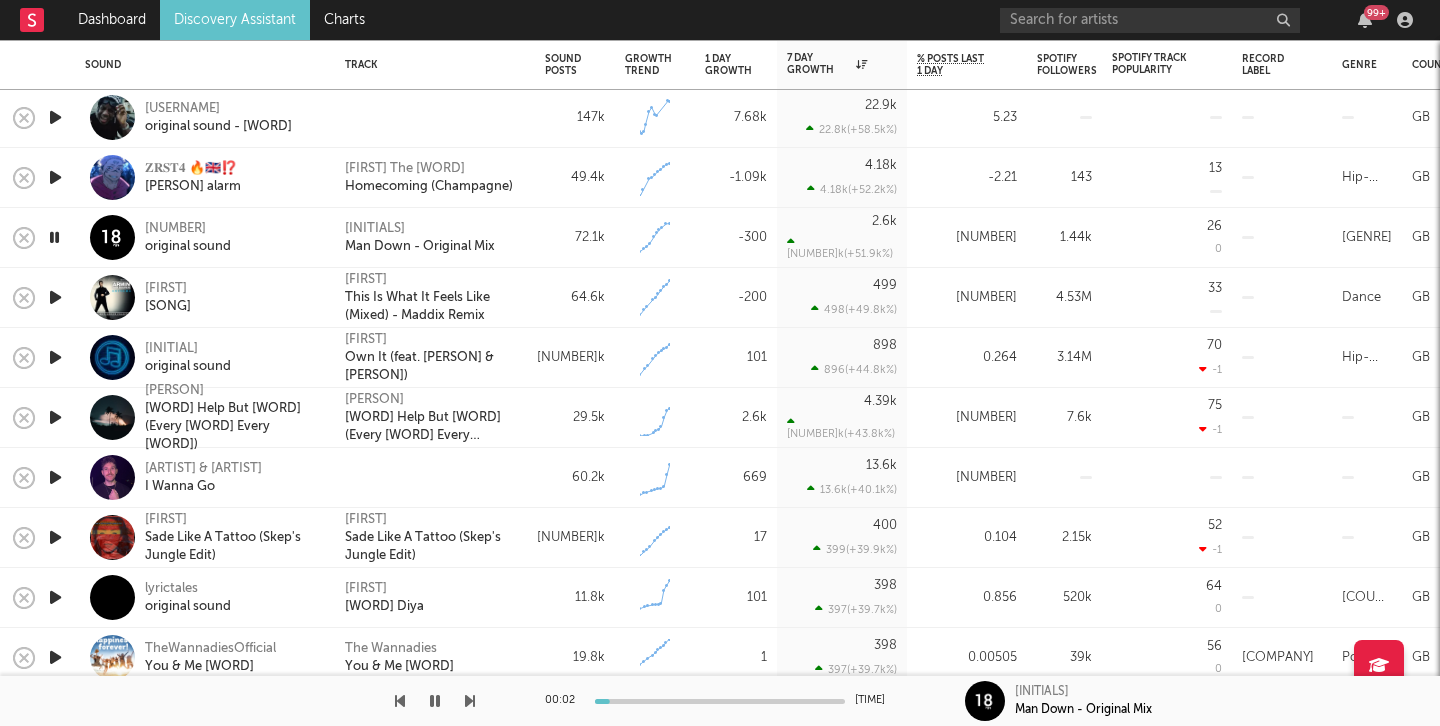 click at bounding box center [55, 297] 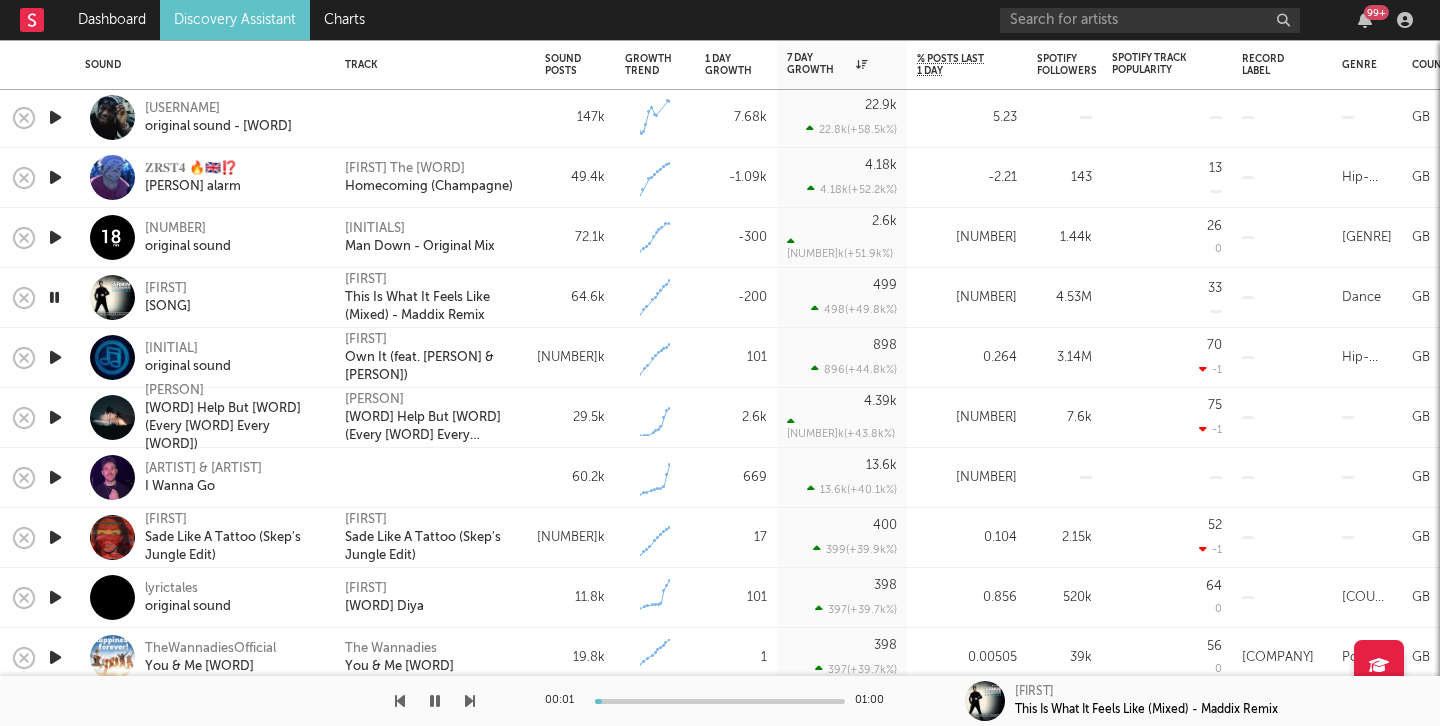 click at bounding box center (55, 357) 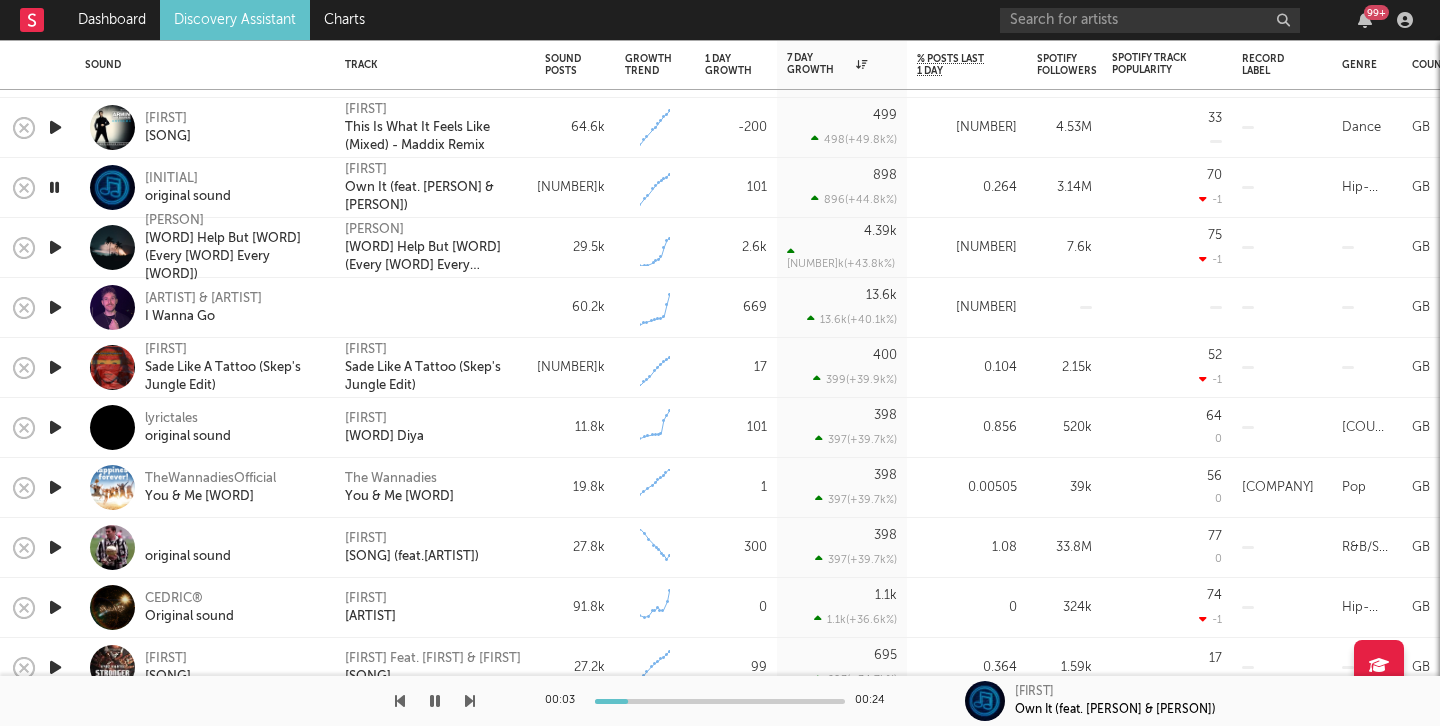click at bounding box center [55, 247] 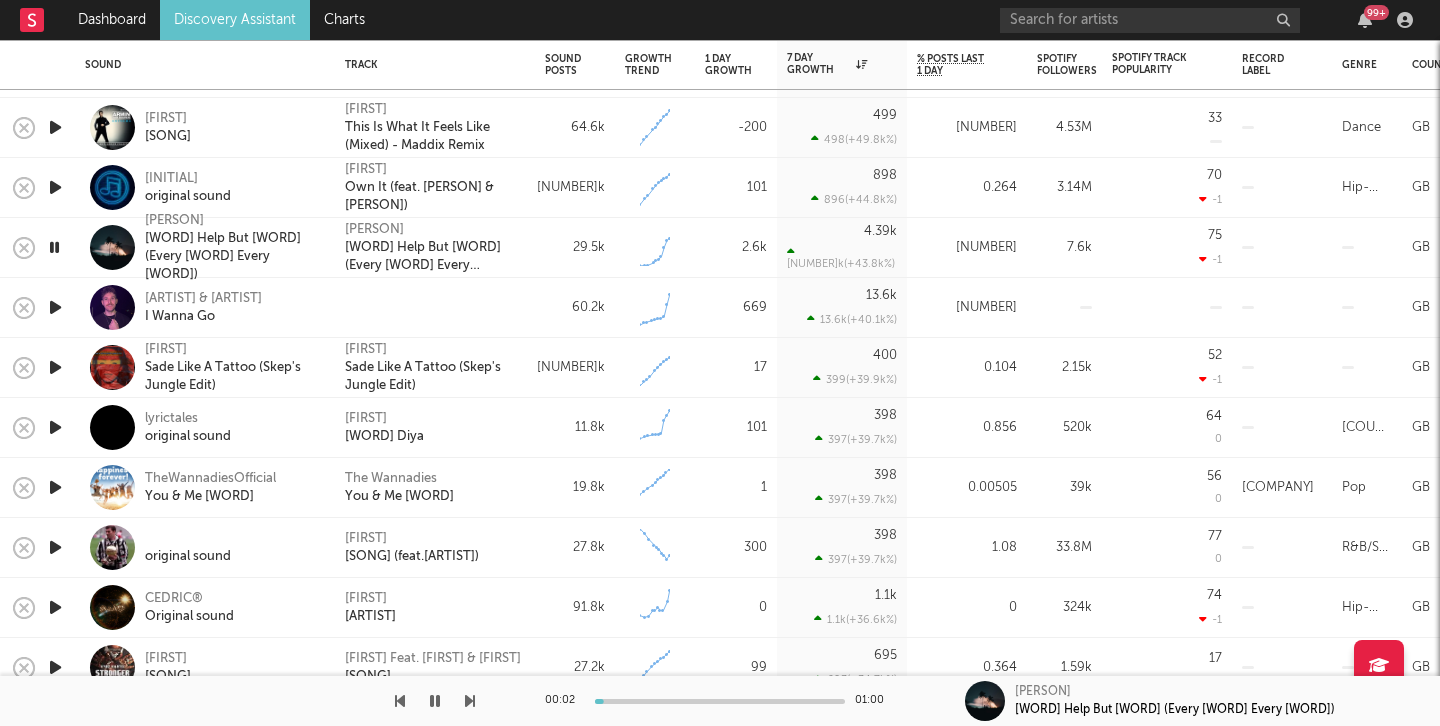 click at bounding box center [55, 307] 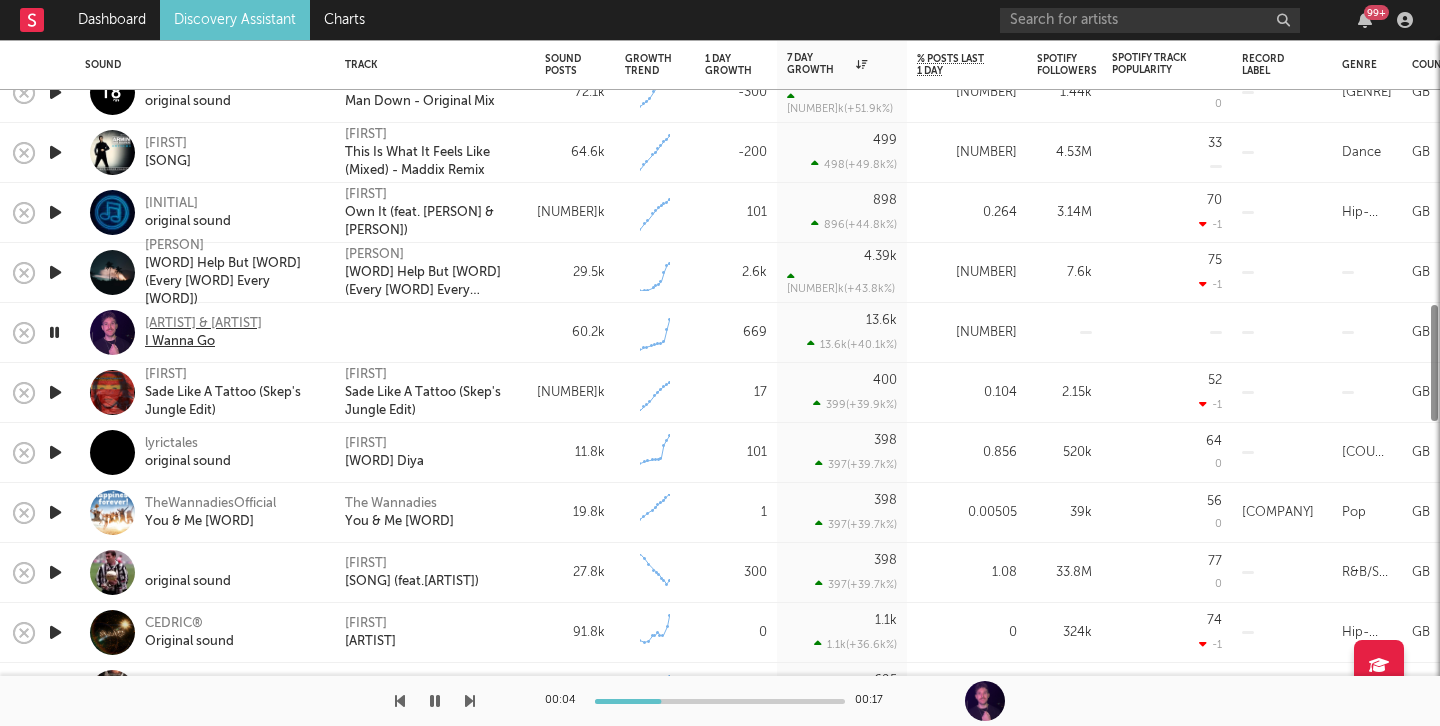 click on "I Wanna Go" at bounding box center (203, 342) 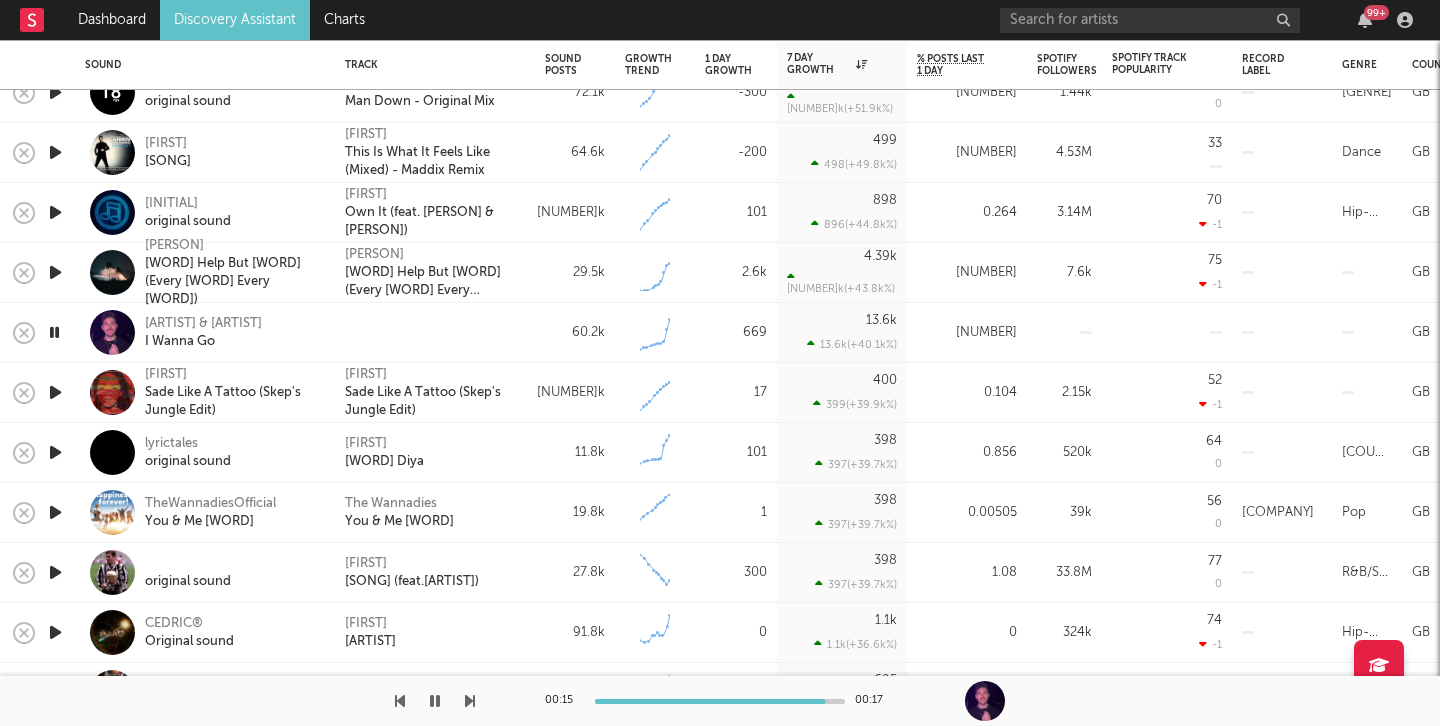 click at bounding box center [55, 392] 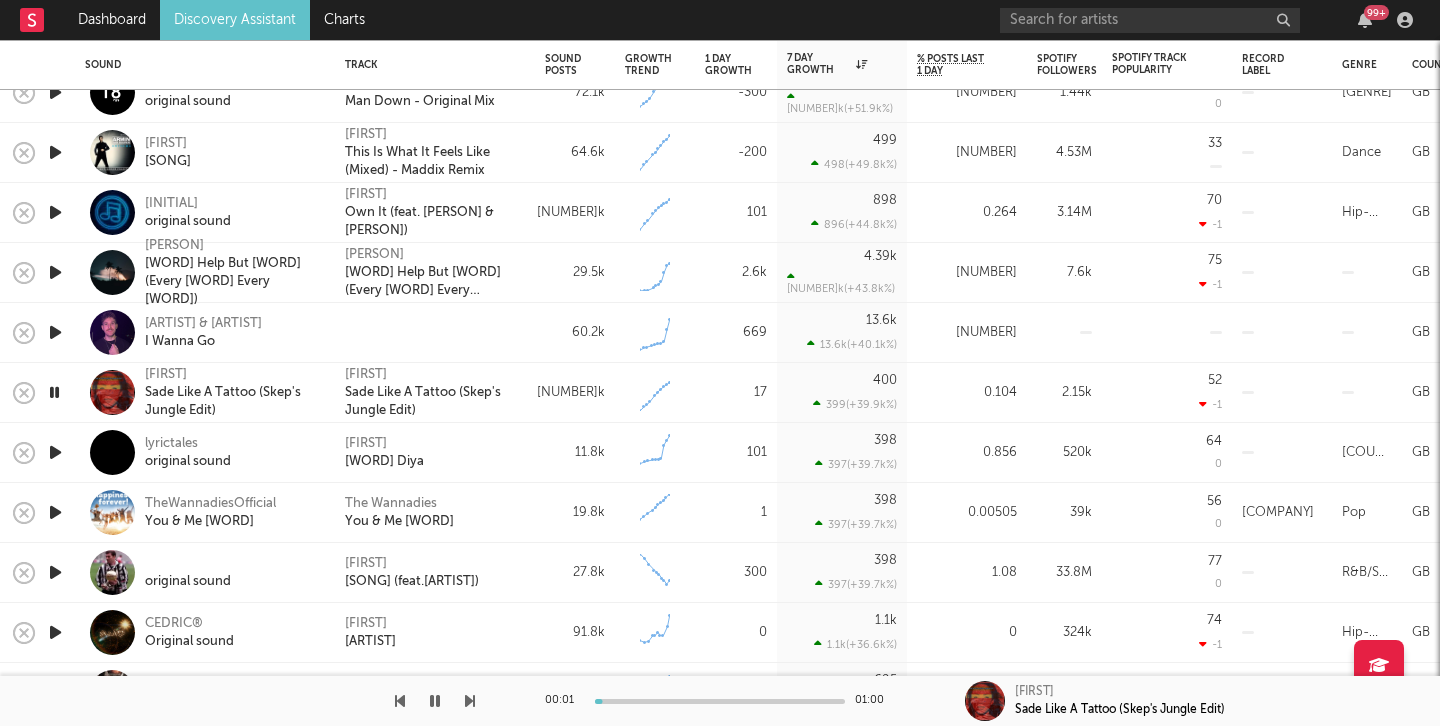 click at bounding box center [55, 452] 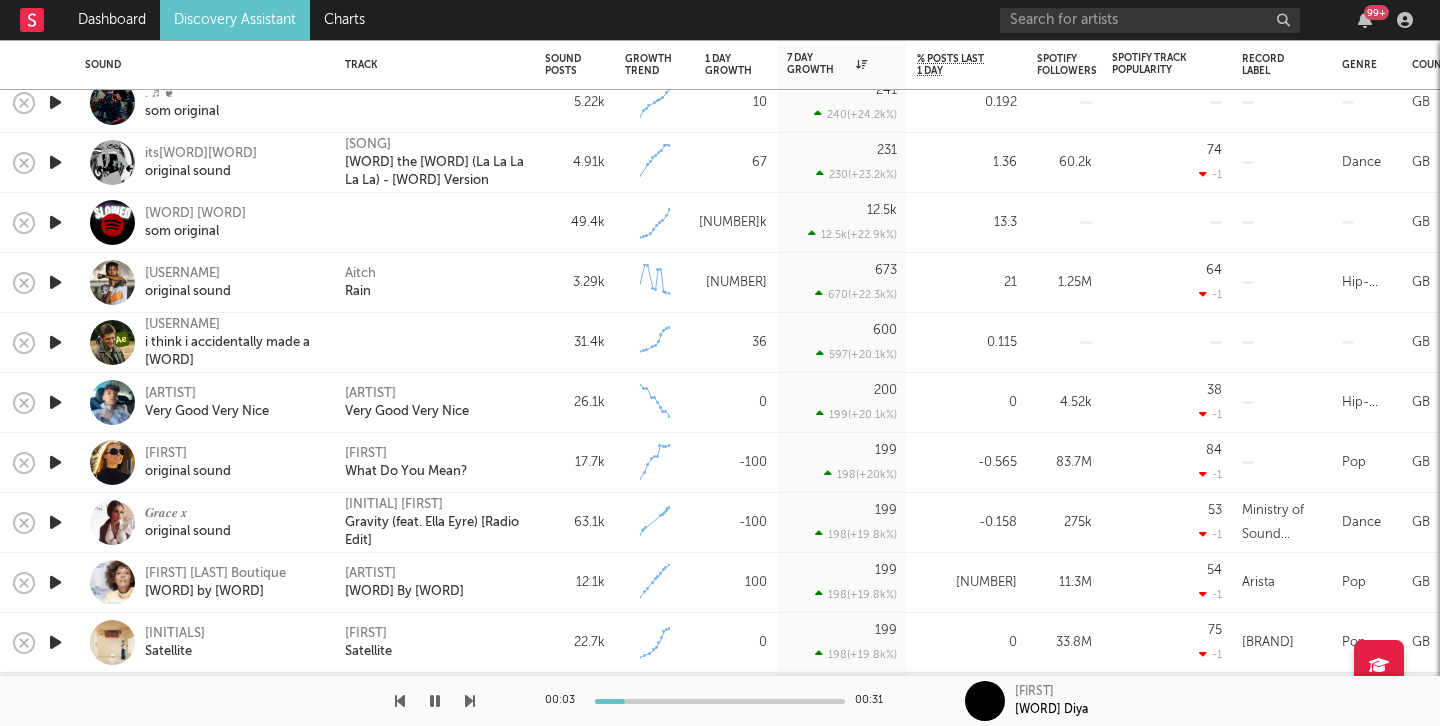 click at bounding box center [55, 102] 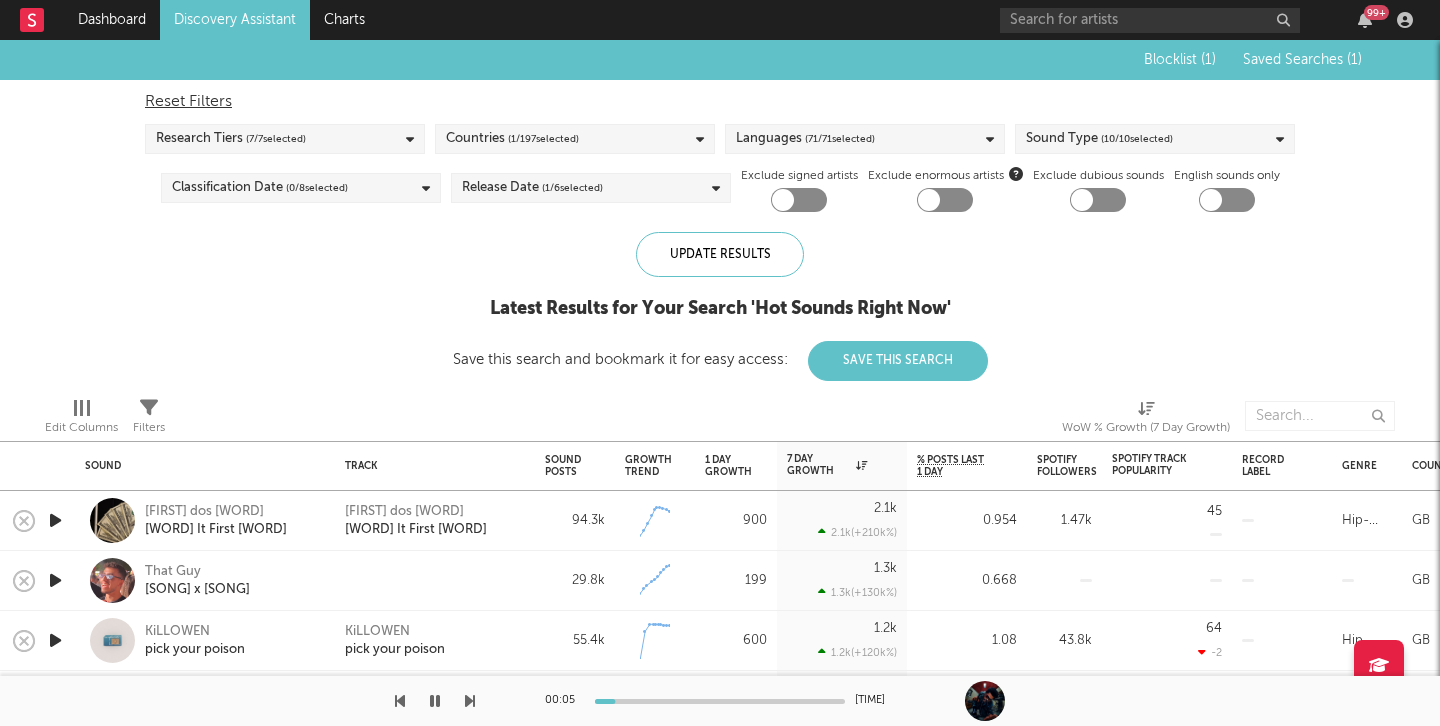 click on "Countries ( 1 / 197  selected)" at bounding box center [575, 139] 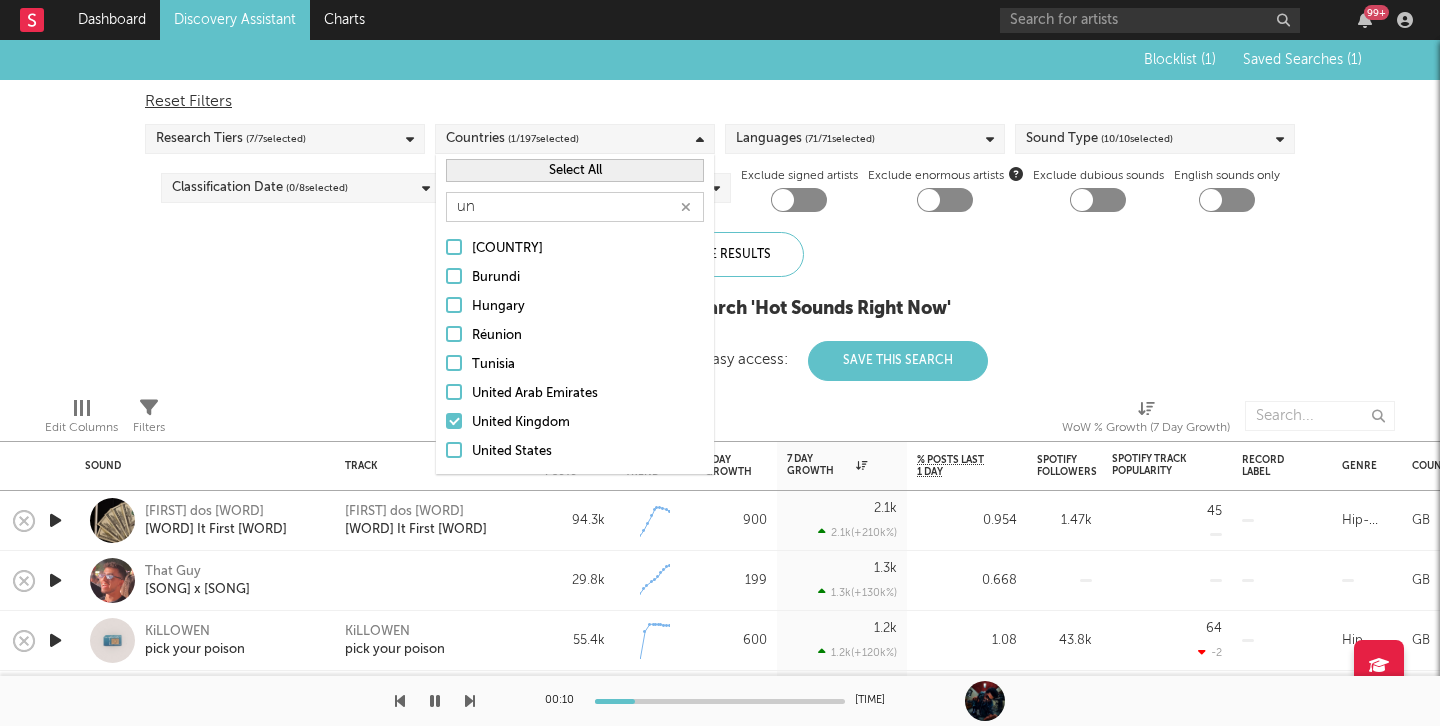 type on "un" 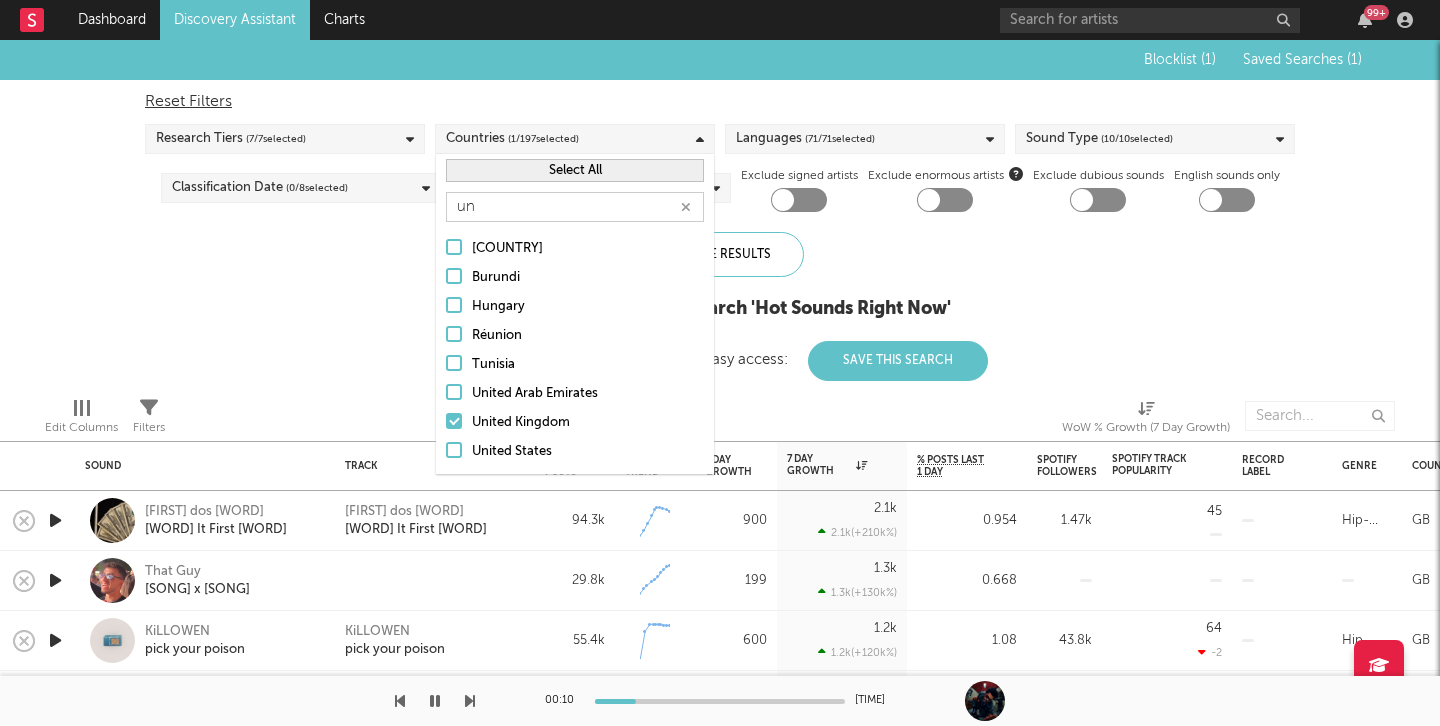drag, startPoint x: 525, startPoint y: 443, endPoint x: 609, endPoint y: 410, distance: 90.24966 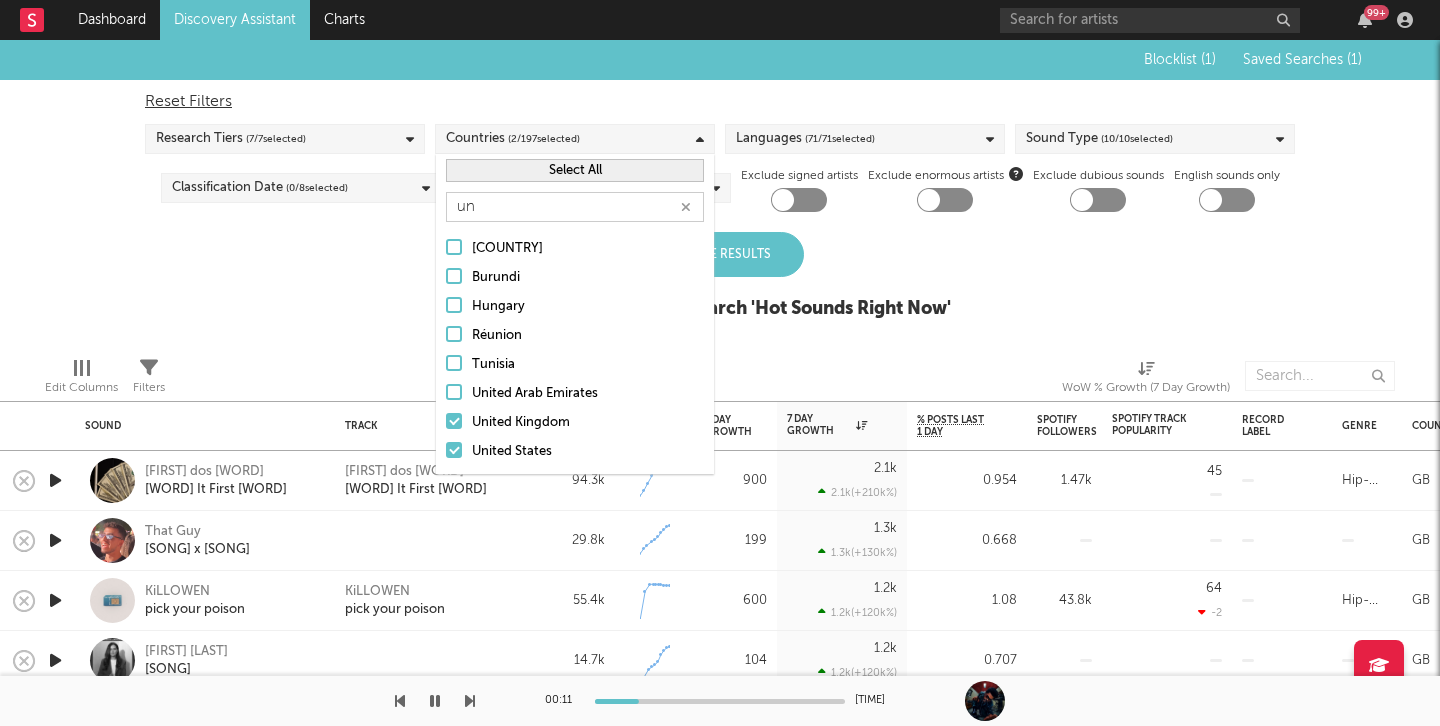 click on "Edit Columns Filters WoW % Growth (7 Day Growth)" at bounding box center (720, 371) 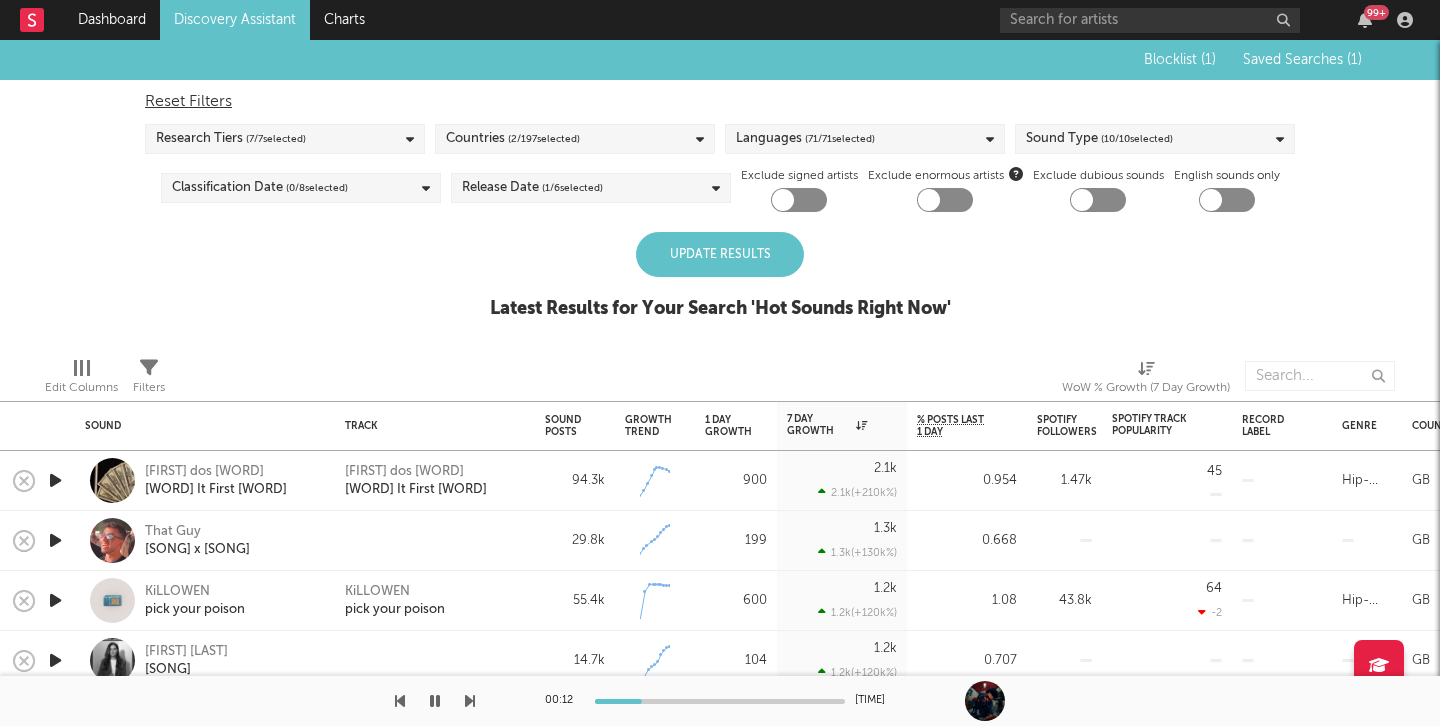 click on "Update Results" at bounding box center [720, 254] 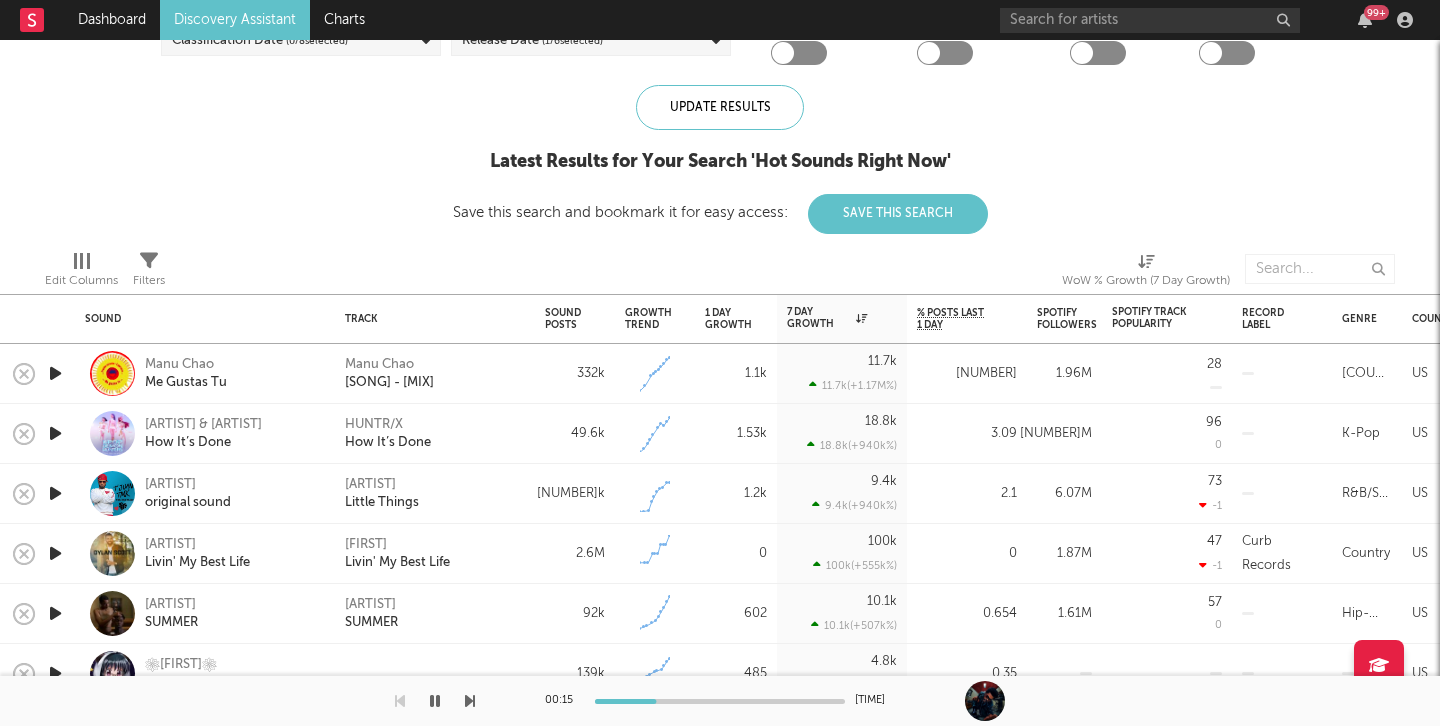 click at bounding box center (55, 493) 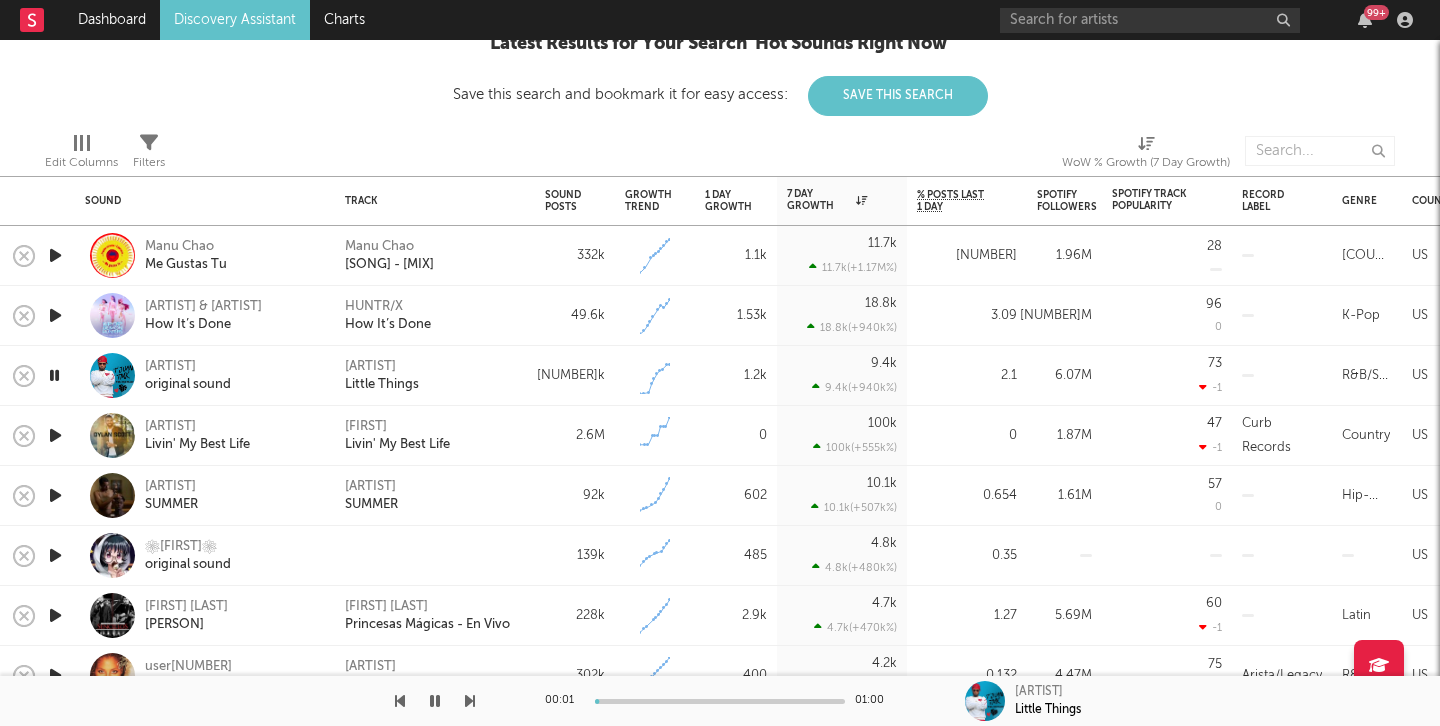 click at bounding box center (55, 435) 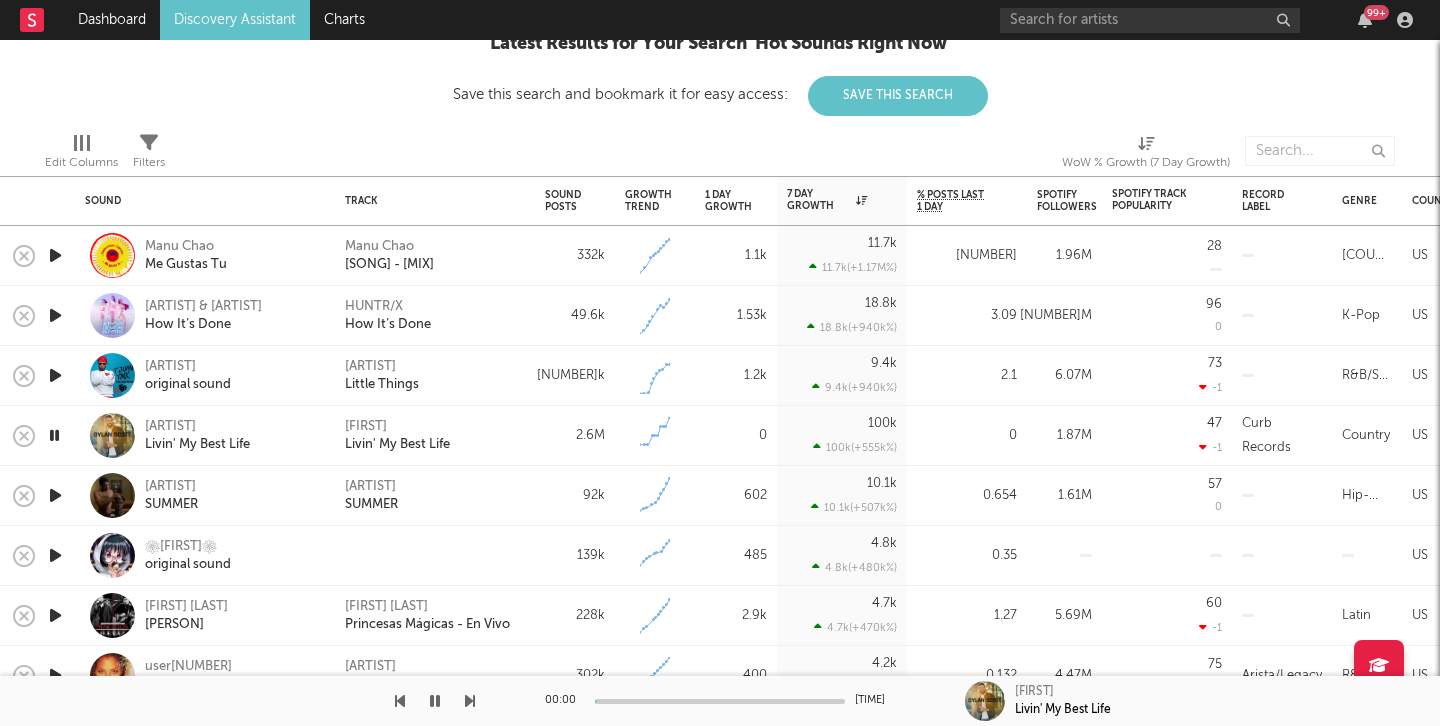 click at bounding box center (55, 495) 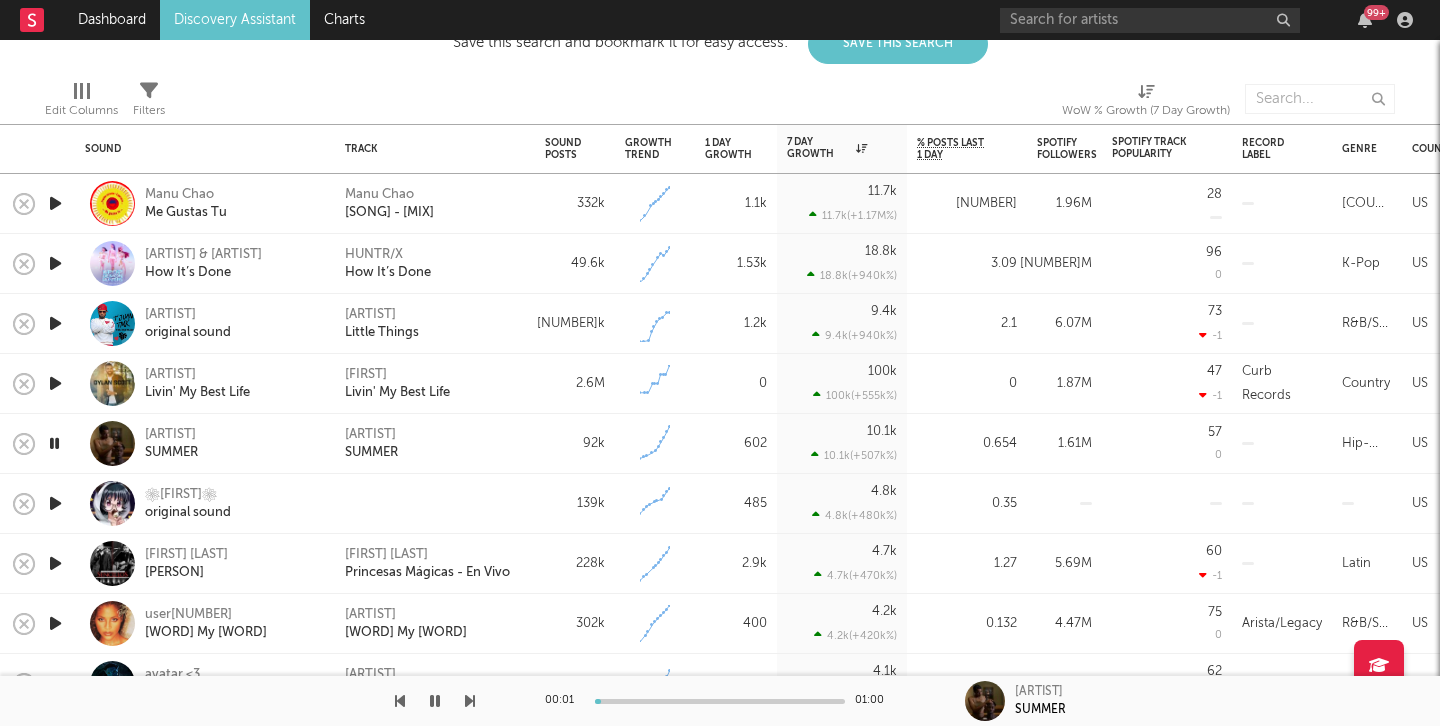 click at bounding box center [55, 503] 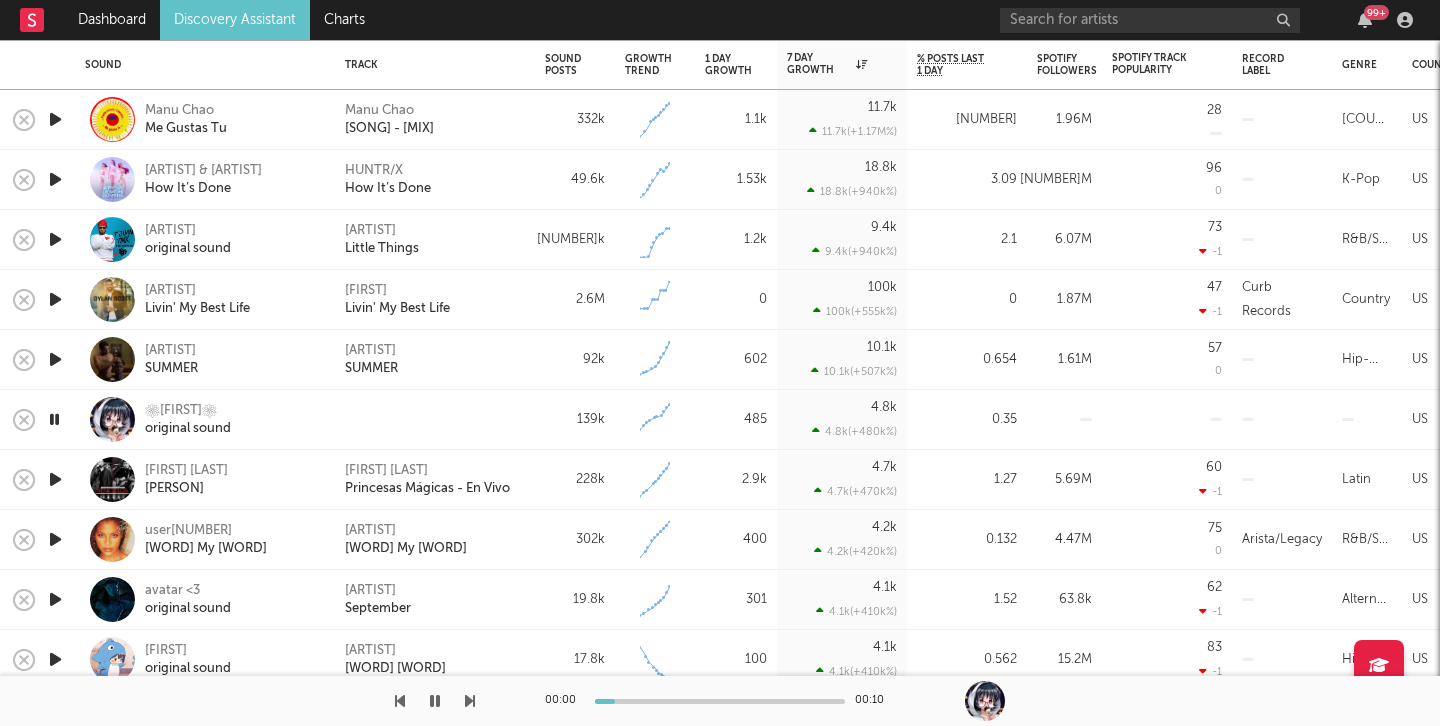 click at bounding box center [55, 479] 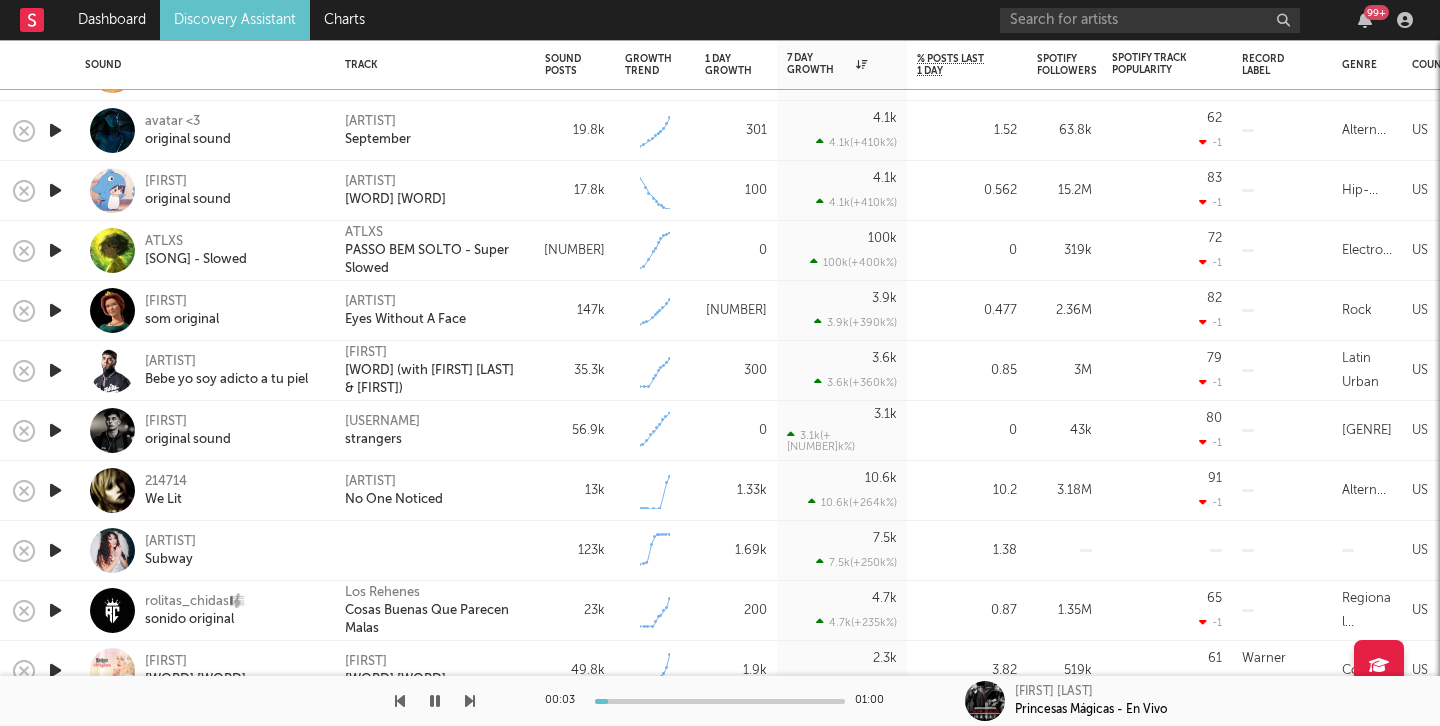 click at bounding box center (55, 550) 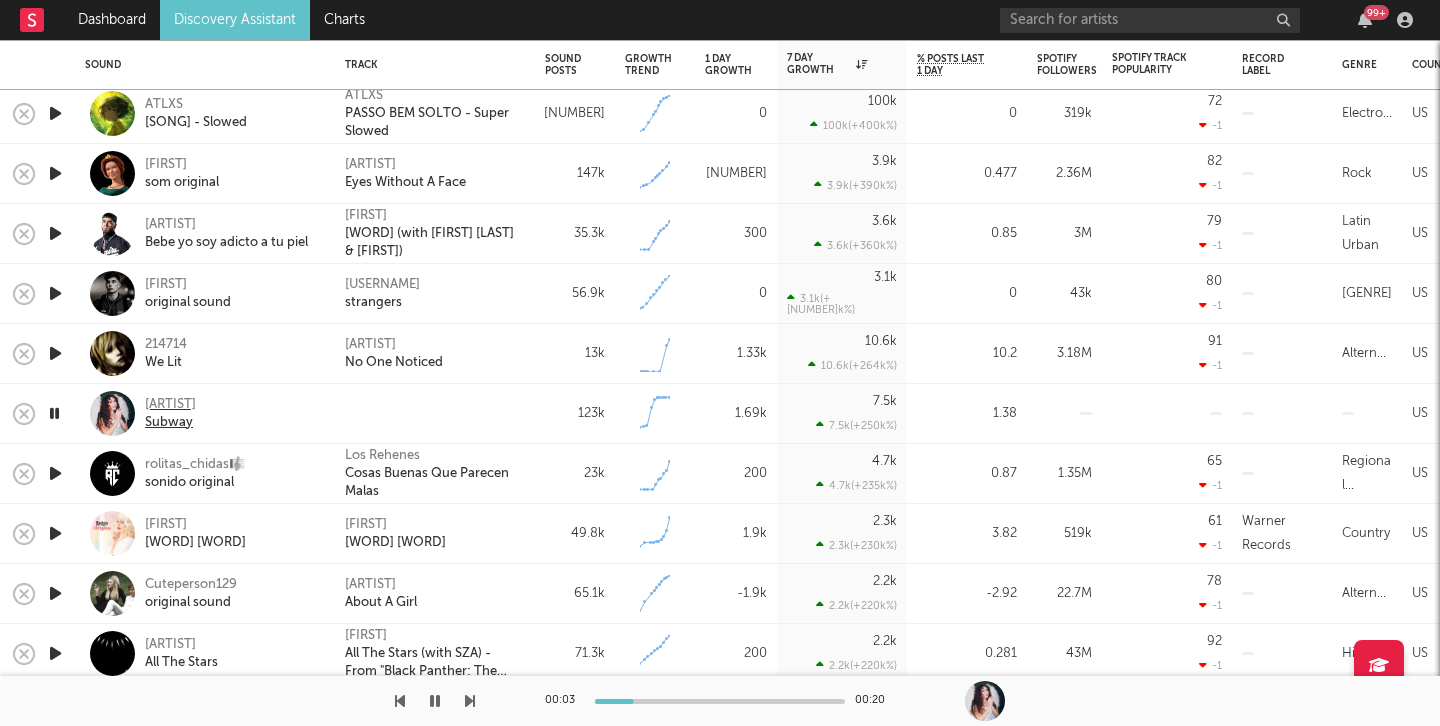 click on "[ARTIST]" at bounding box center [170, 405] 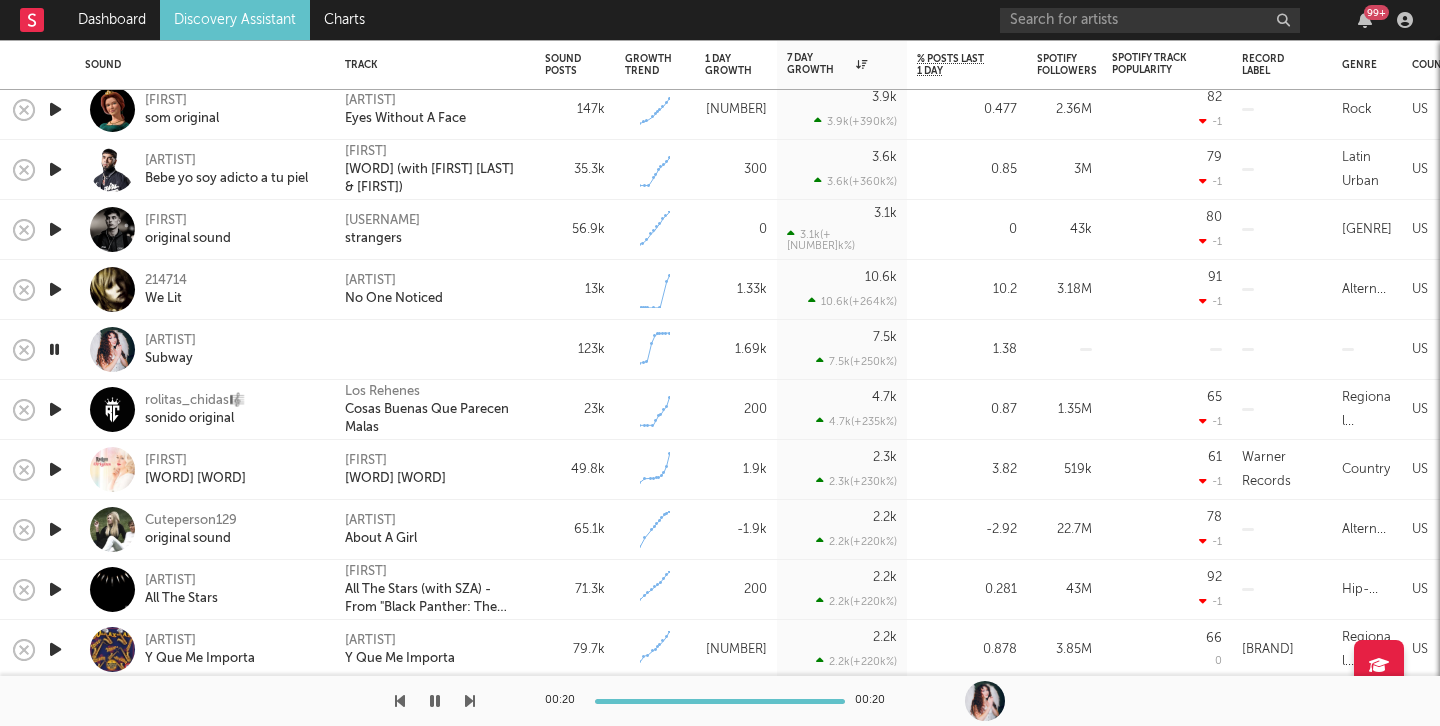 click at bounding box center [55, 590] 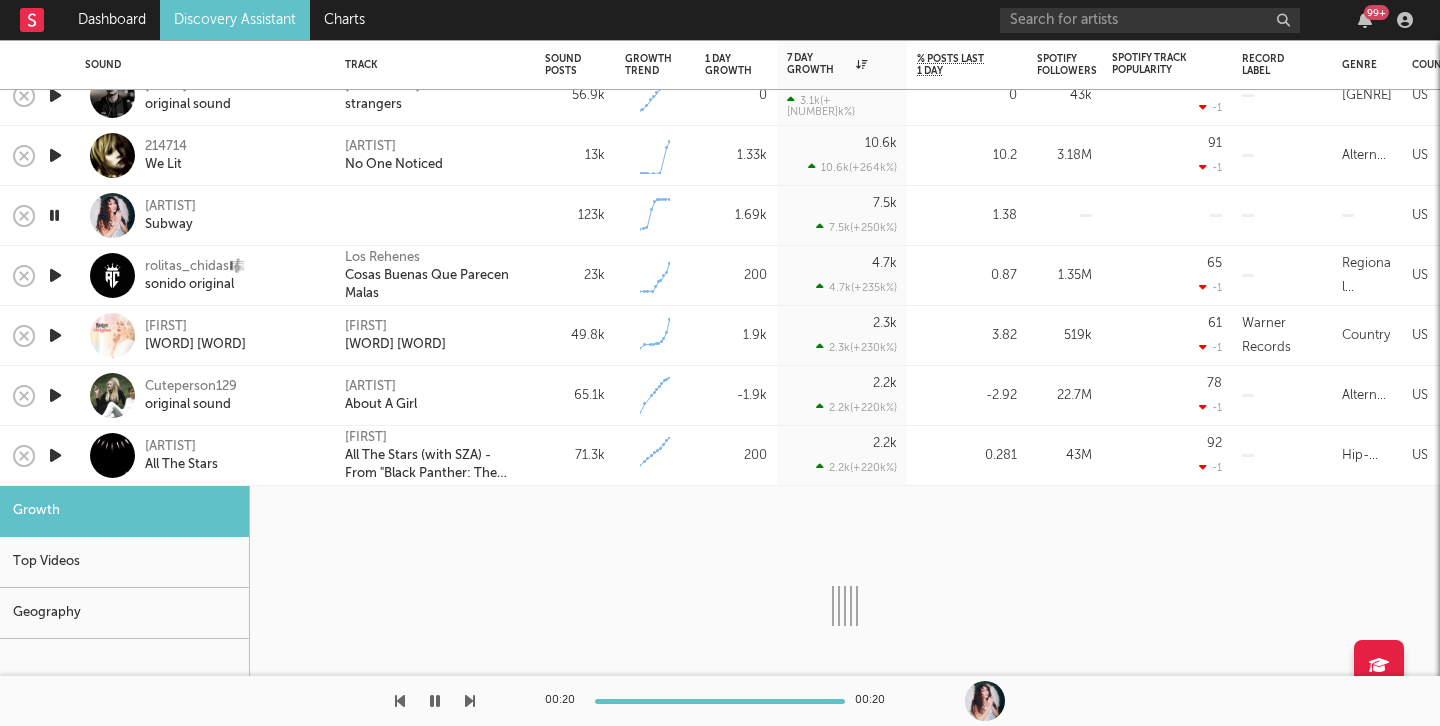 click at bounding box center (55, 455) 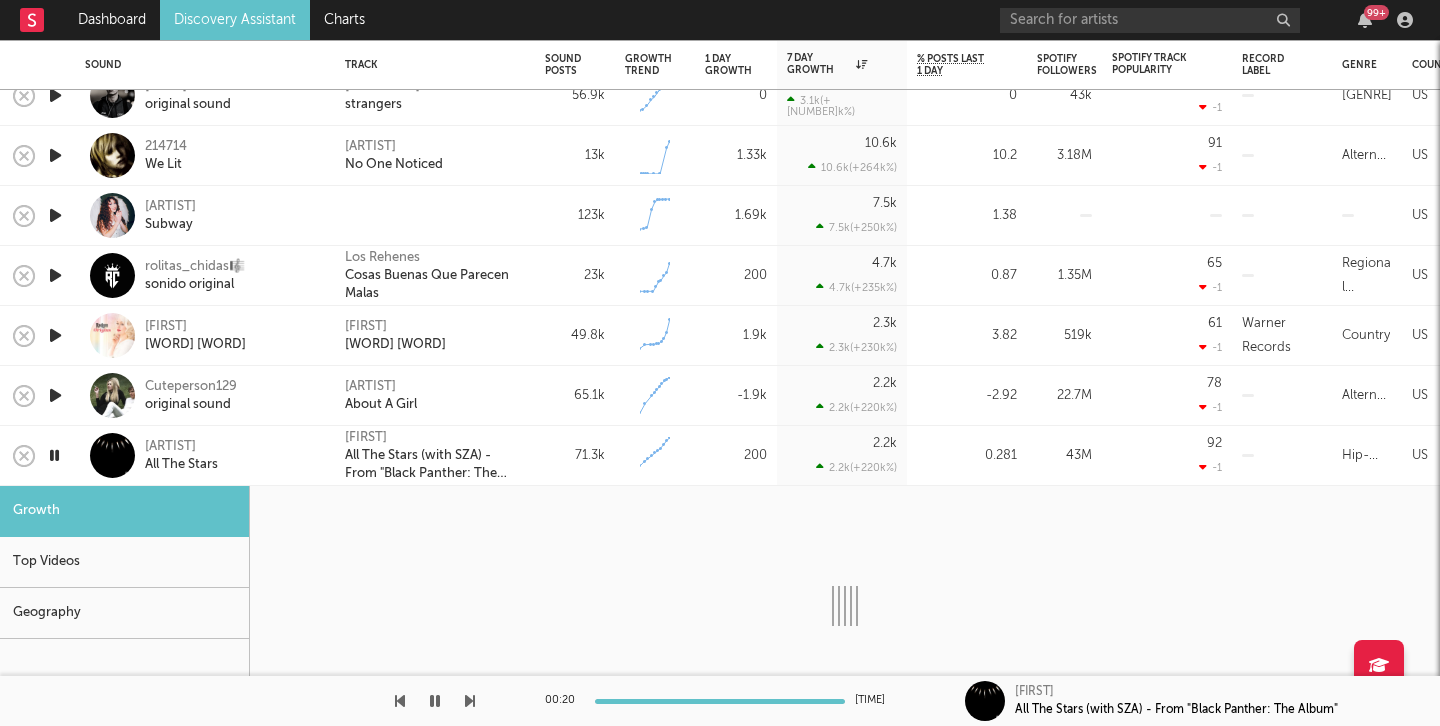 click on "SZA All The Stars" at bounding box center [232, 456] 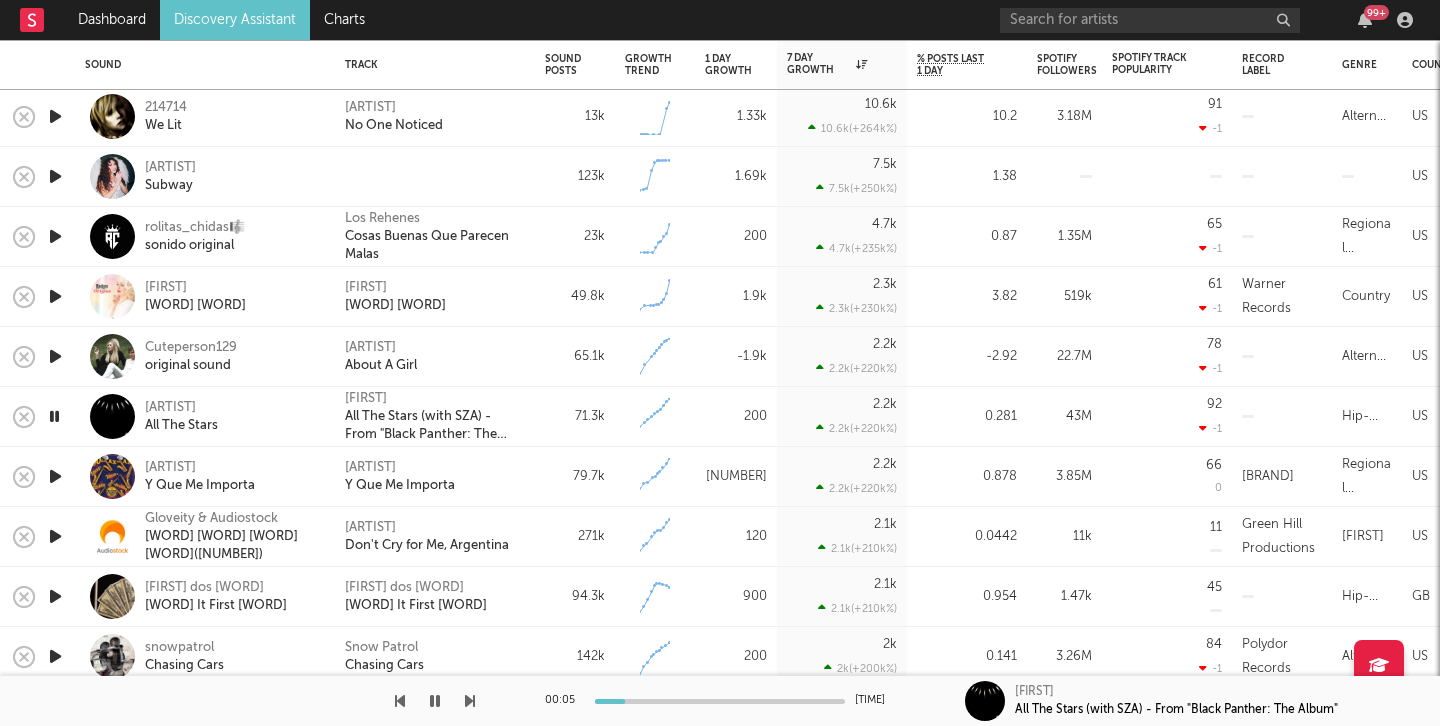 click at bounding box center (54, 416) 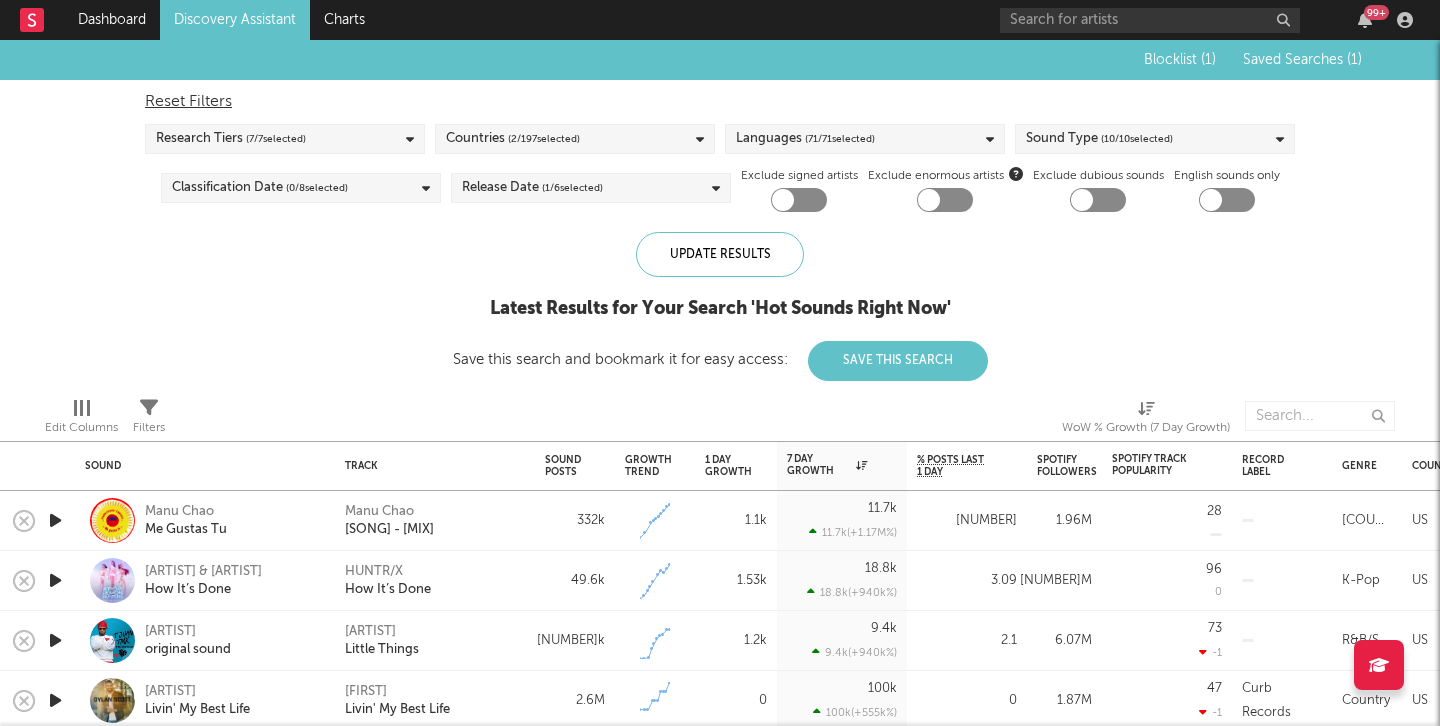 click on "Countries ( 2 / 197  selected)" at bounding box center (513, 139) 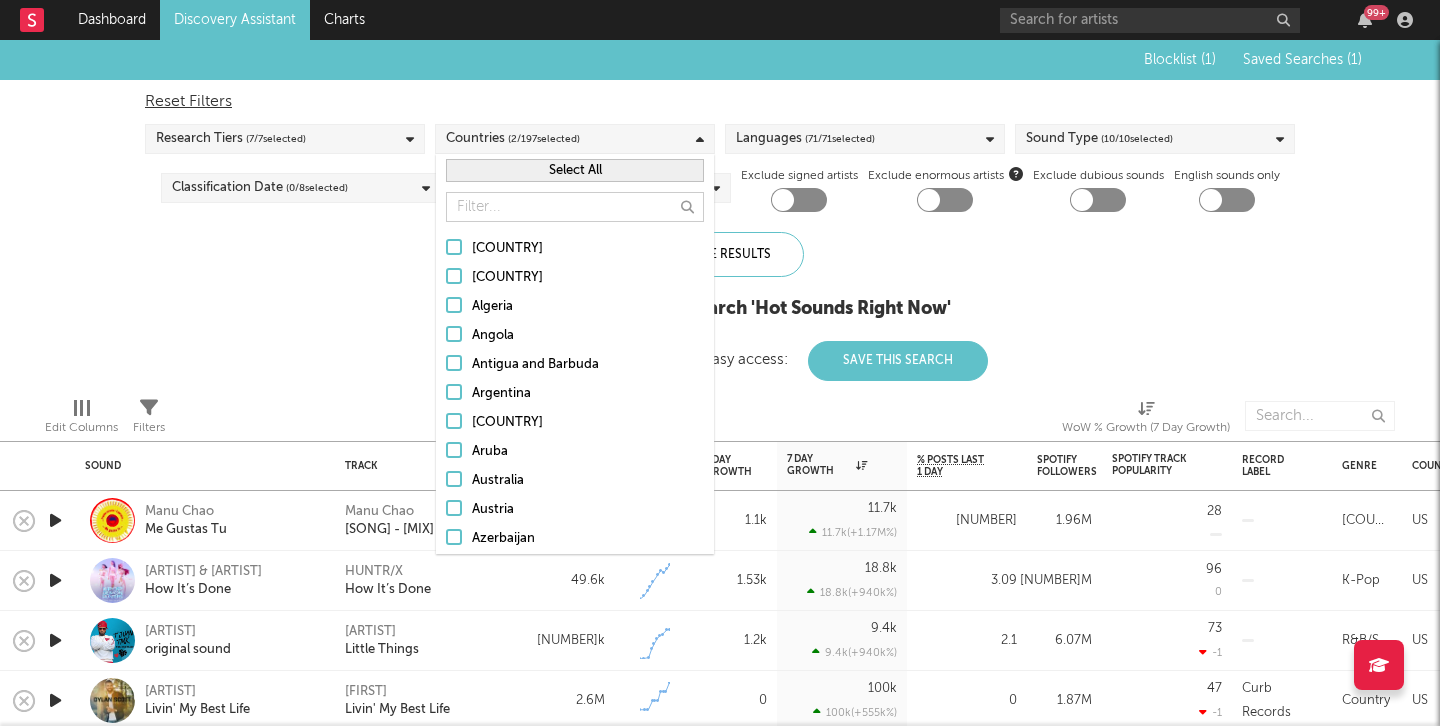 click on "Select All" at bounding box center [575, 170] 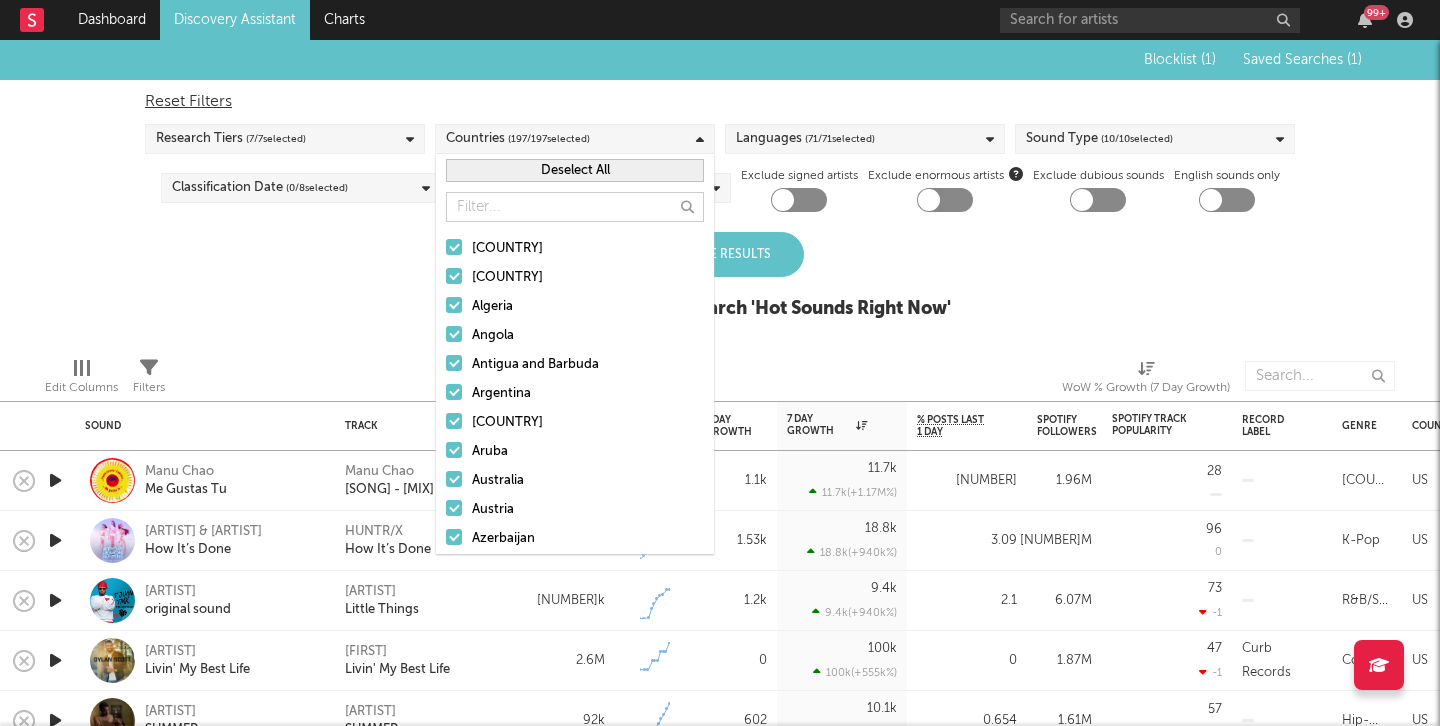 scroll, scrollTop: 7, scrollLeft: 0, axis: vertical 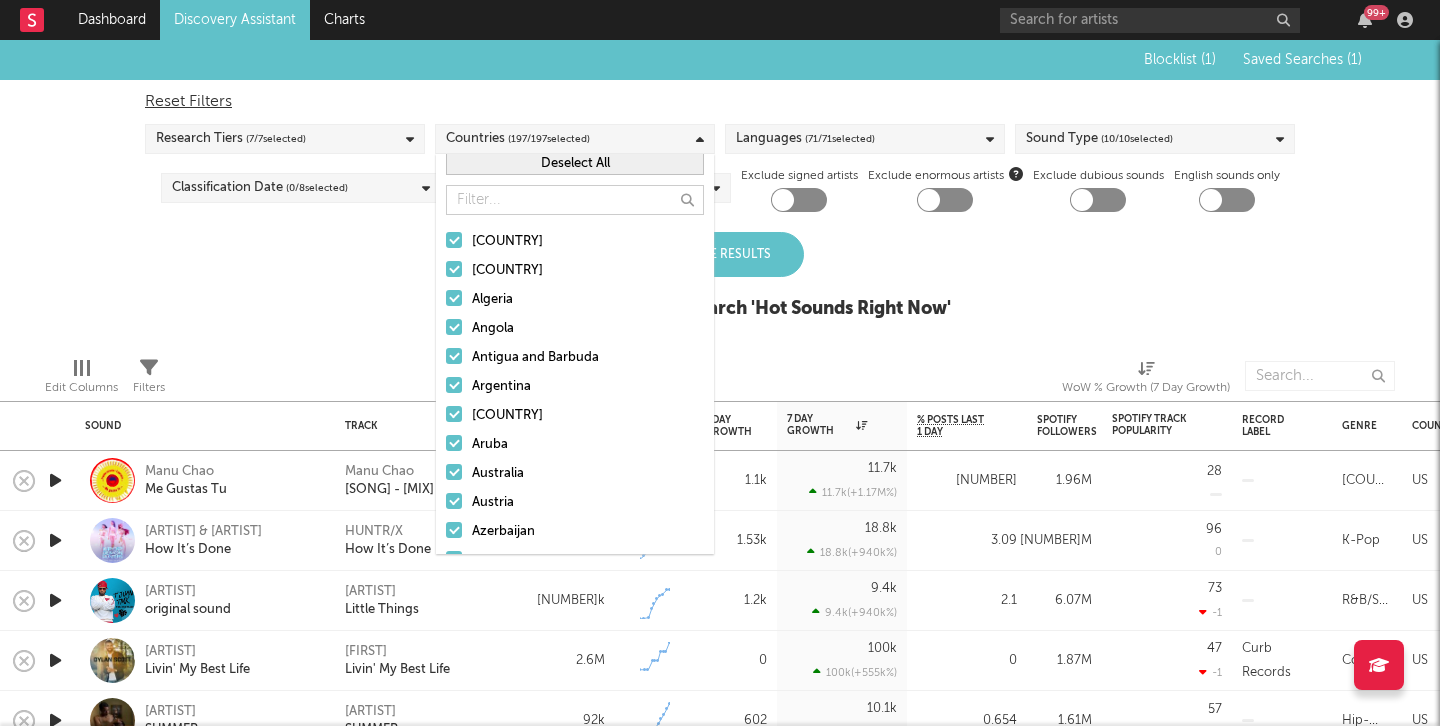 click on "Update [WORD] Latest [WORD] for Your Search ' [WORD] [WORD] Now '" at bounding box center [720, 286] 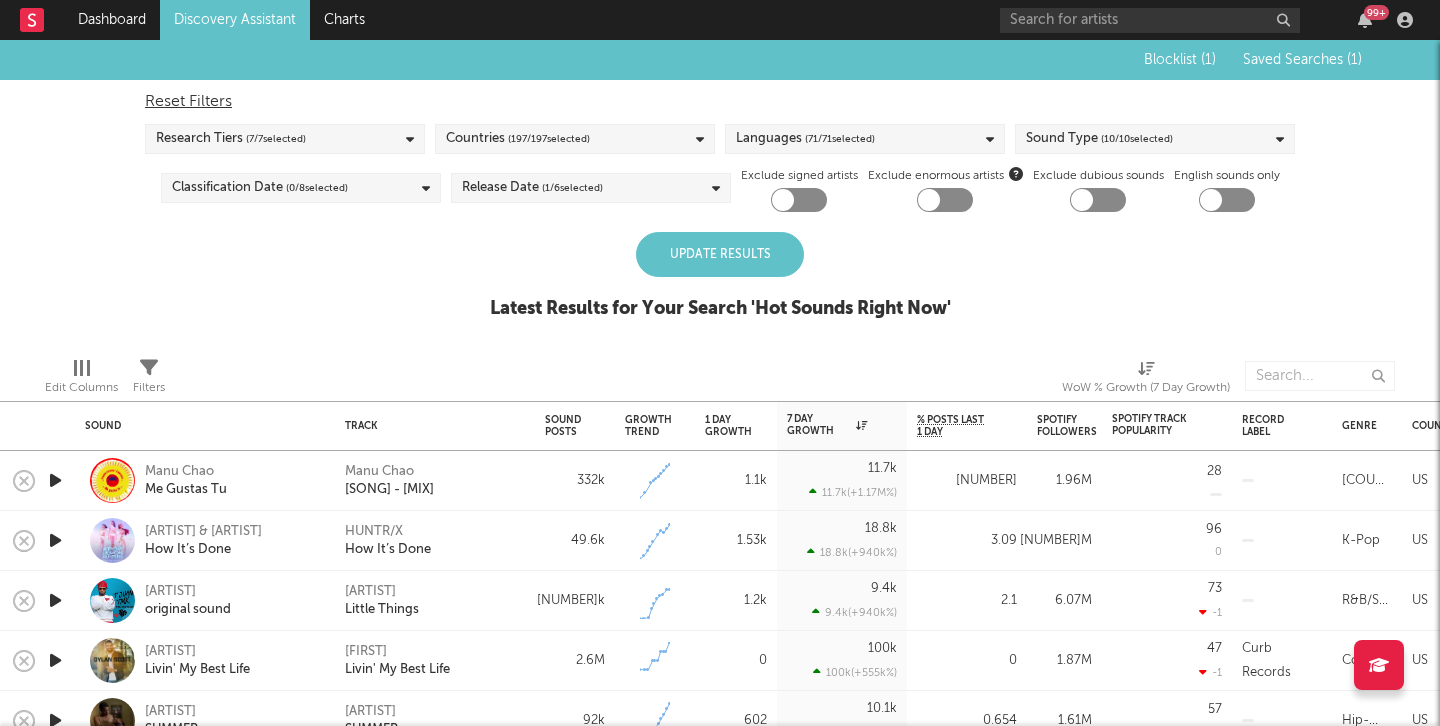 click on "Update Results" at bounding box center (720, 254) 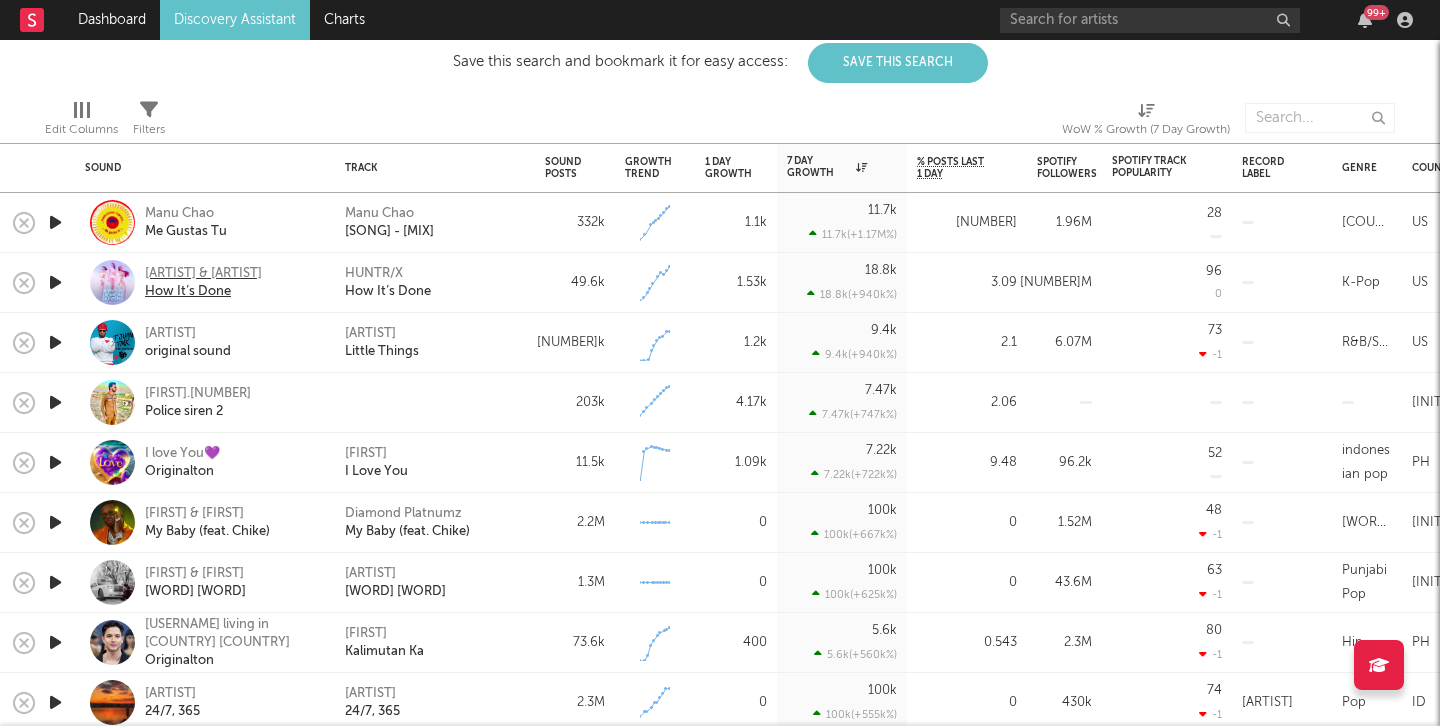 click on "[ARTIST] & [ARTIST]" at bounding box center (203, 274) 